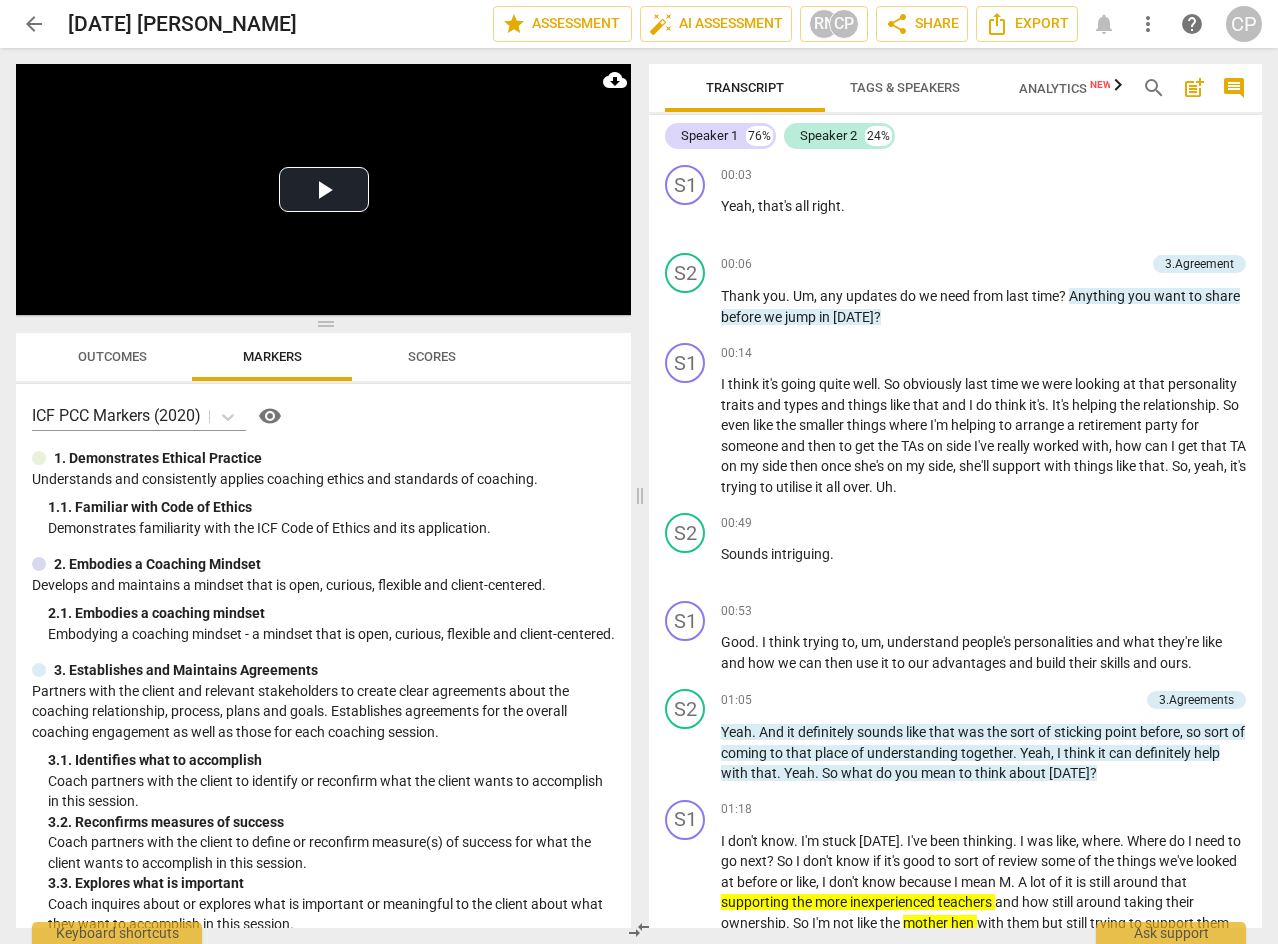 scroll, scrollTop: 0, scrollLeft: 0, axis: both 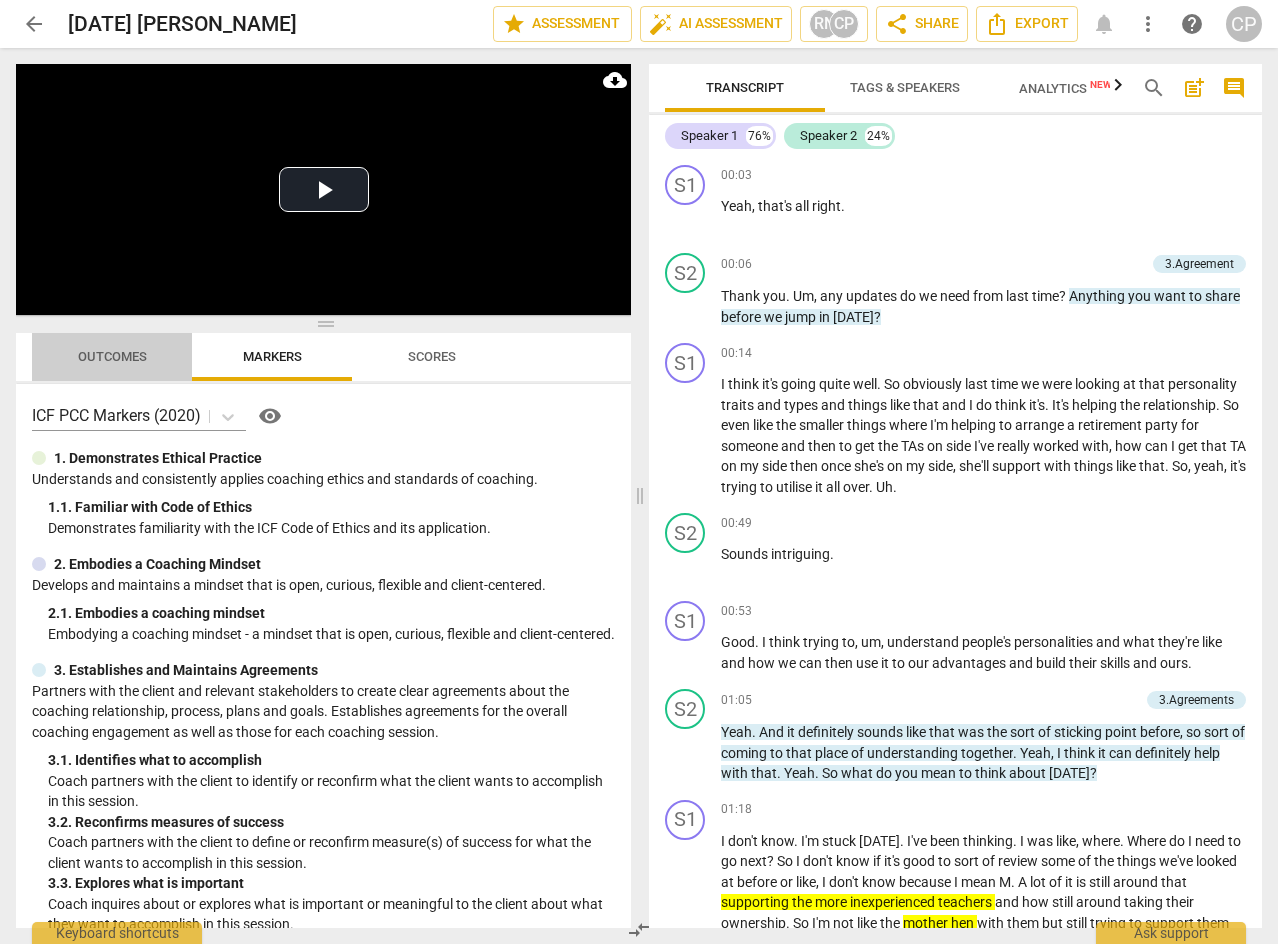 click on "Outcomes" at bounding box center [112, 356] 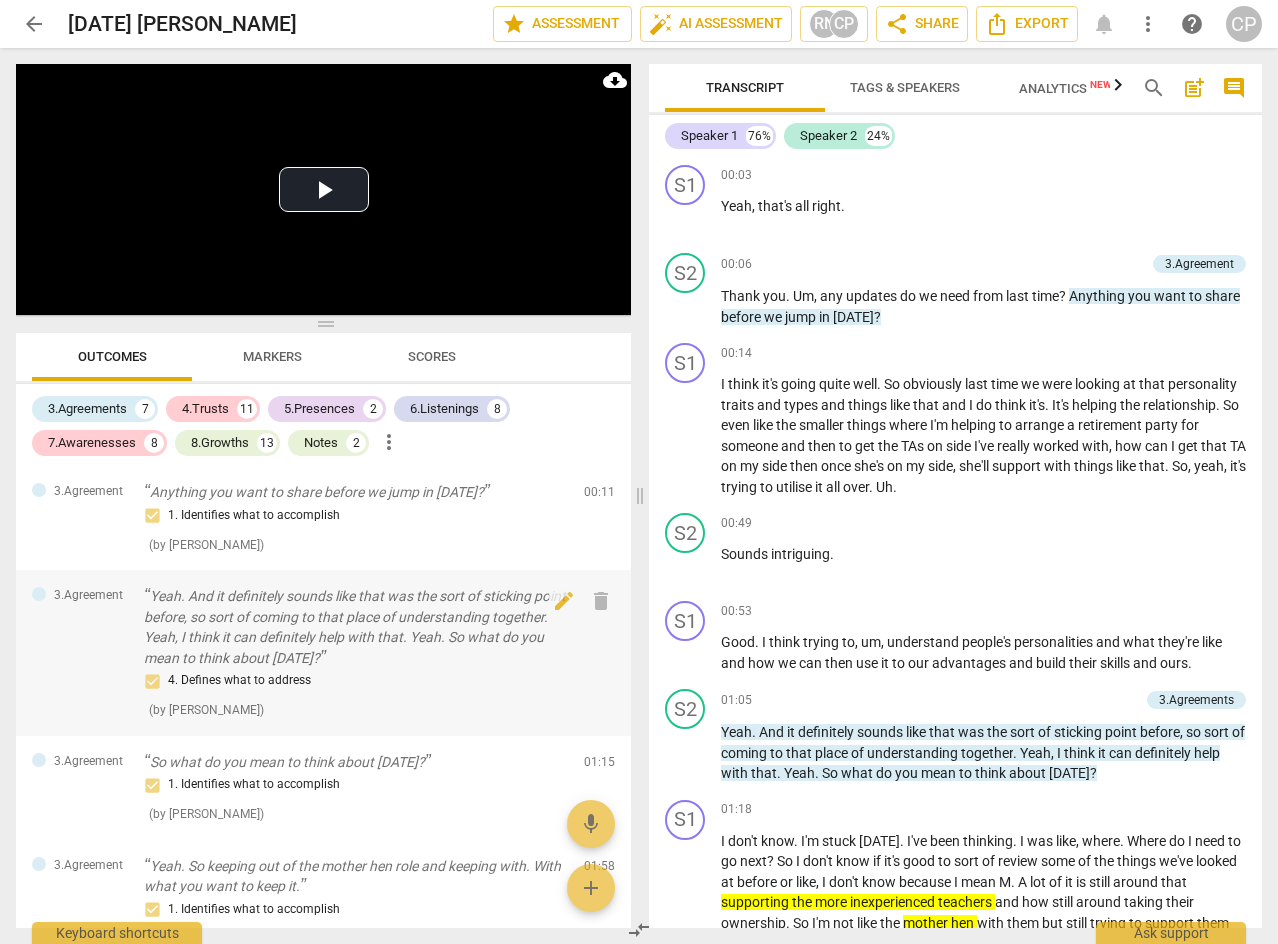 scroll, scrollTop: 0, scrollLeft: 0, axis: both 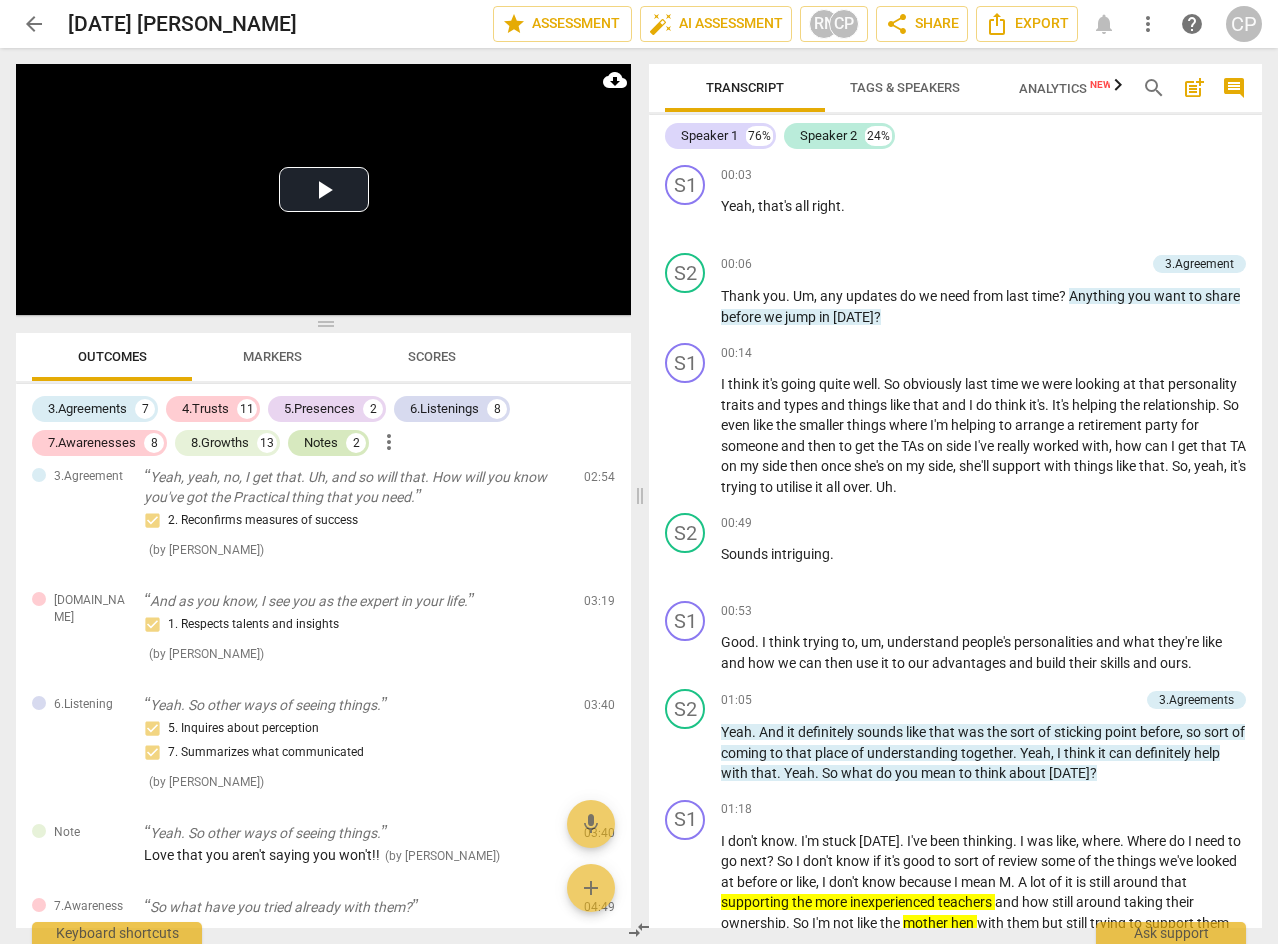 click on "Notes" at bounding box center (321, 443) 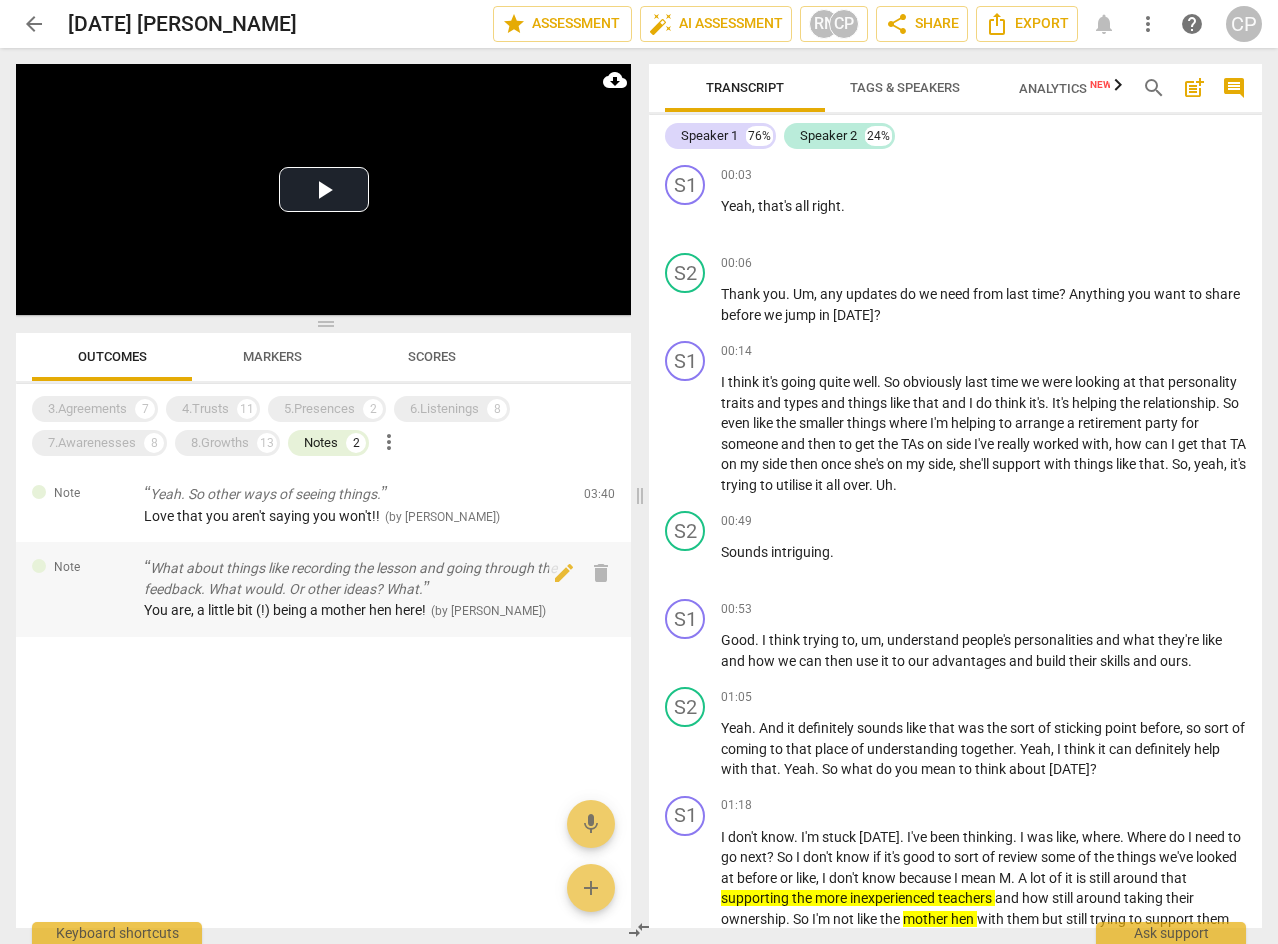 scroll, scrollTop: 0, scrollLeft: 0, axis: both 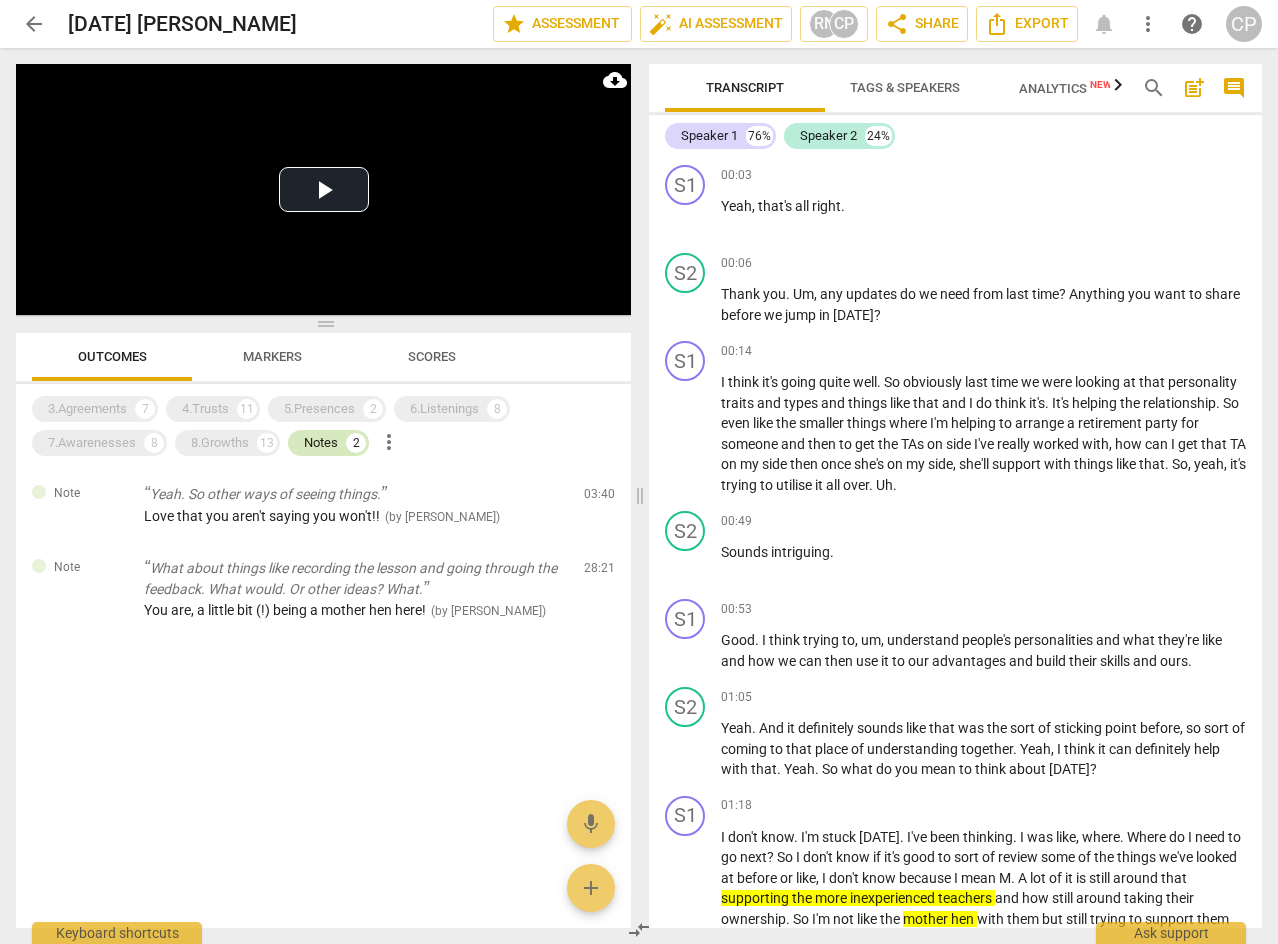 click on "Notes" at bounding box center [321, 443] 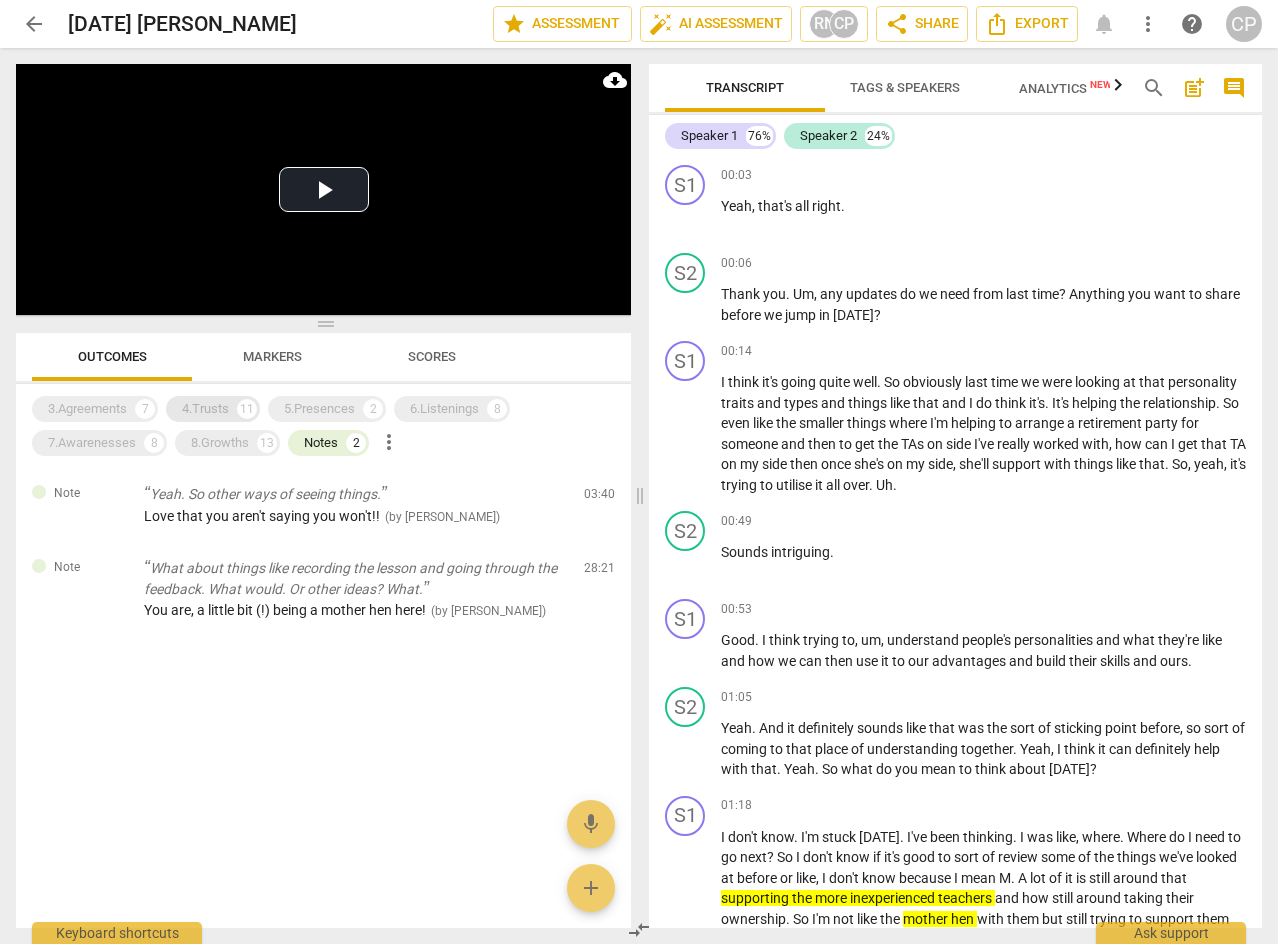 click on "Outcomes" at bounding box center [112, 356] 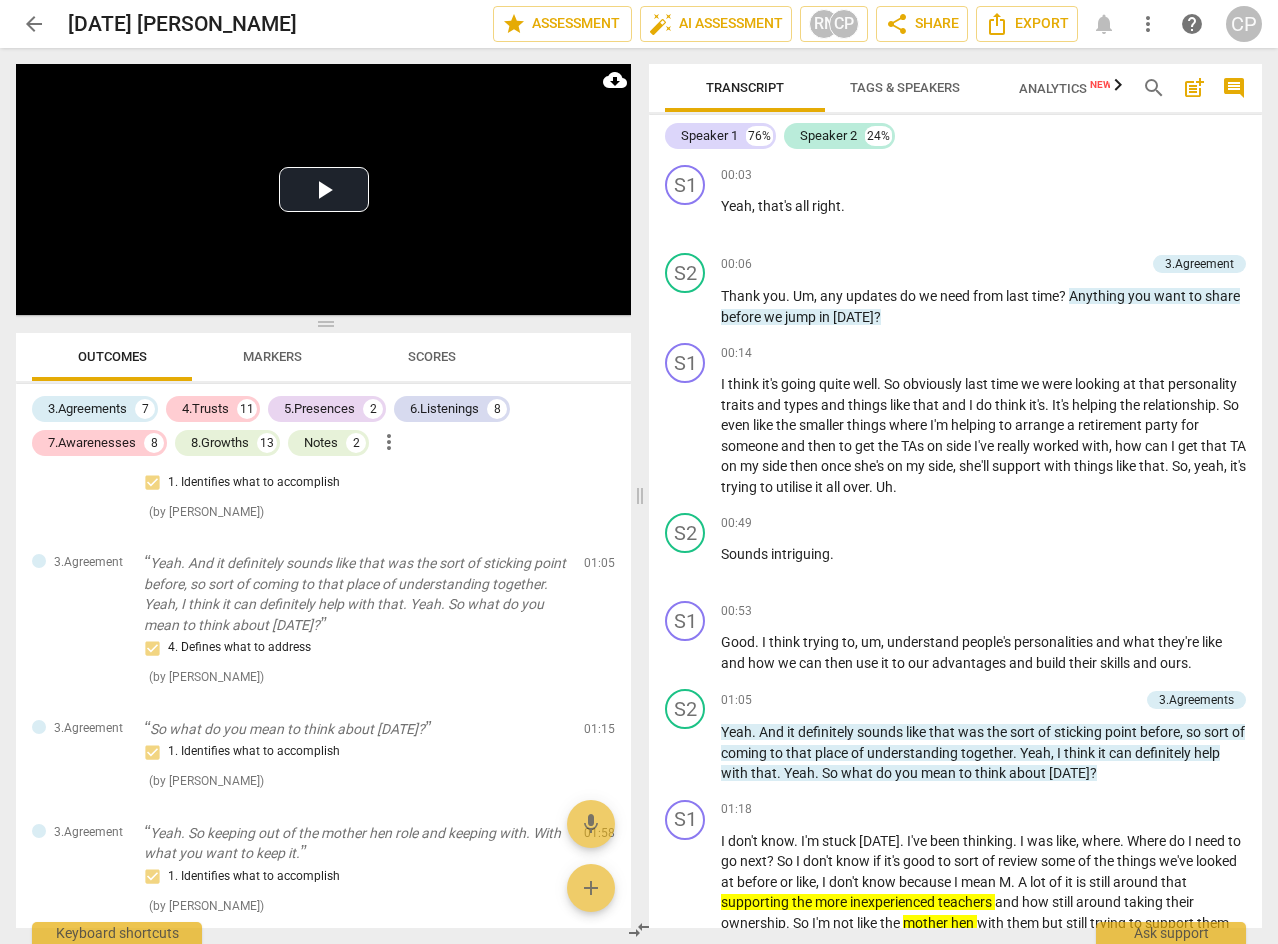 scroll, scrollTop: 0, scrollLeft: 0, axis: both 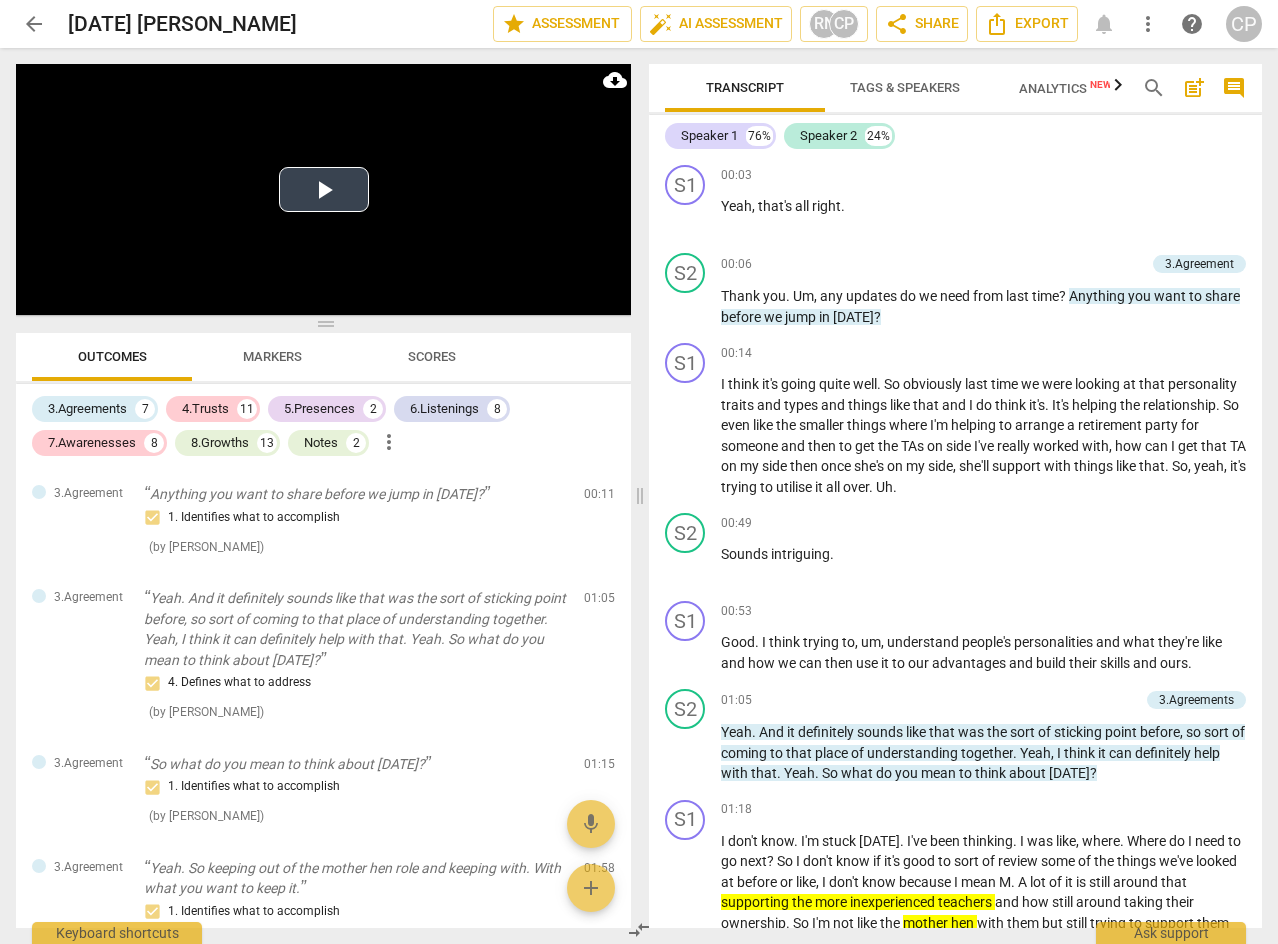 click on "Play Video" at bounding box center (324, 189) 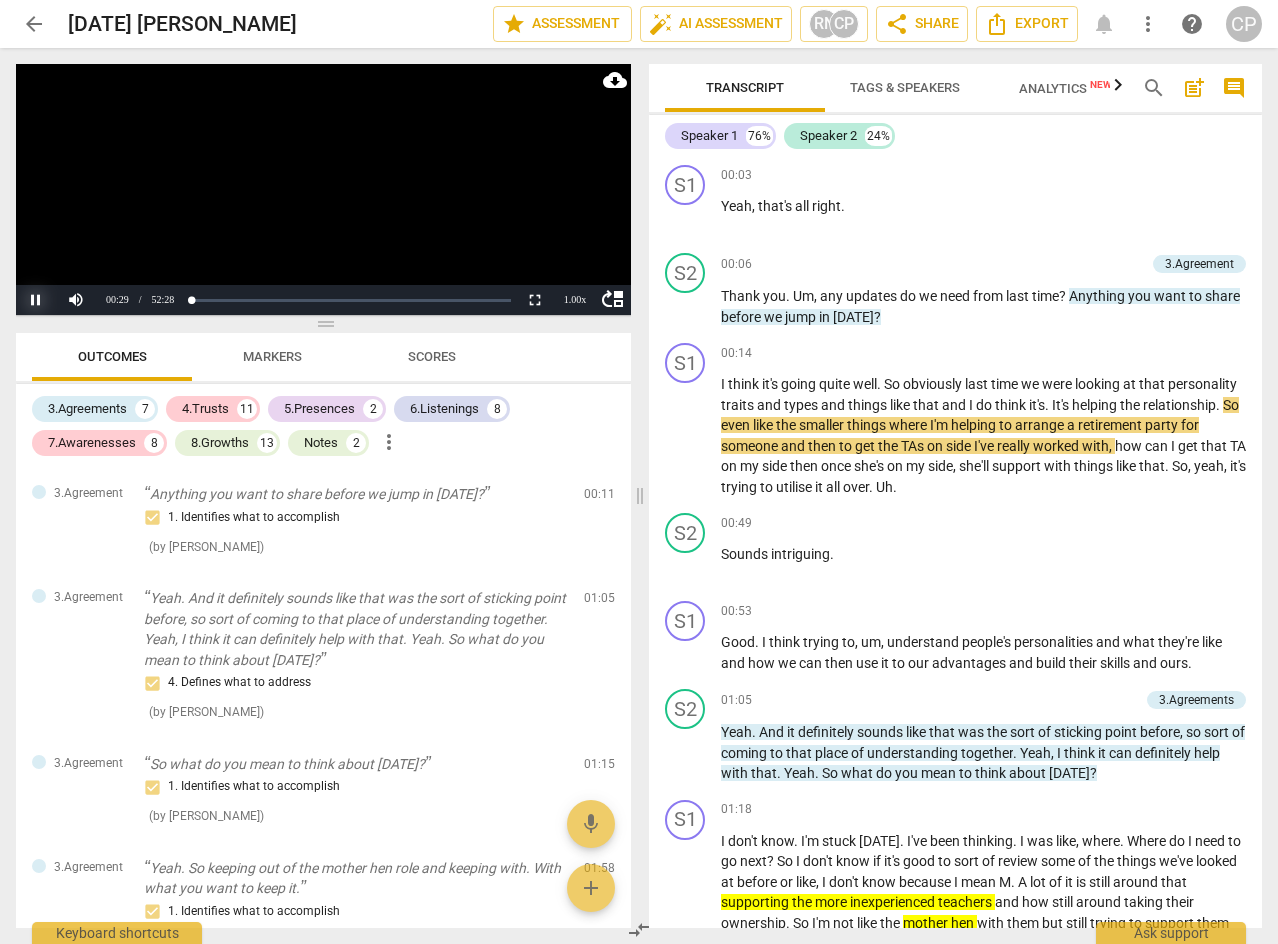 click on "Pause" at bounding box center (36, 300) 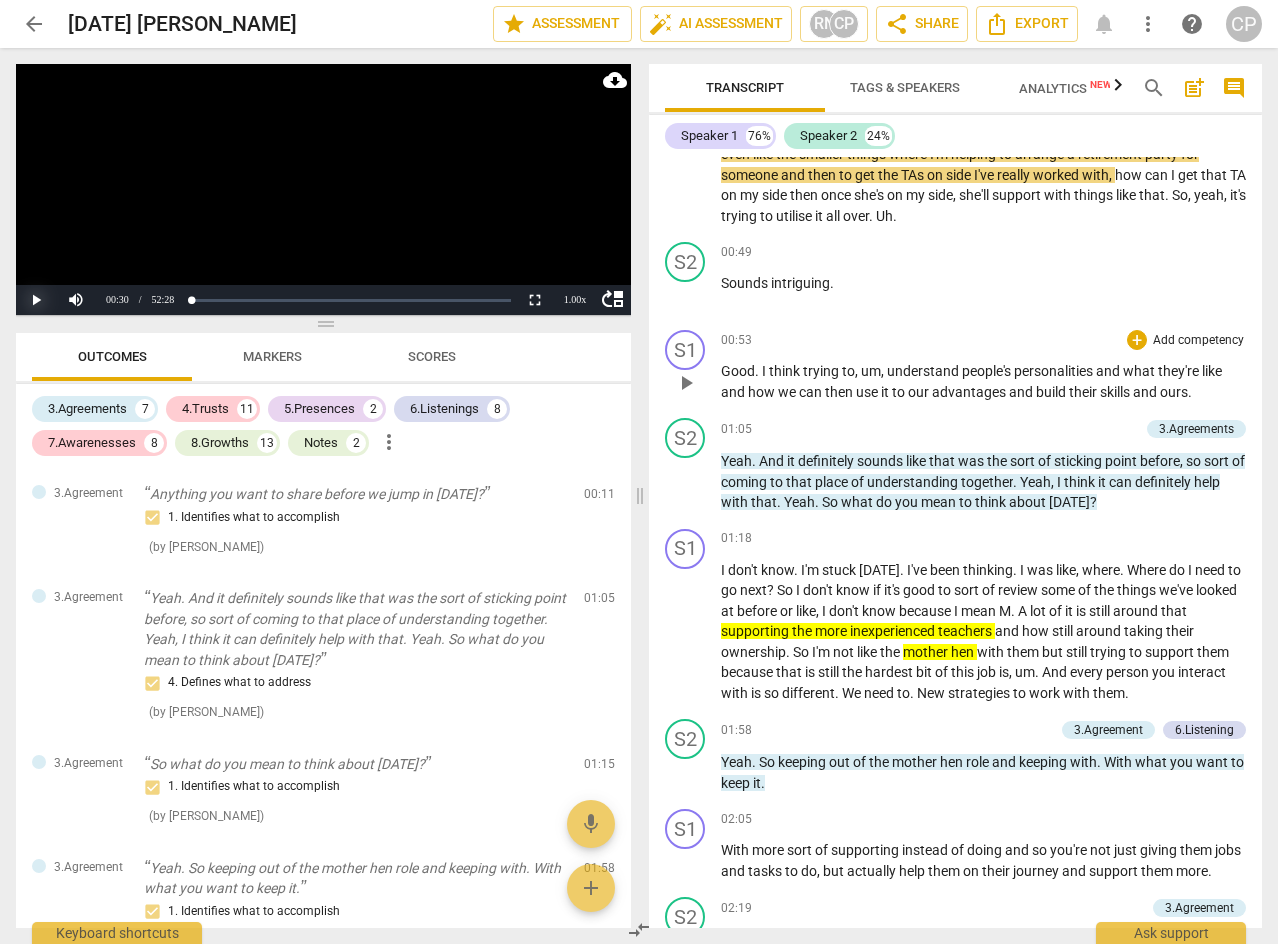 scroll, scrollTop: 300, scrollLeft: 0, axis: vertical 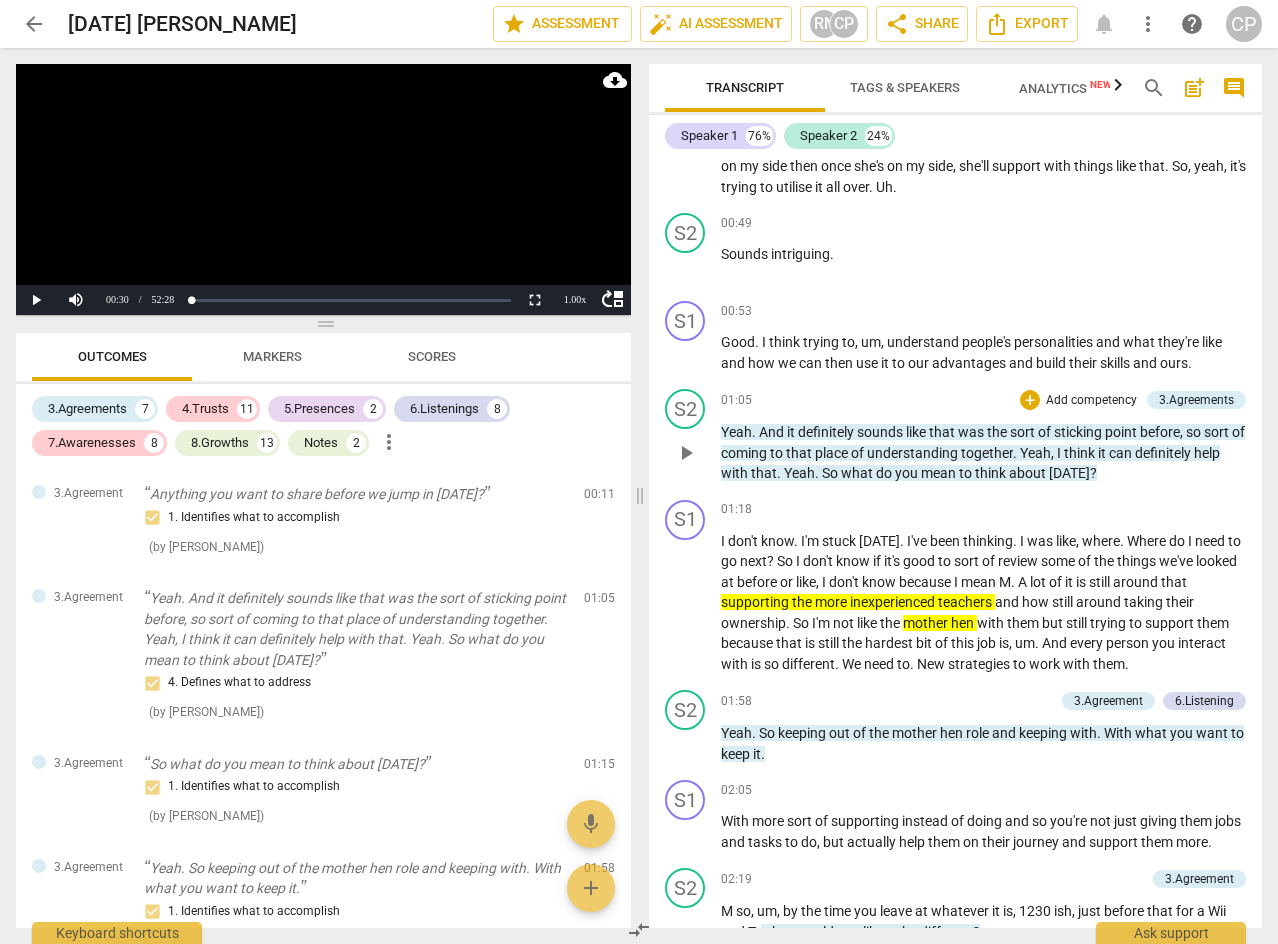 click on "play_arrow" at bounding box center [686, 453] 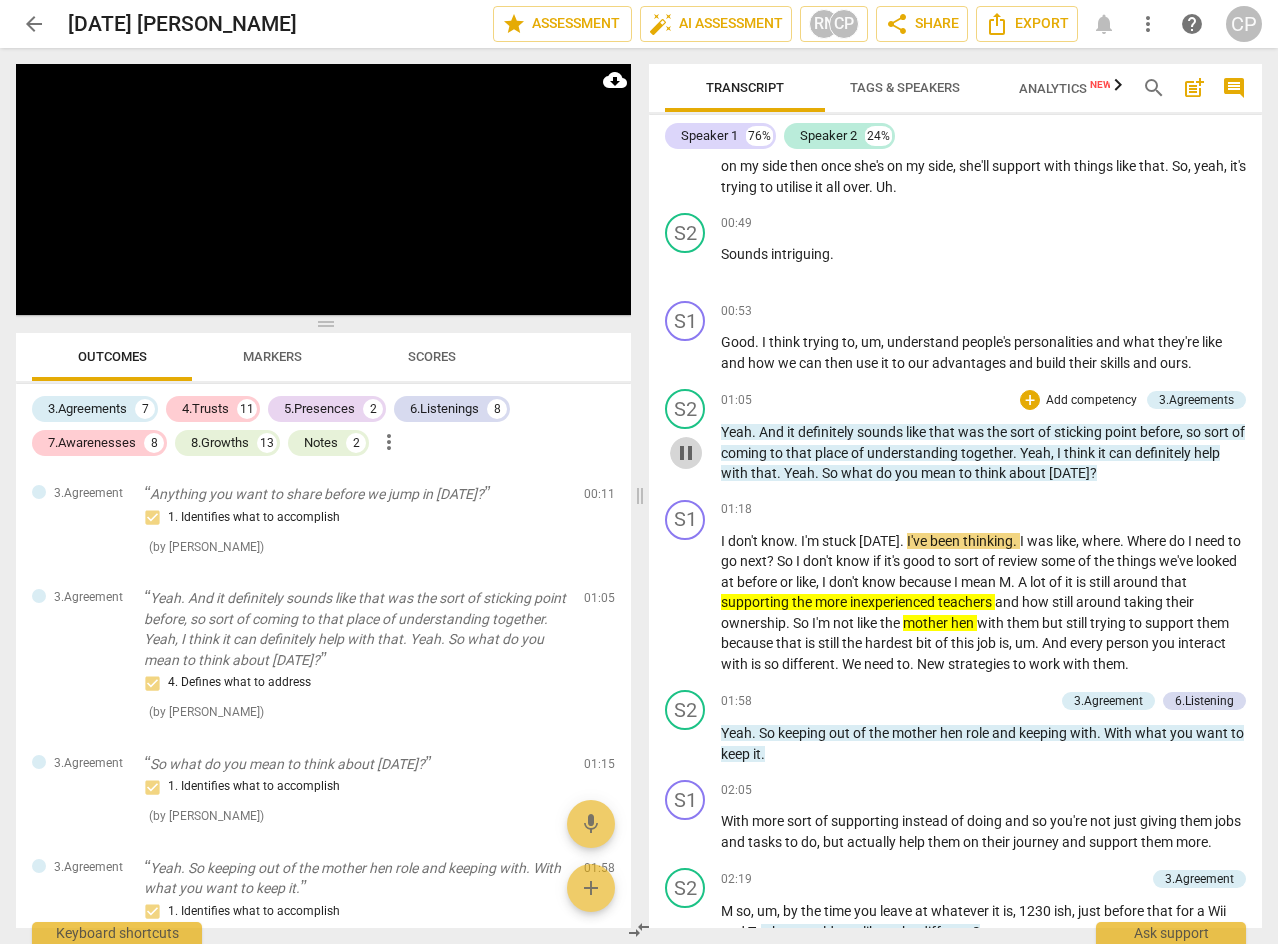 click on "pause" at bounding box center (686, 453) 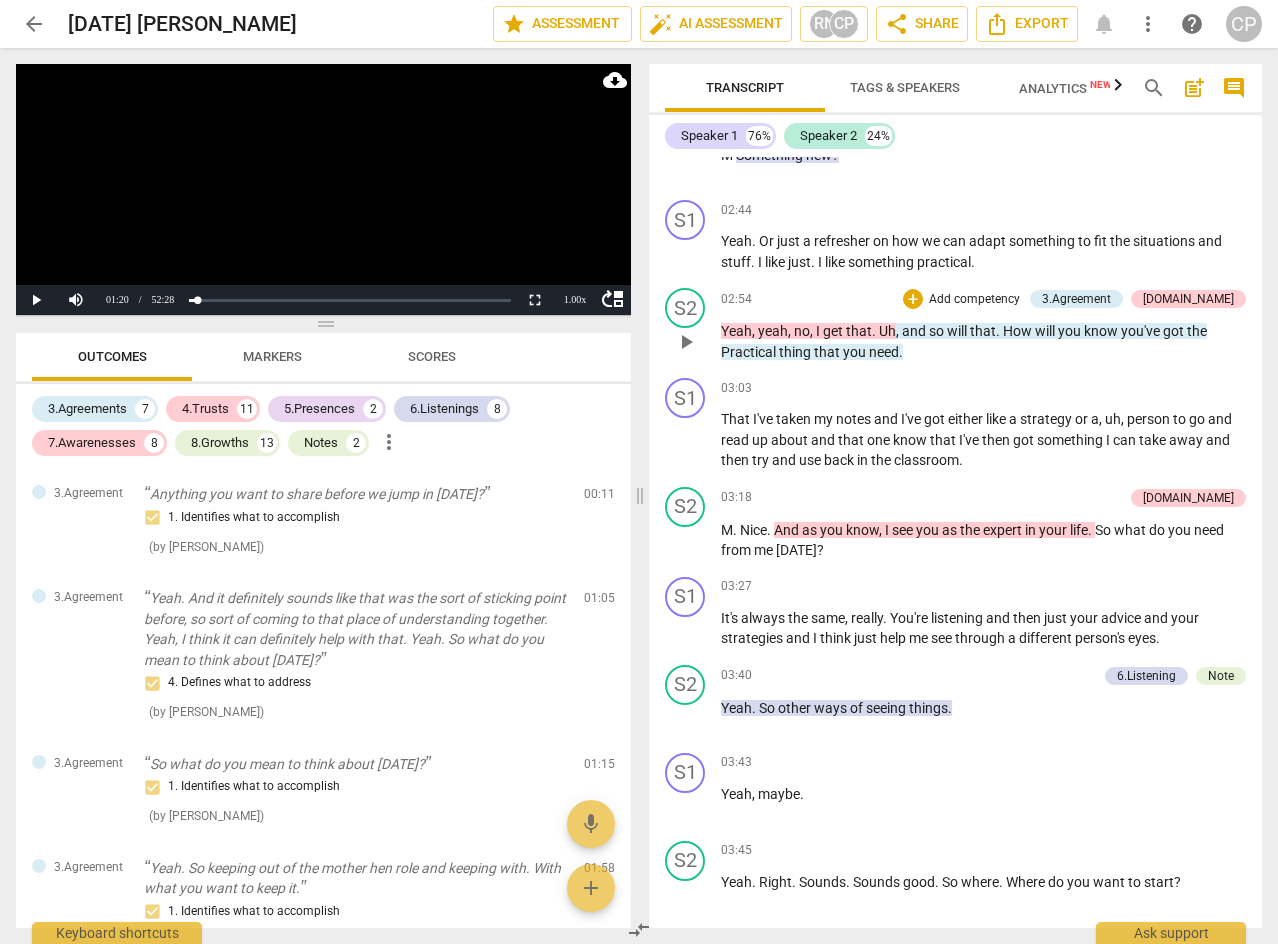 scroll, scrollTop: 1300, scrollLeft: 0, axis: vertical 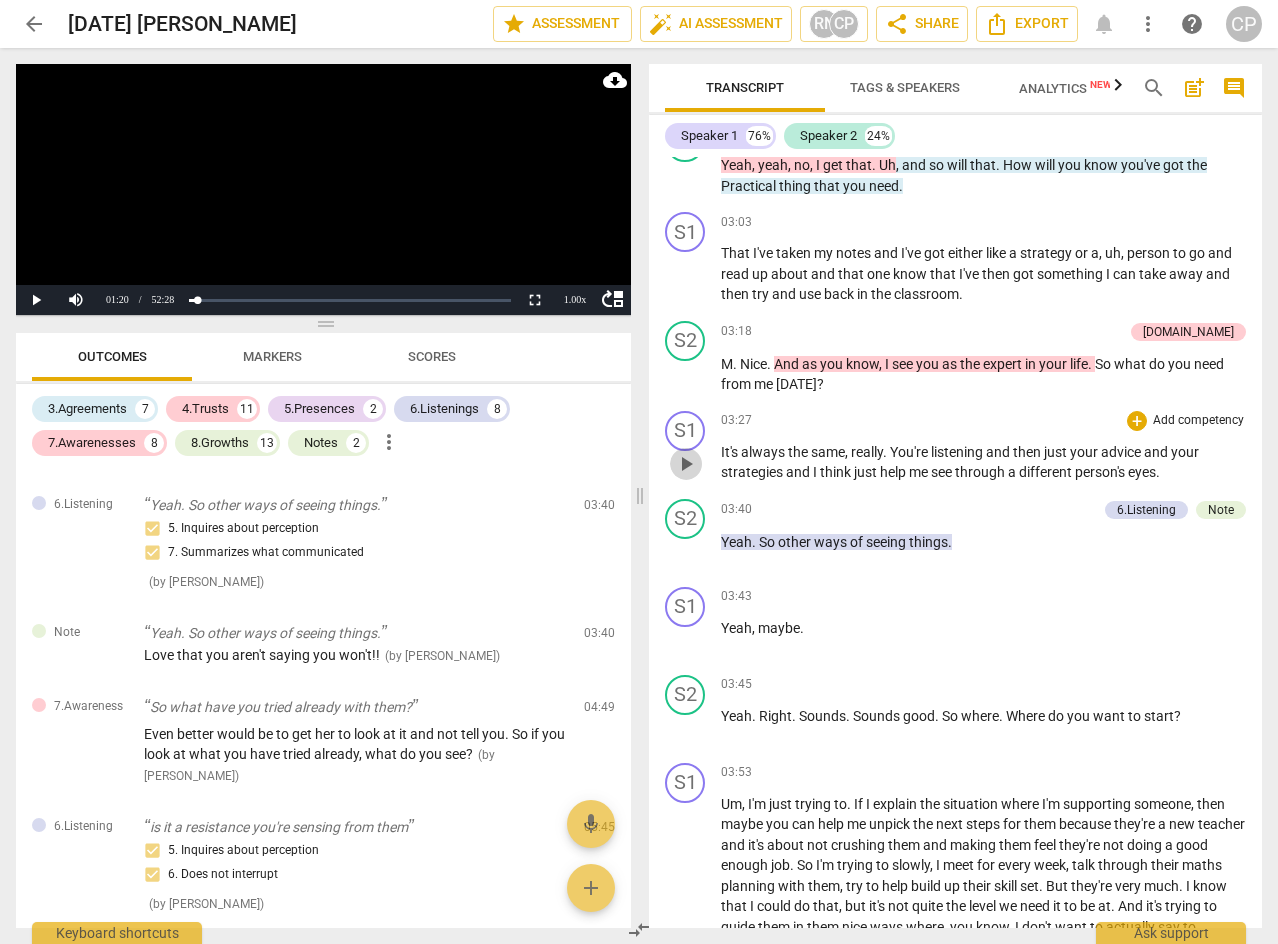 click on "play_arrow" at bounding box center (686, 464) 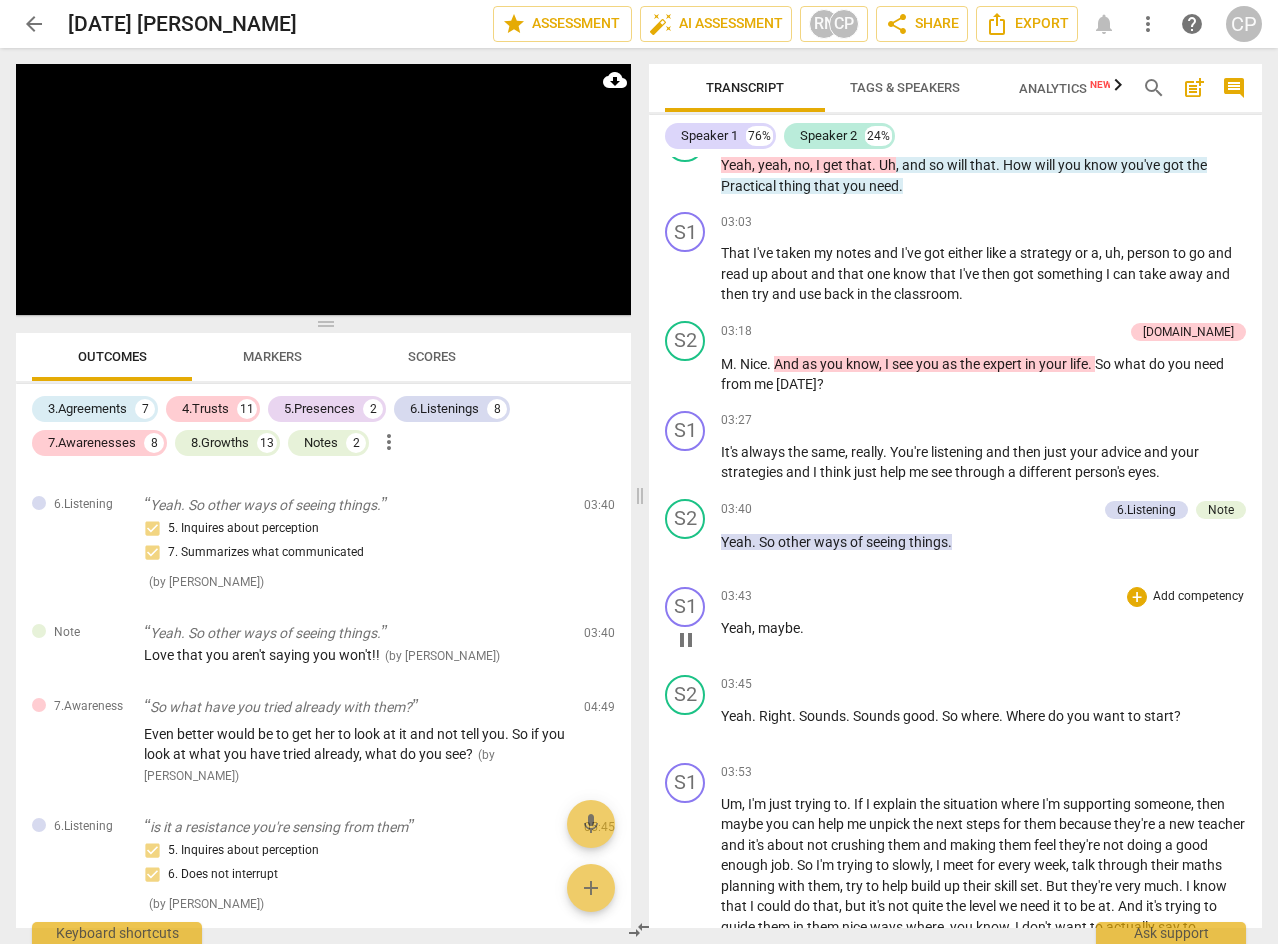 click on "pause" at bounding box center (686, 640) 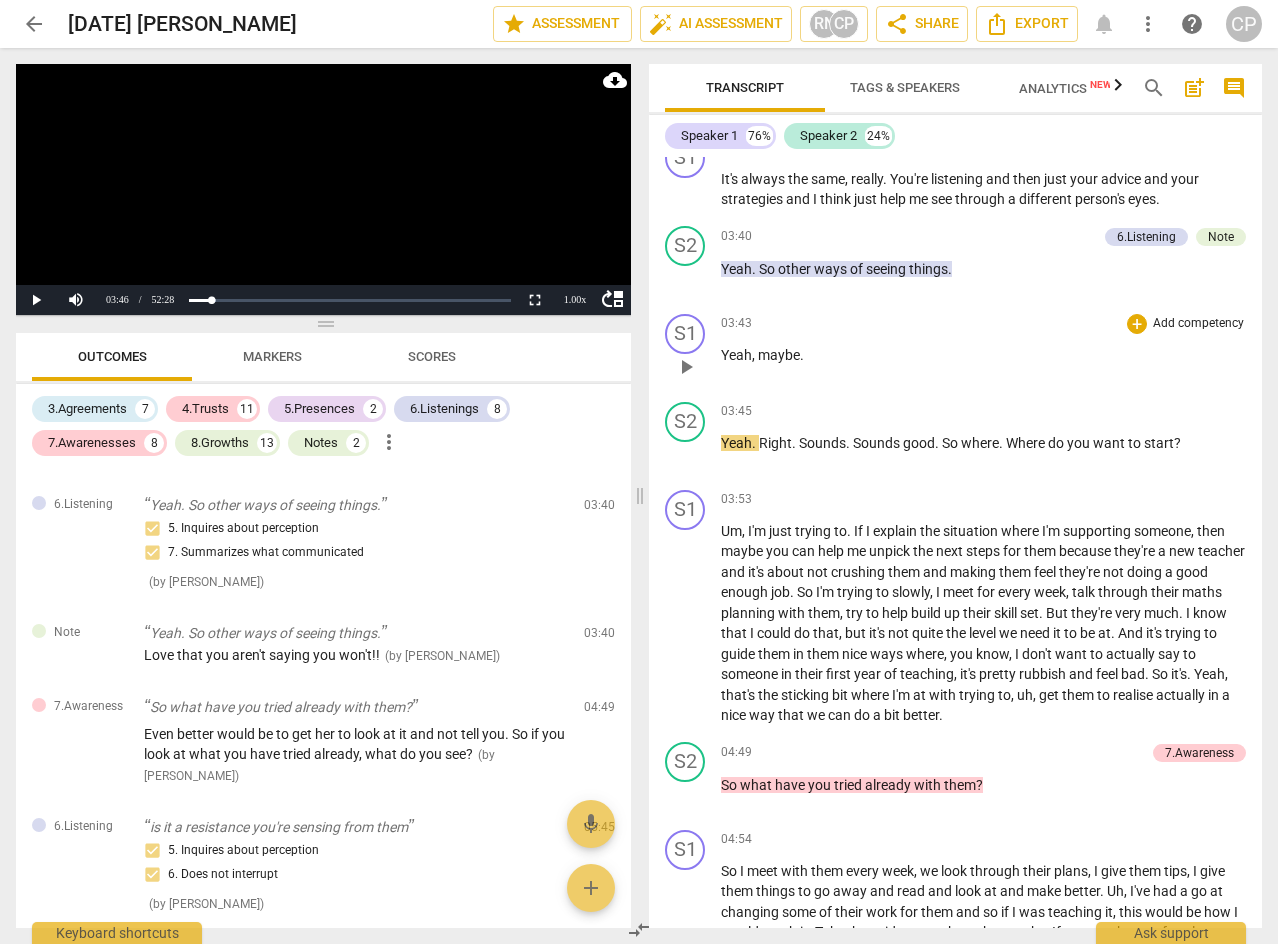 scroll, scrollTop: 1700, scrollLeft: 0, axis: vertical 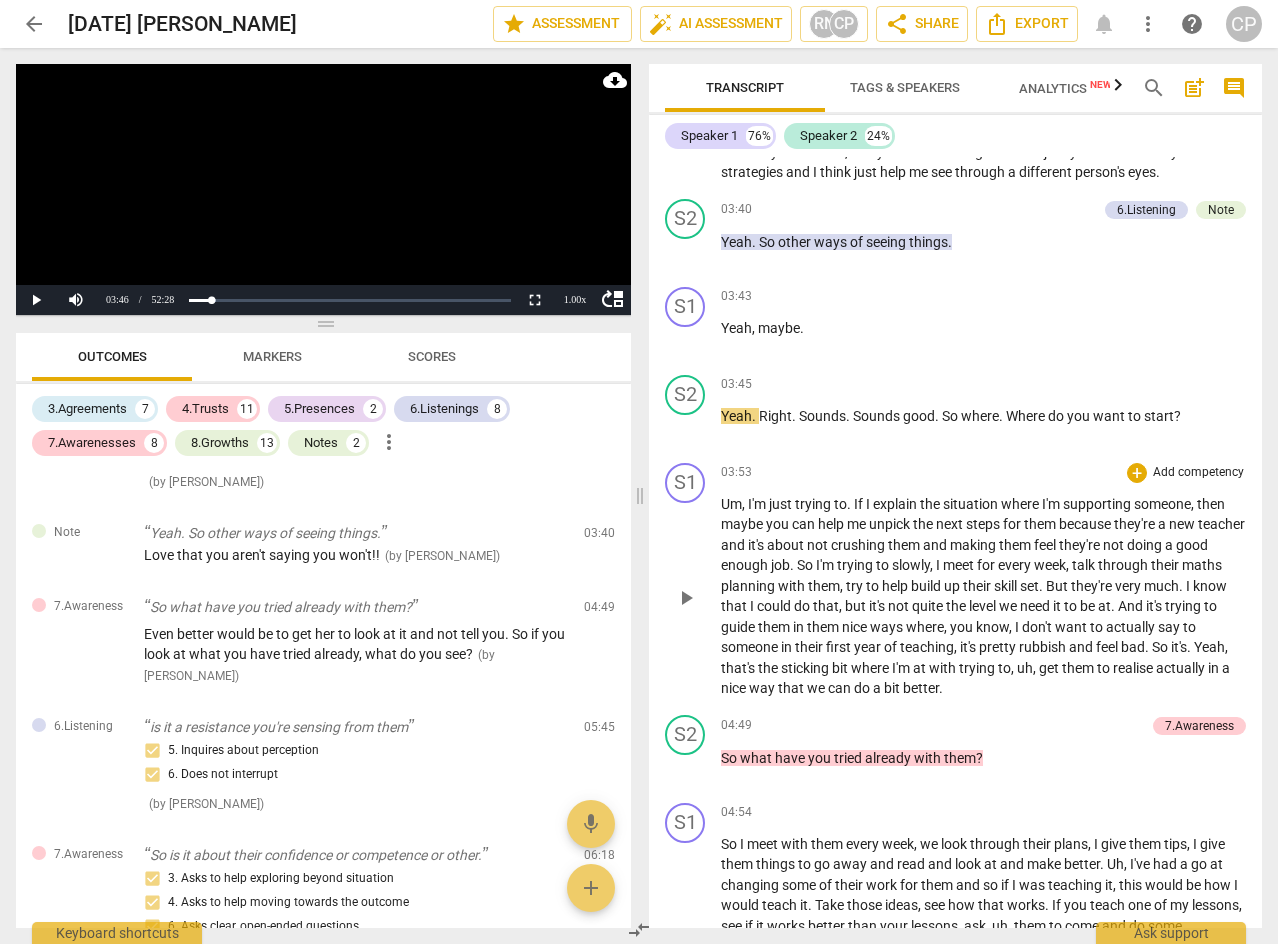 drag, startPoint x: 720, startPoint y: 535, endPoint x: 731, endPoint y: 519, distance: 19.416489 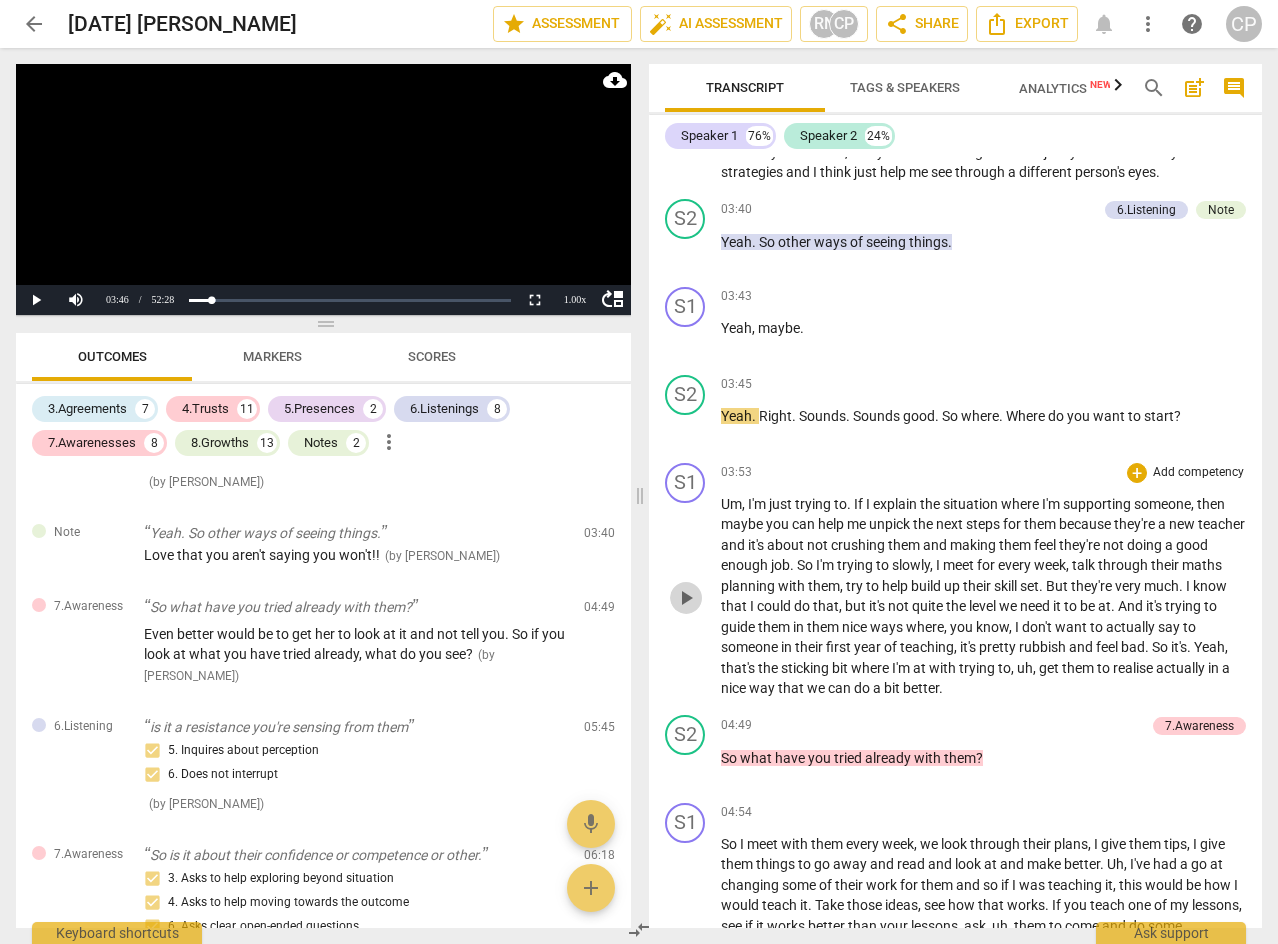 click on "play_arrow" at bounding box center (686, 598) 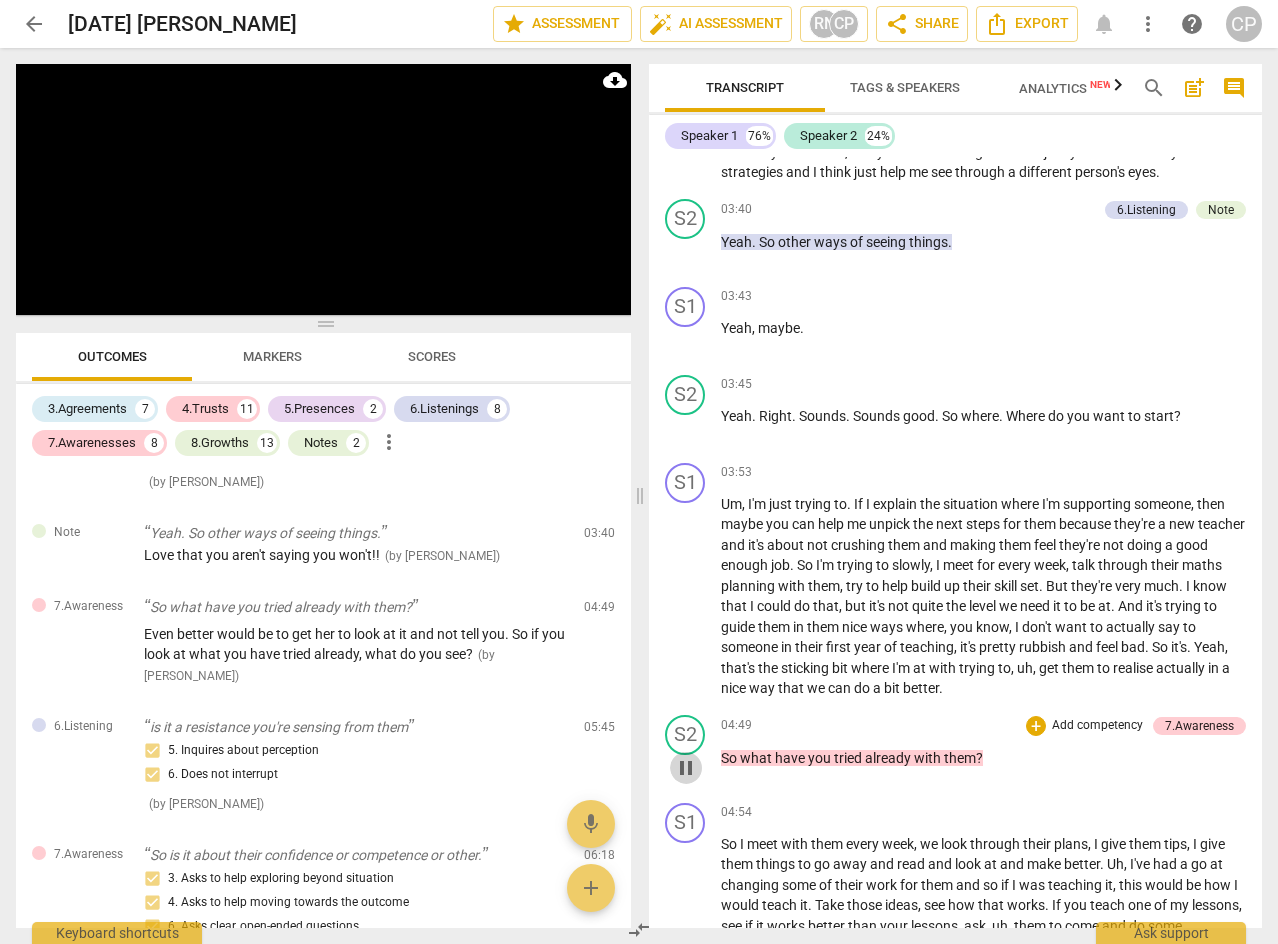 click on "pause" at bounding box center (686, 768) 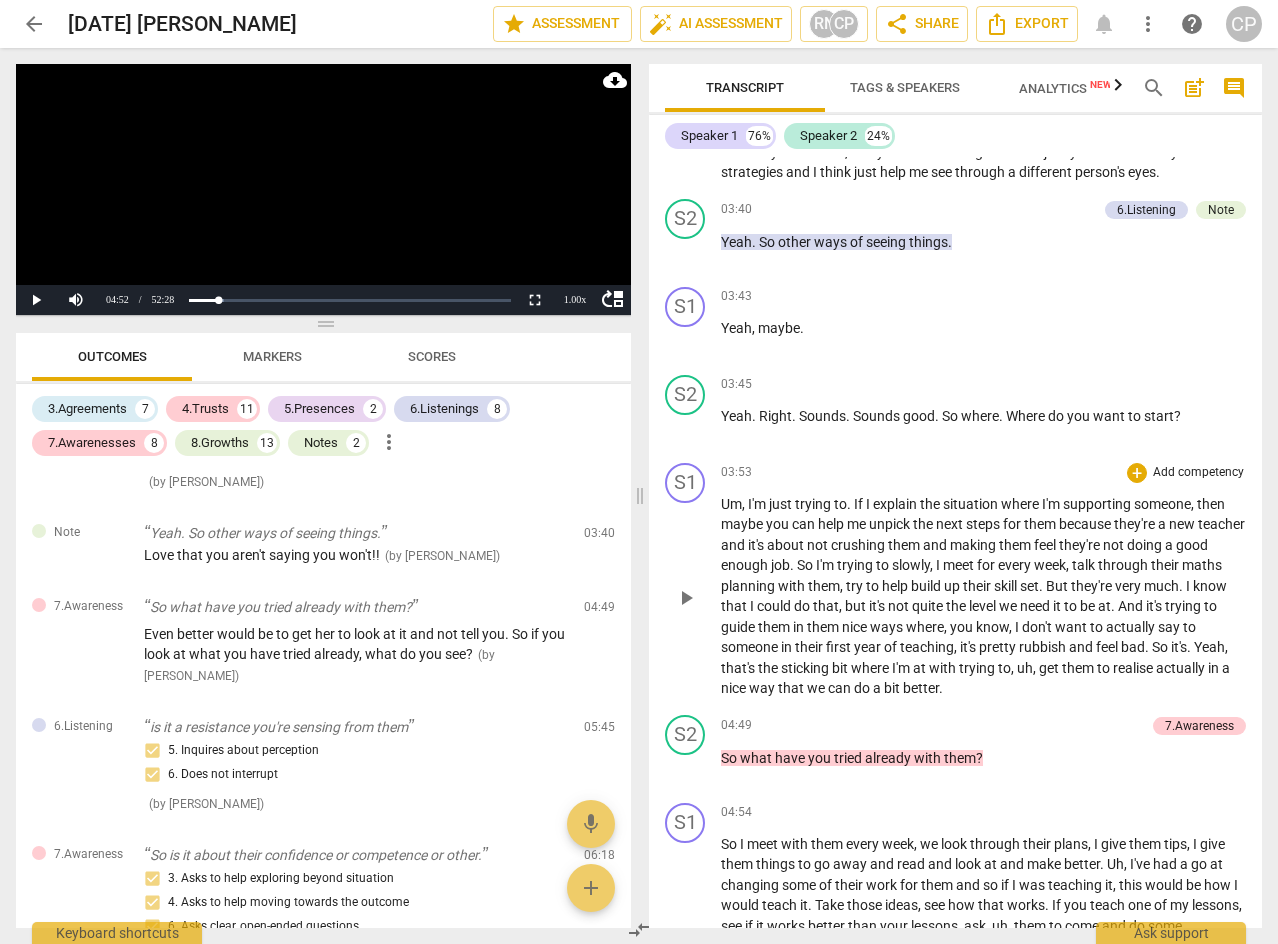 scroll, scrollTop: 1800, scrollLeft: 0, axis: vertical 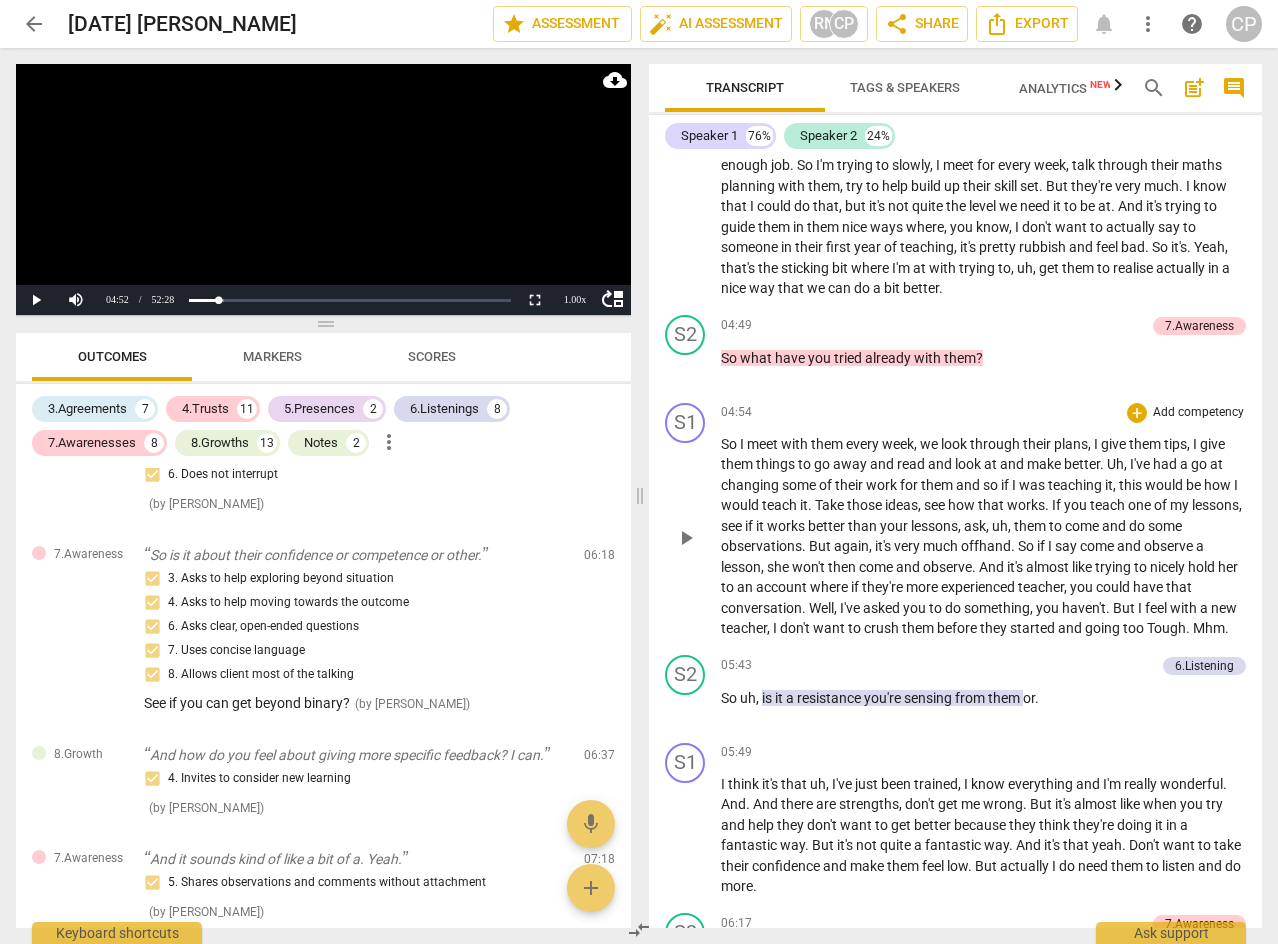click on "play_arrow" at bounding box center [686, 538] 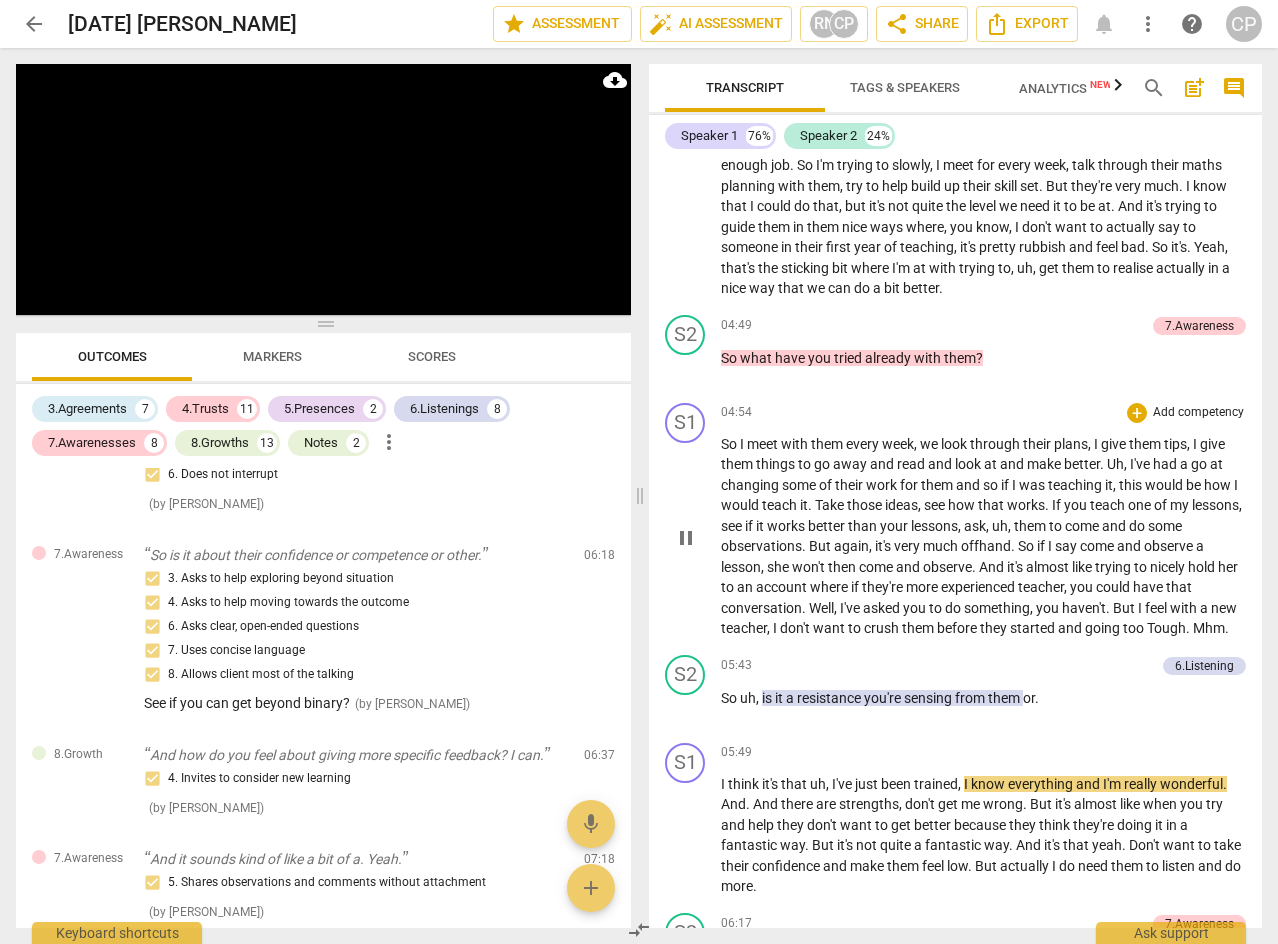scroll, scrollTop: 2500, scrollLeft: 0, axis: vertical 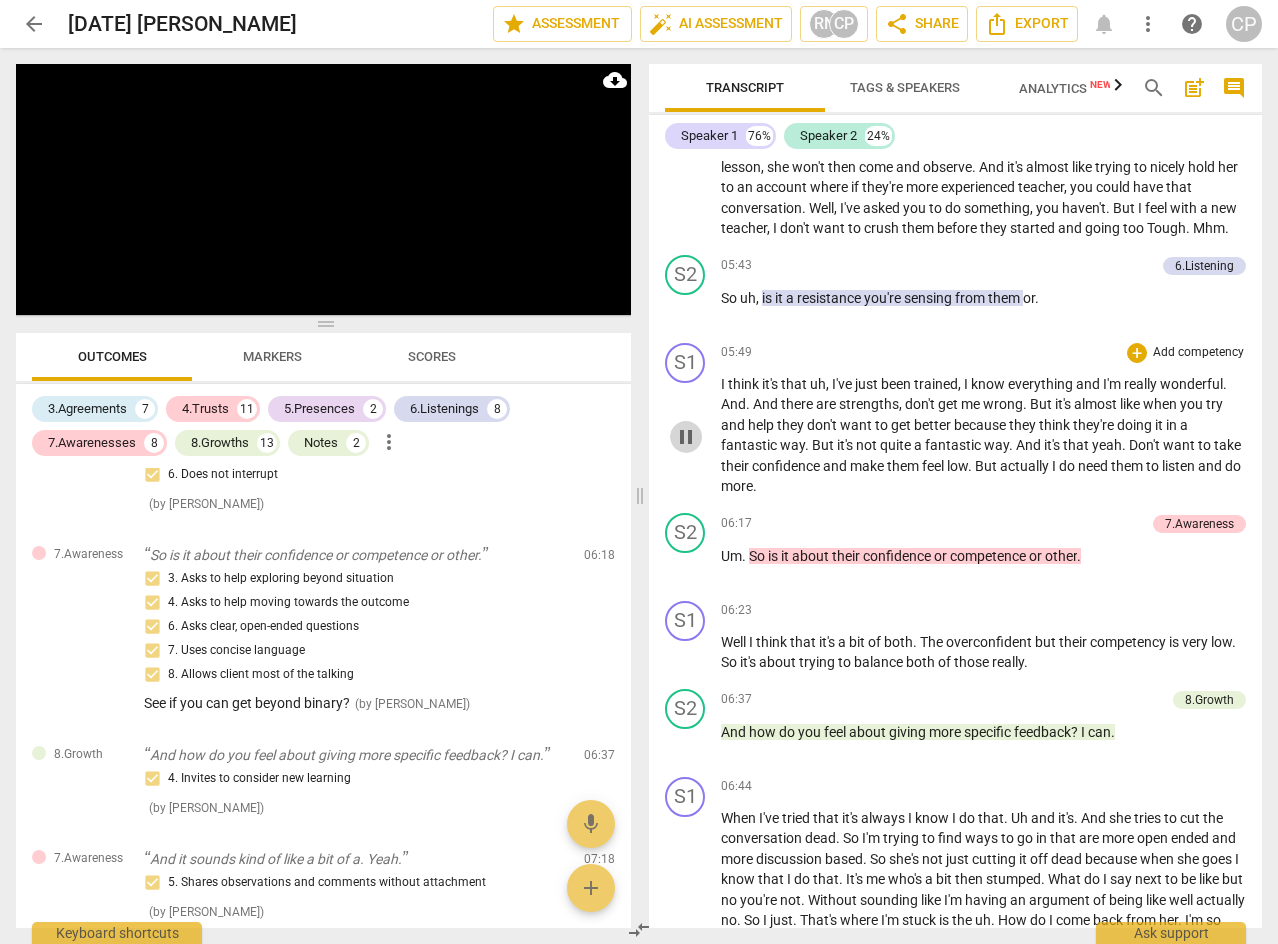 click on "pause" at bounding box center (686, 437) 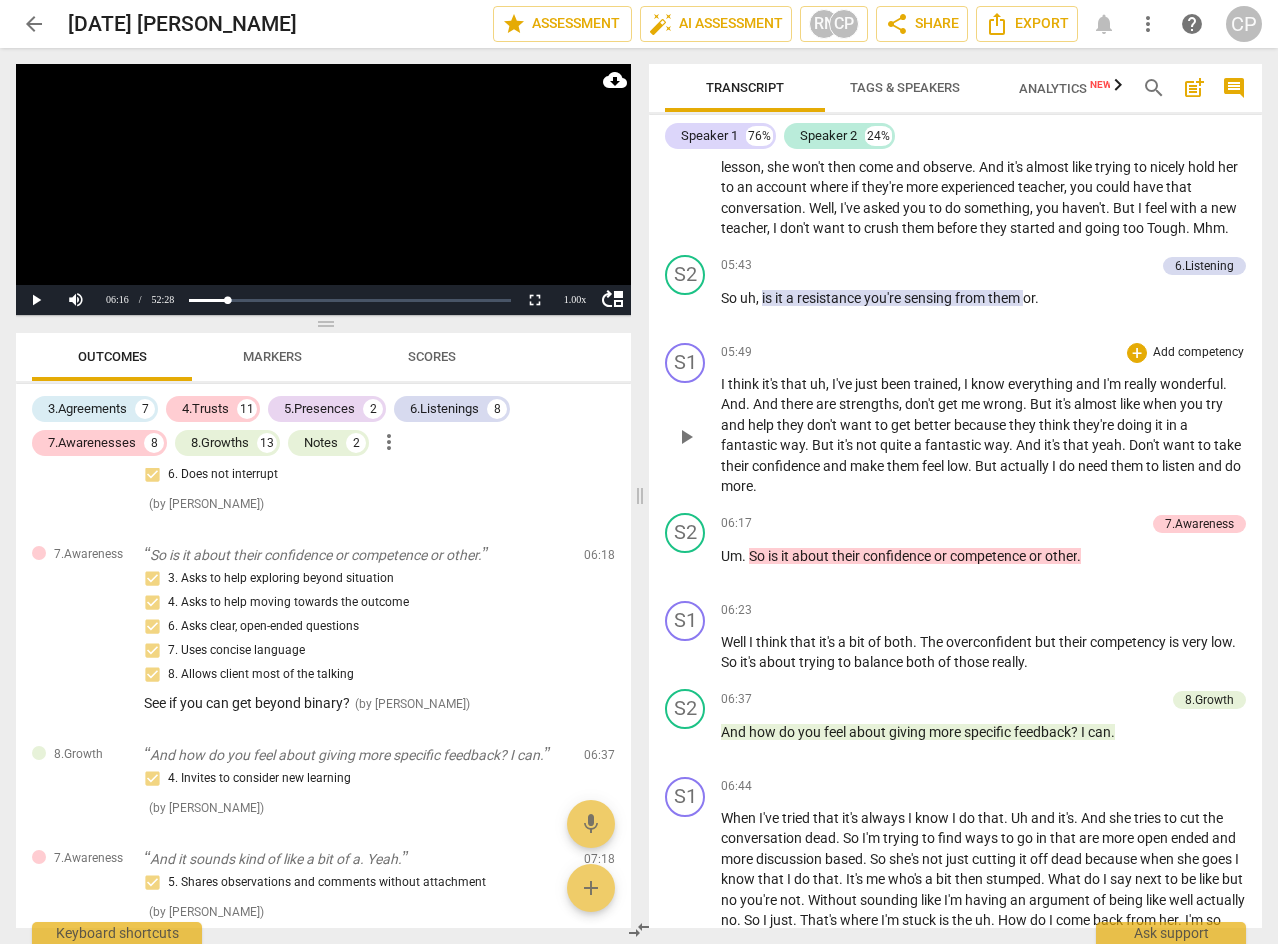 click on "play_arrow" at bounding box center (686, 437) 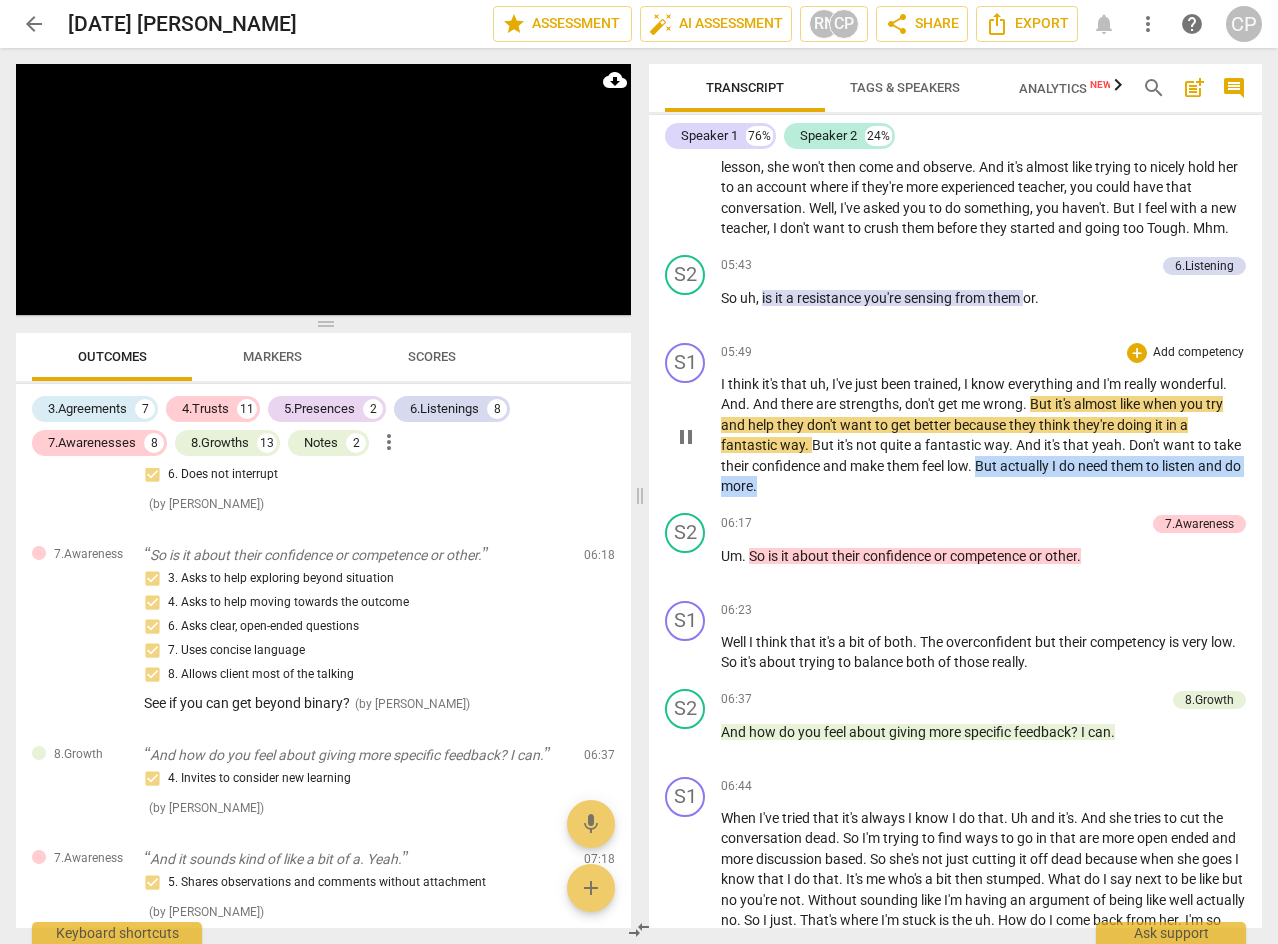drag, startPoint x: 1009, startPoint y: 508, endPoint x: 1013, endPoint y: 525, distance: 17.464249 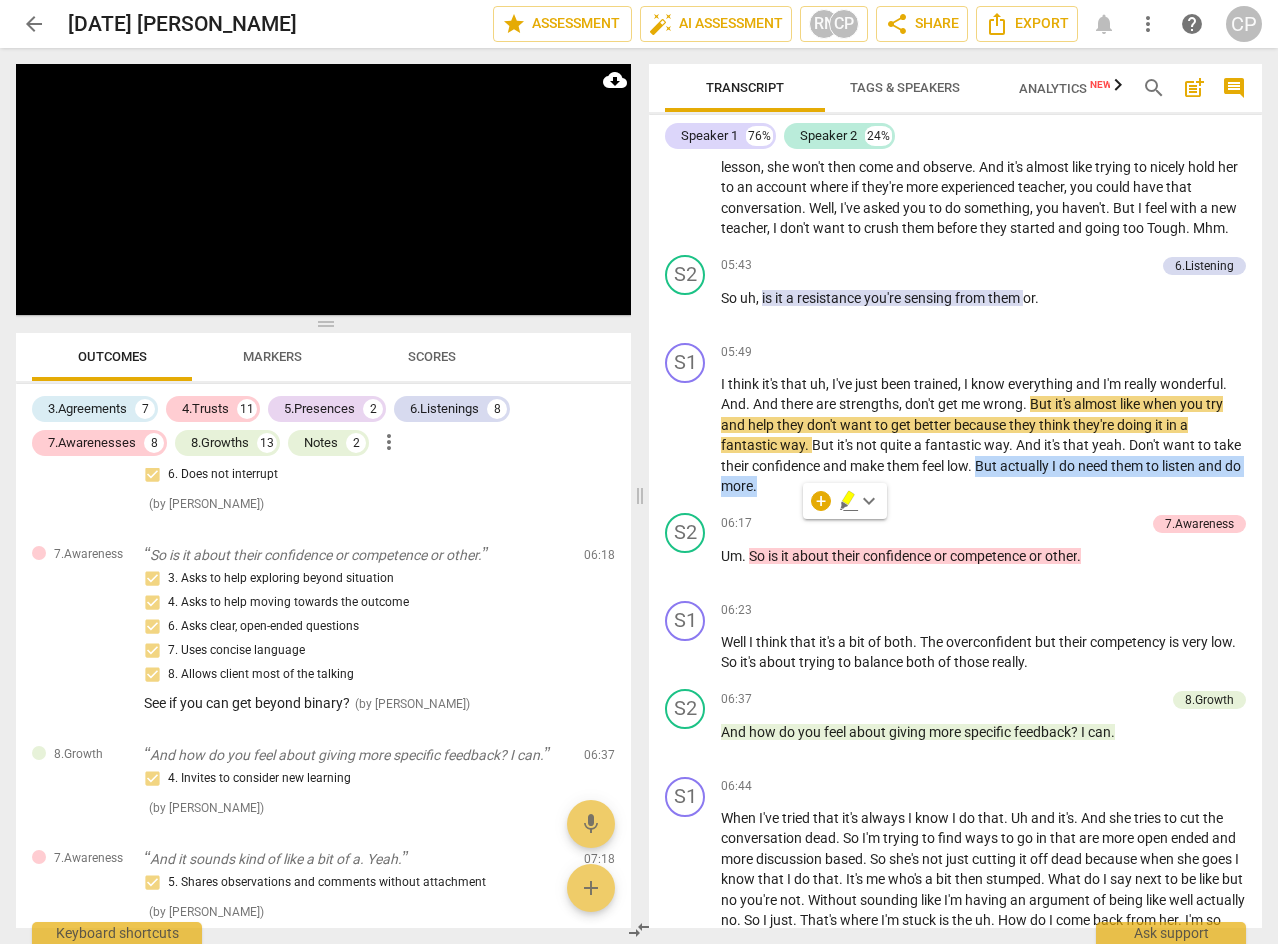 click 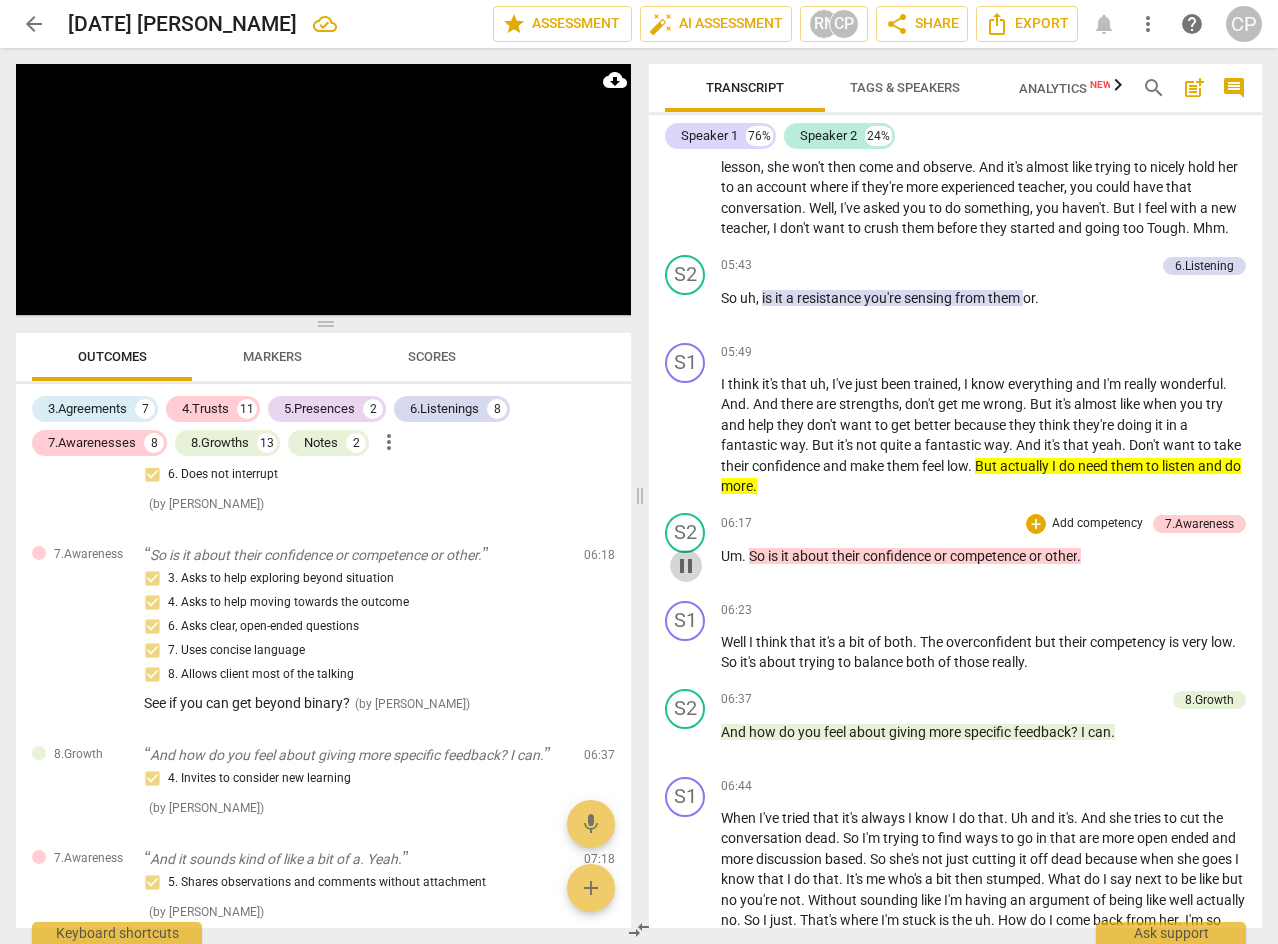 click on "pause" at bounding box center [686, 566] 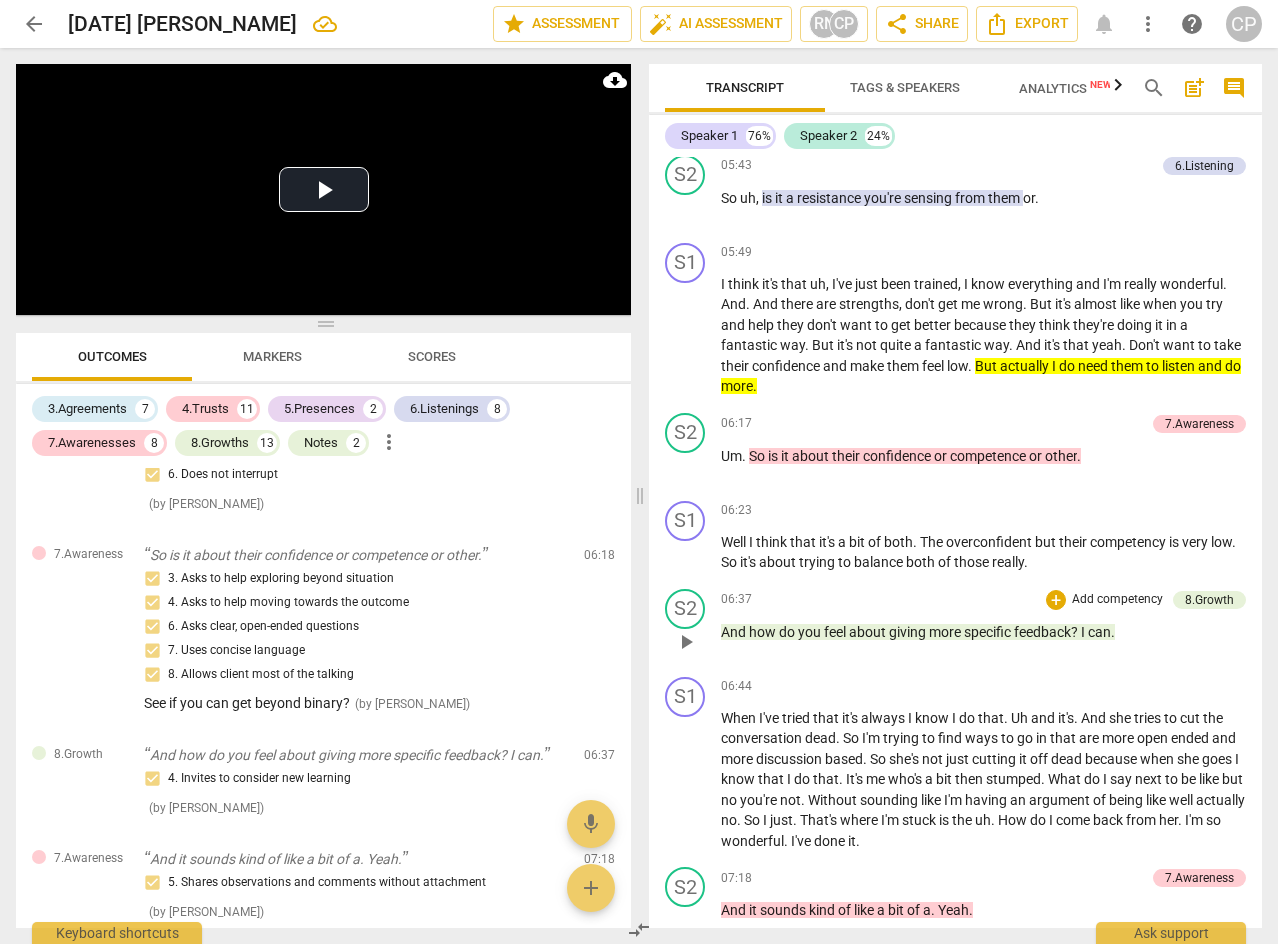 scroll, scrollTop: 2700, scrollLeft: 0, axis: vertical 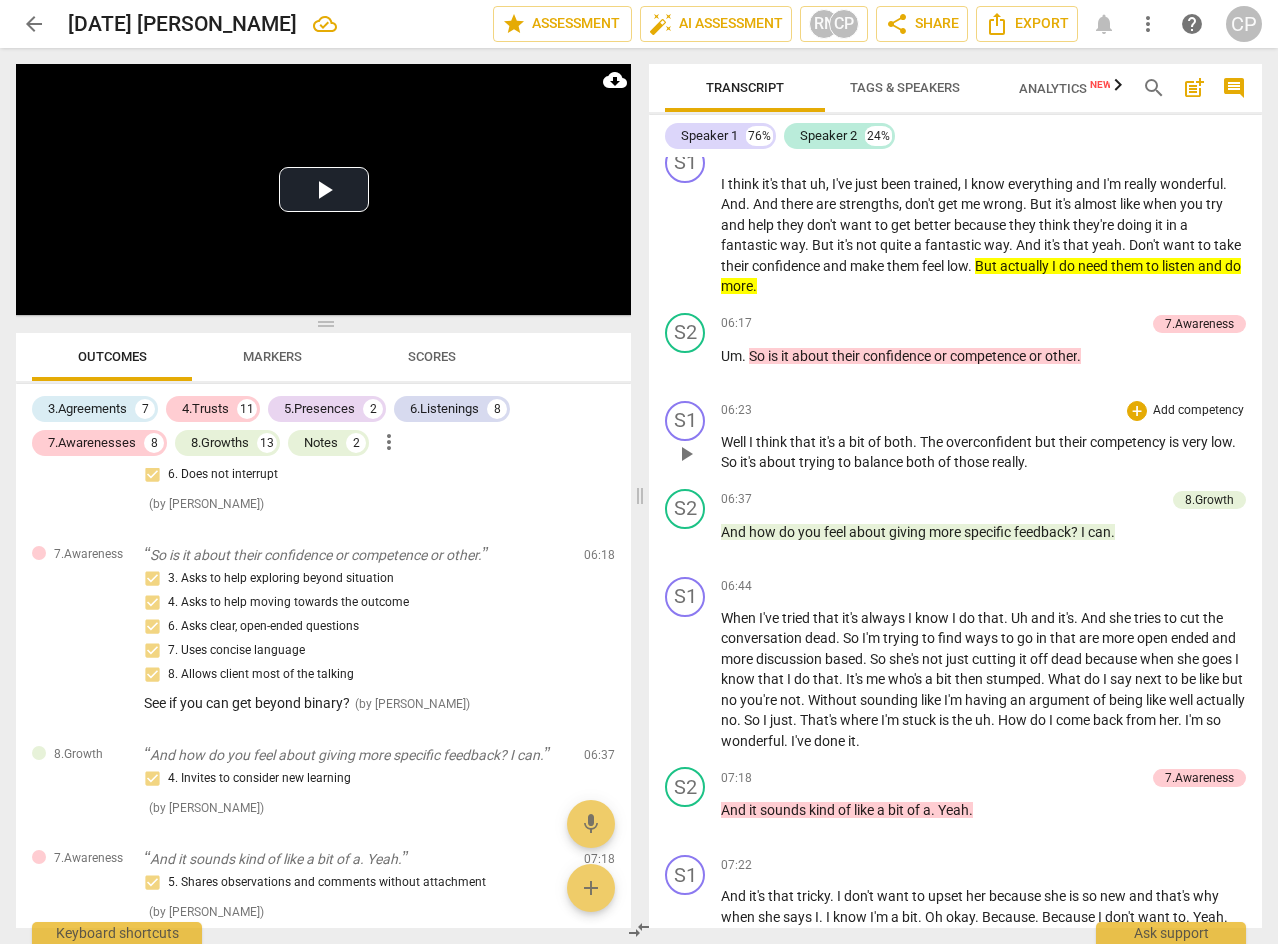 click on "play_arrow" at bounding box center [686, 454] 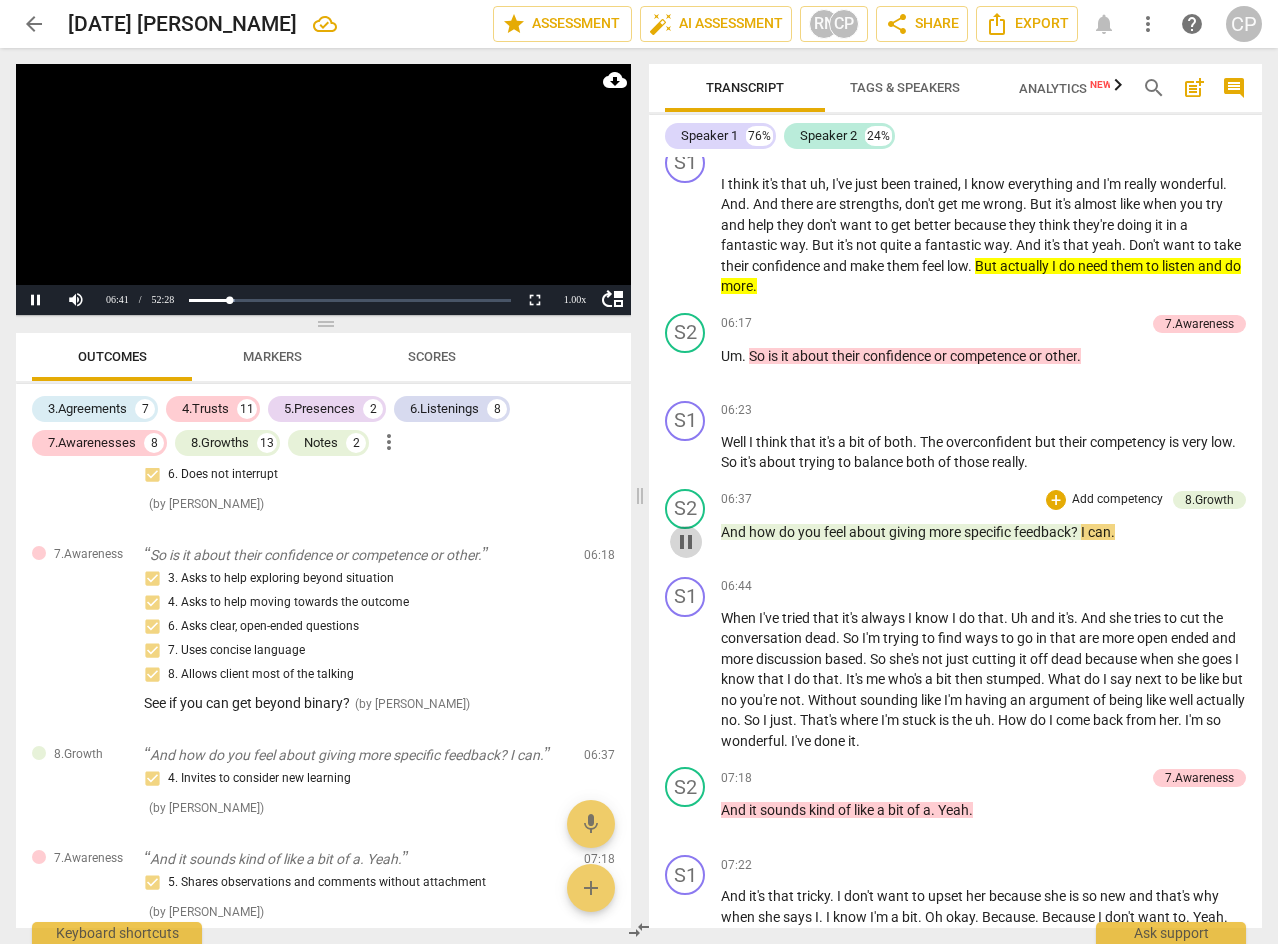 drag, startPoint x: 689, startPoint y: 580, endPoint x: 733, endPoint y: 544, distance: 56.85068 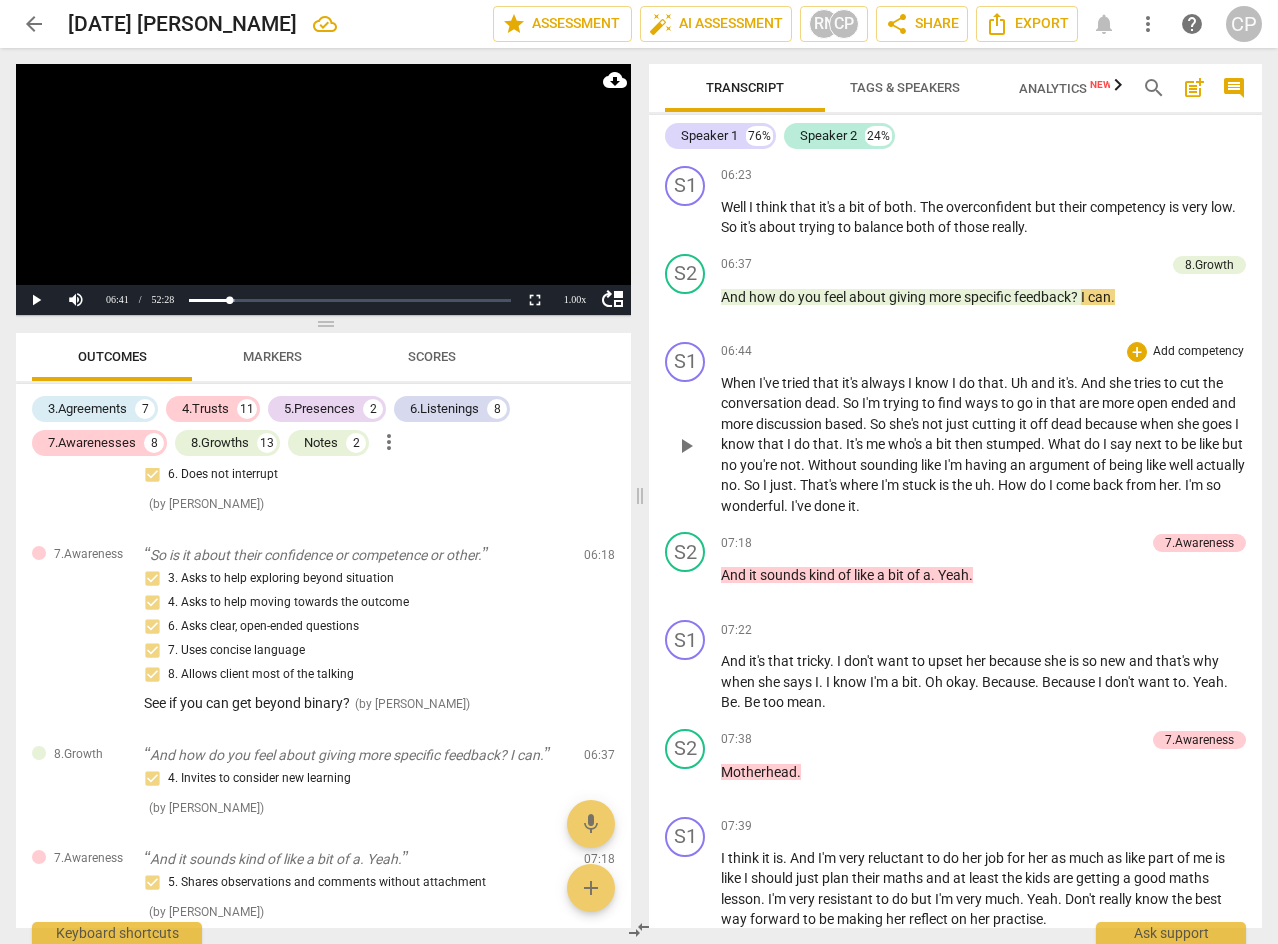 scroll, scrollTop: 2900, scrollLeft: 0, axis: vertical 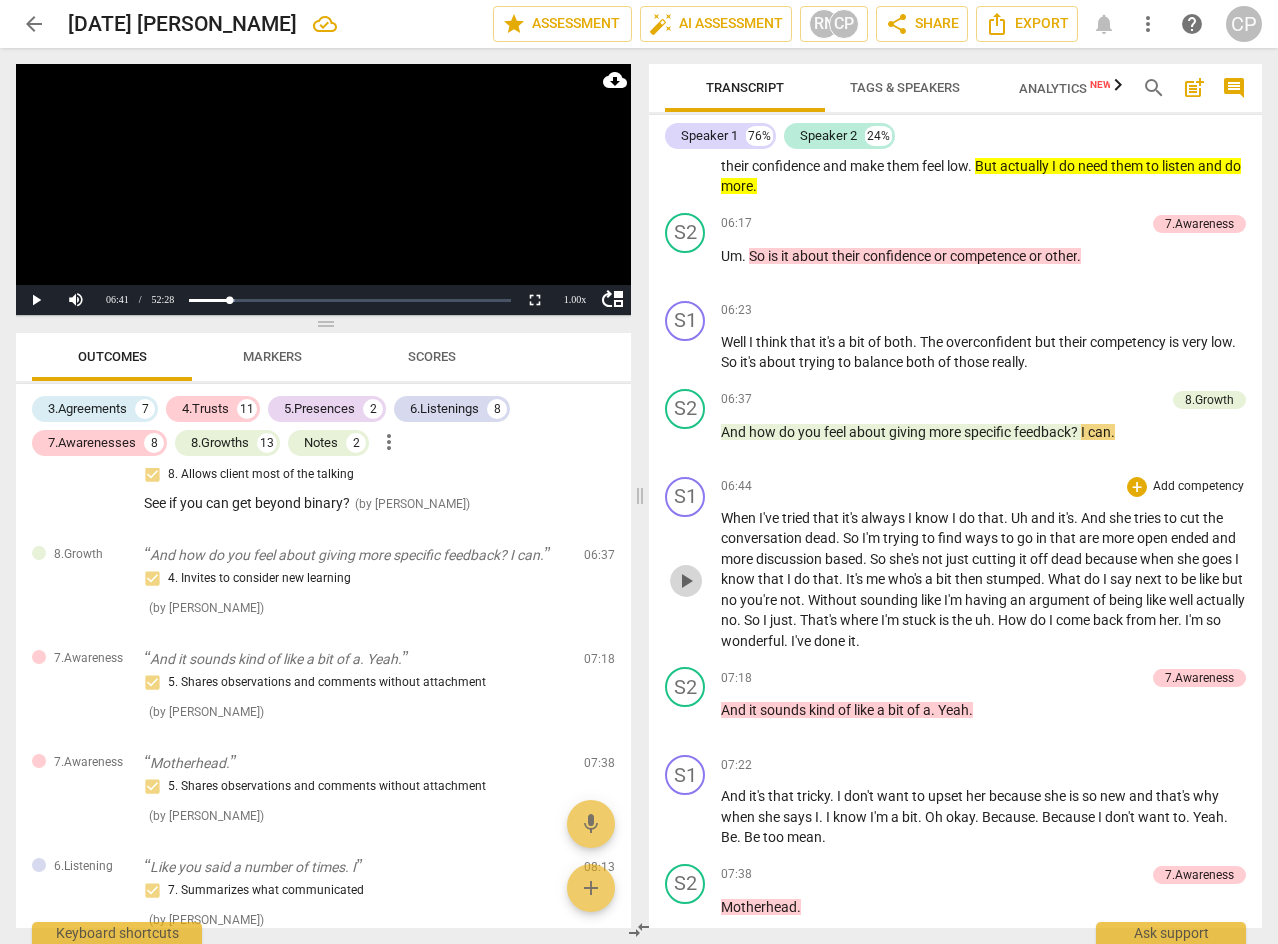 click on "play_arrow" at bounding box center (686, 581) 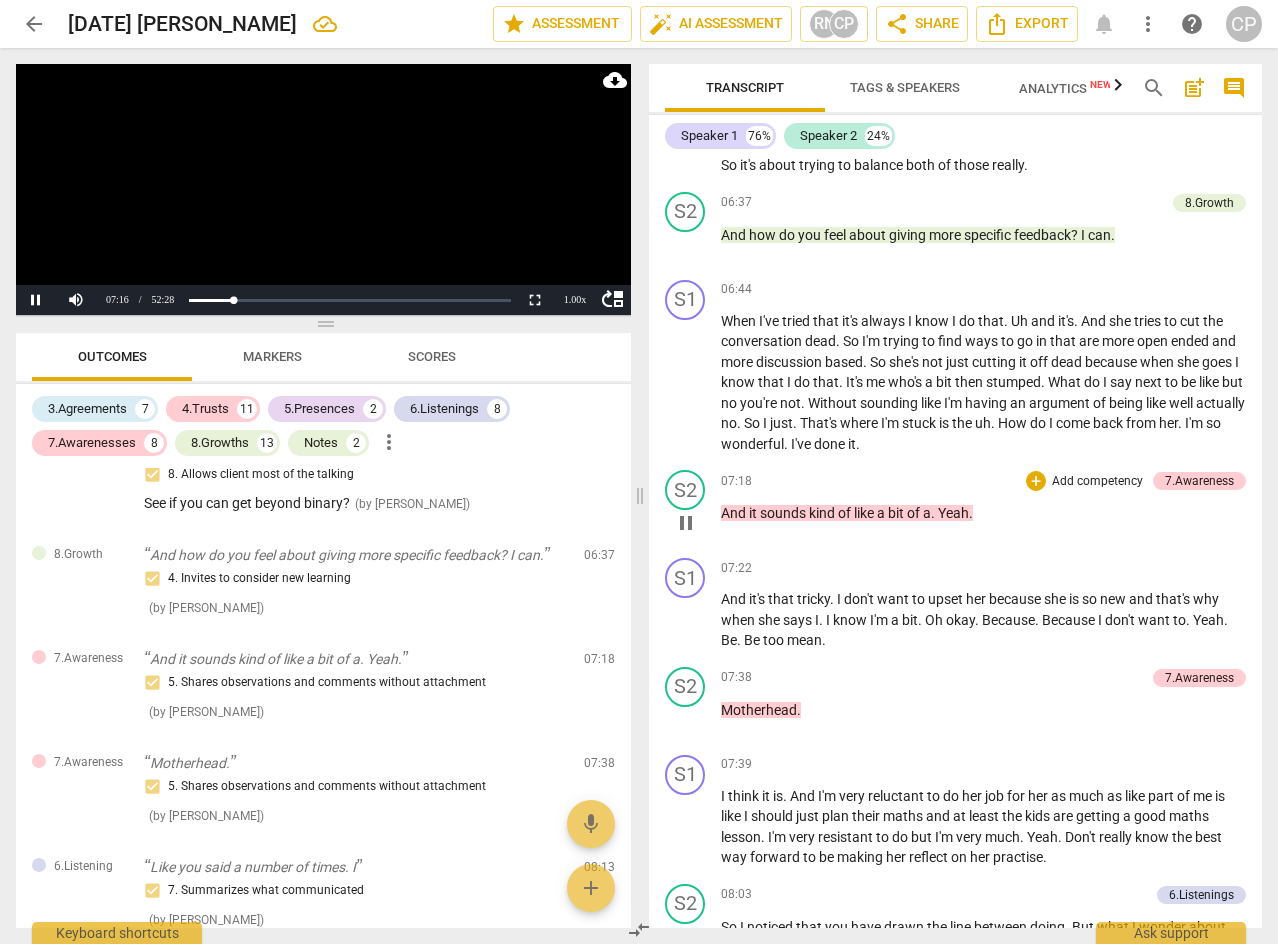 scroll, scrollTop: 3000, scrollLeft: 0, axis: vertical 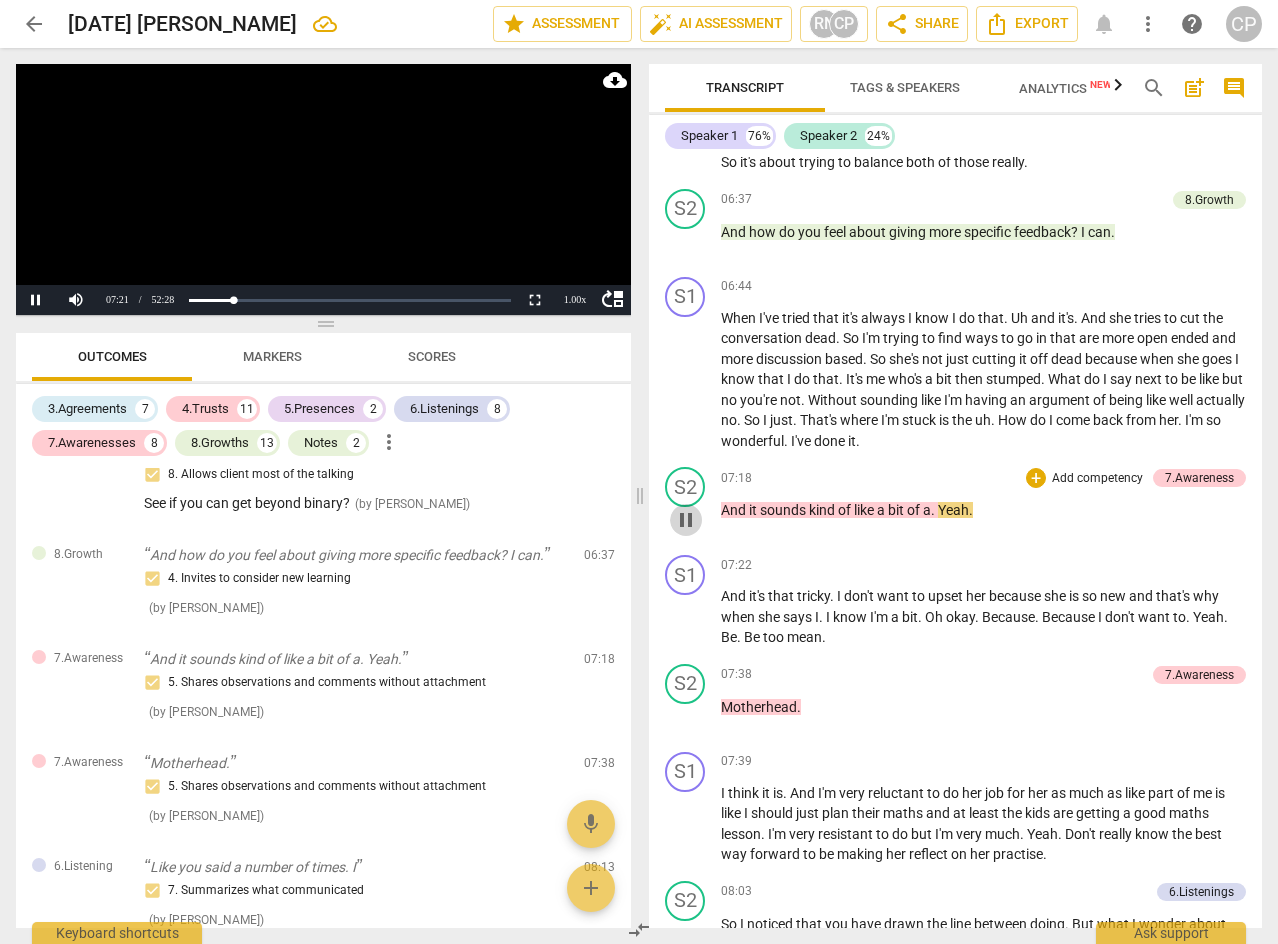 click on "pause" at bounding box center [686, 520] 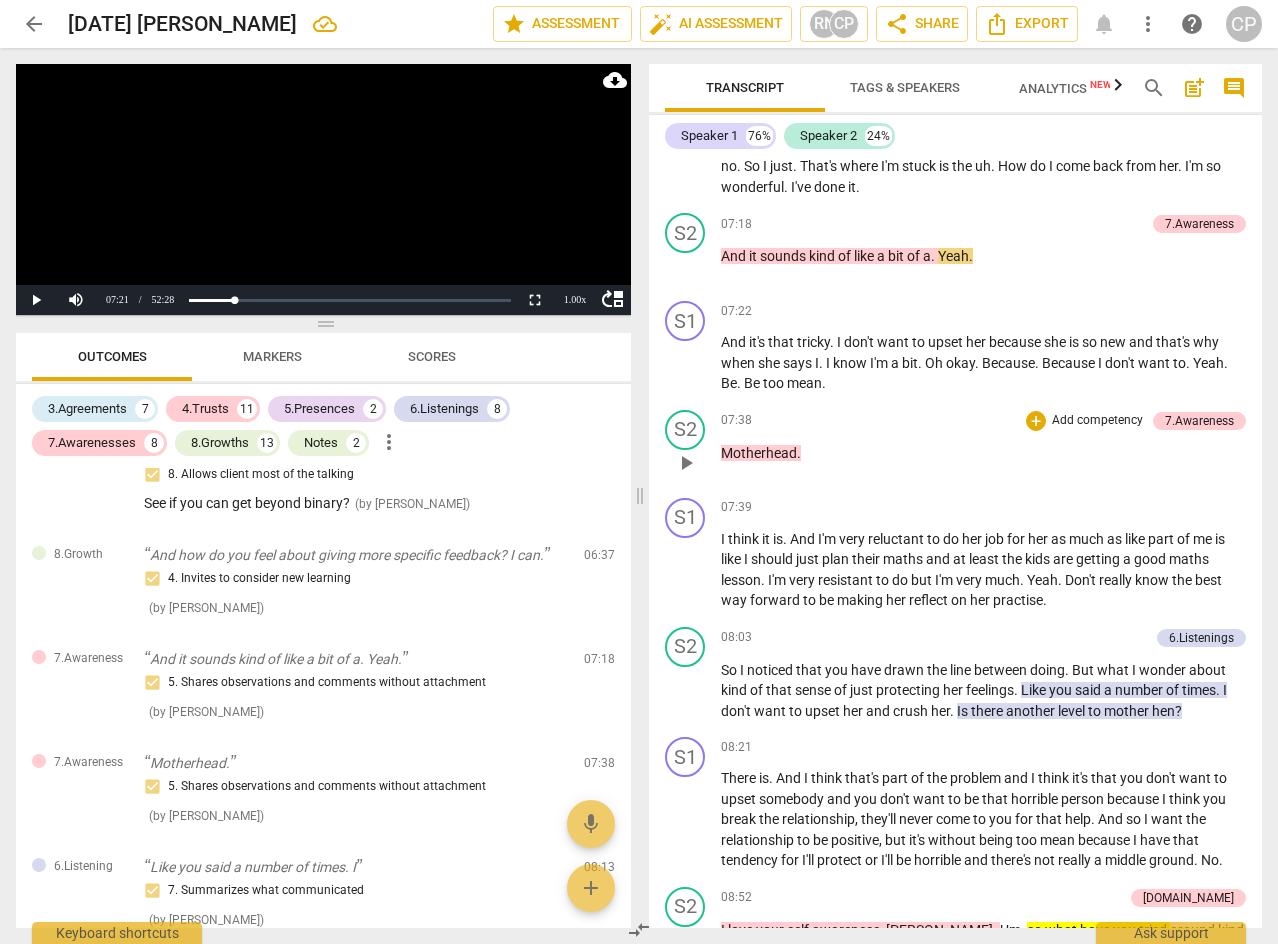 scroll, scrollTop: 3300, scrollLeft: 0, axis: vertical 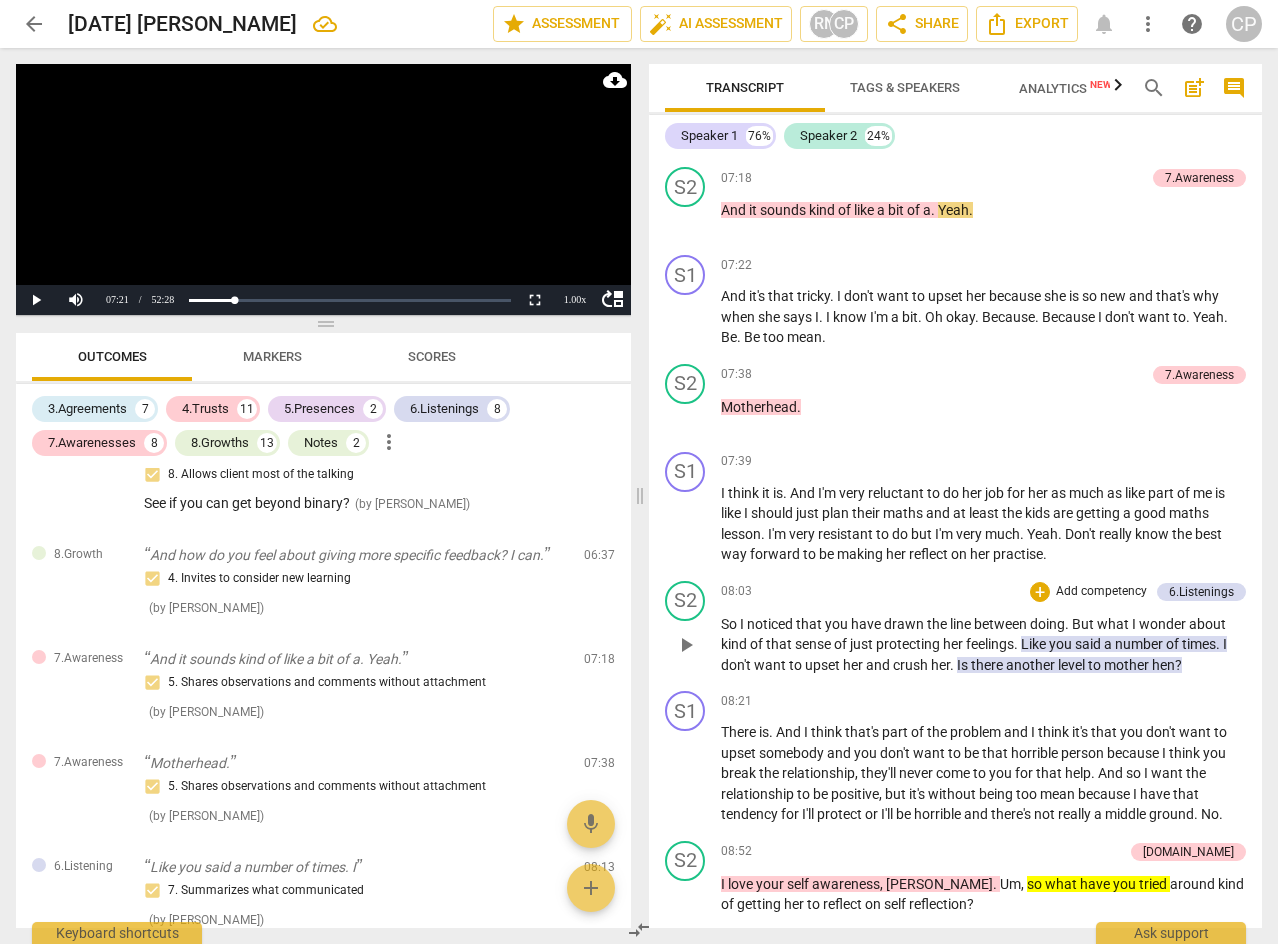 click on "play_arrow" at bounding box center (686, 645) 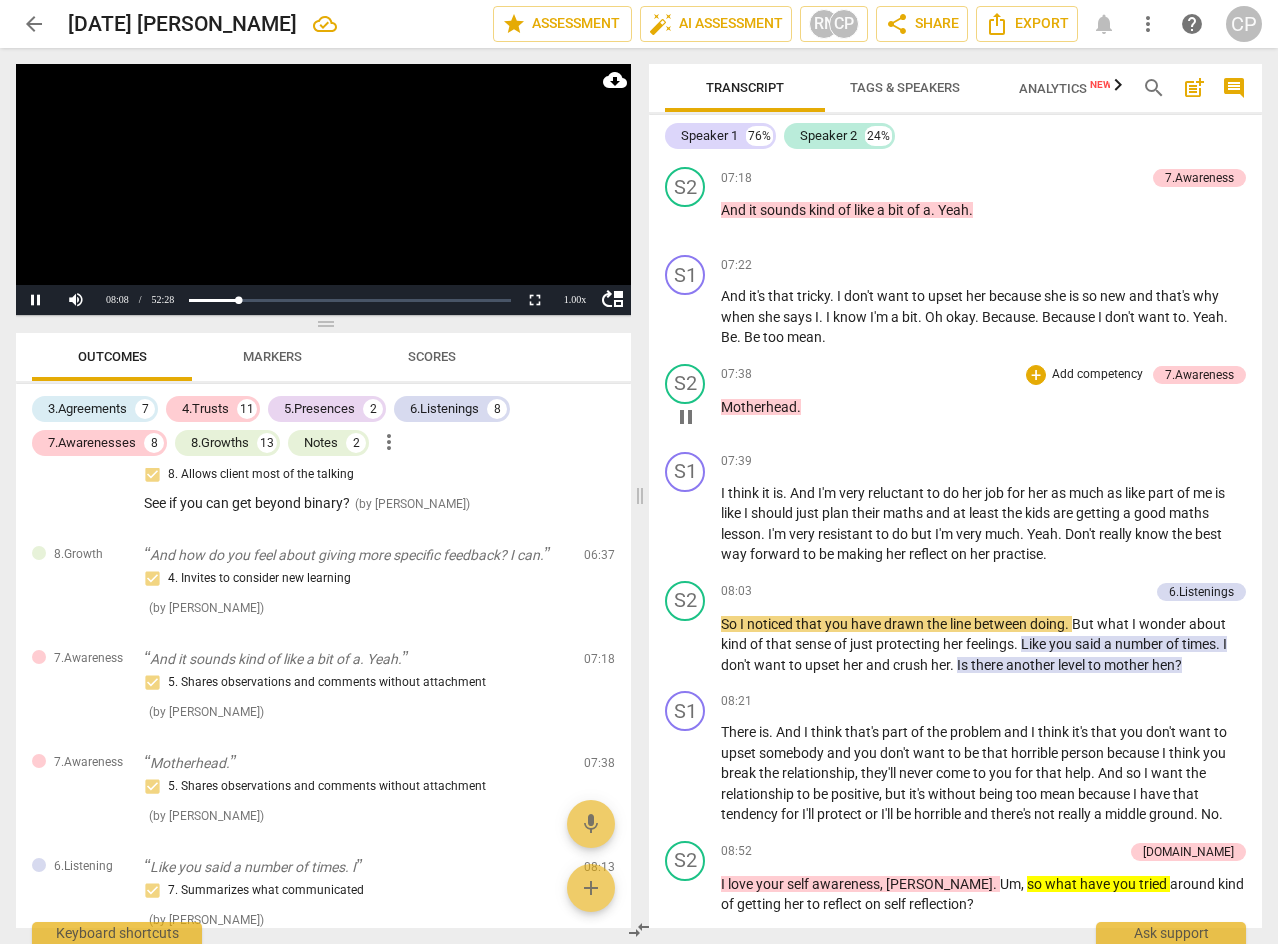scroll, scrollTop: 3500, scrollLeft: 0, axis: vertical 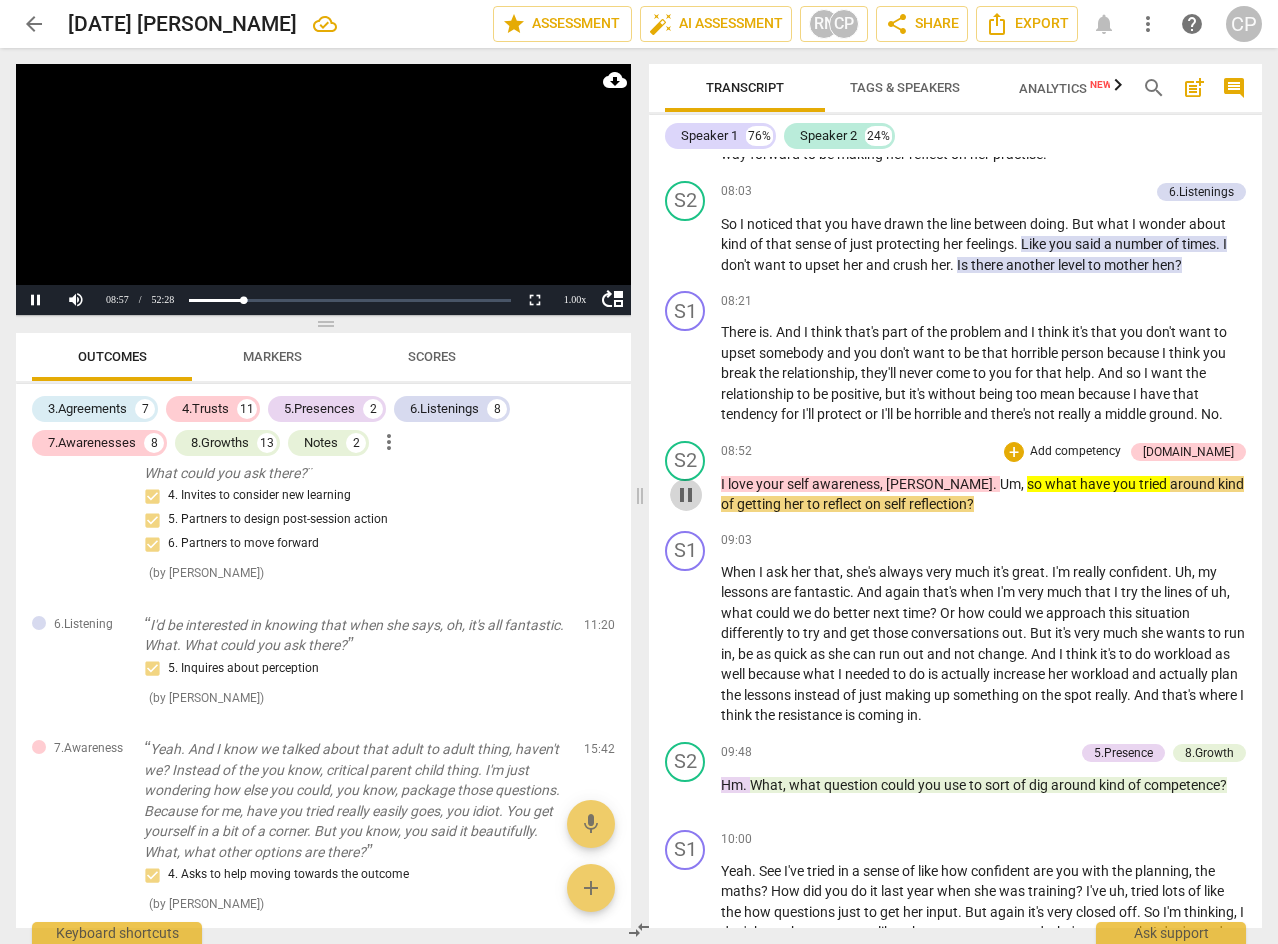 click on "pause" at bounding box center (686, 495) 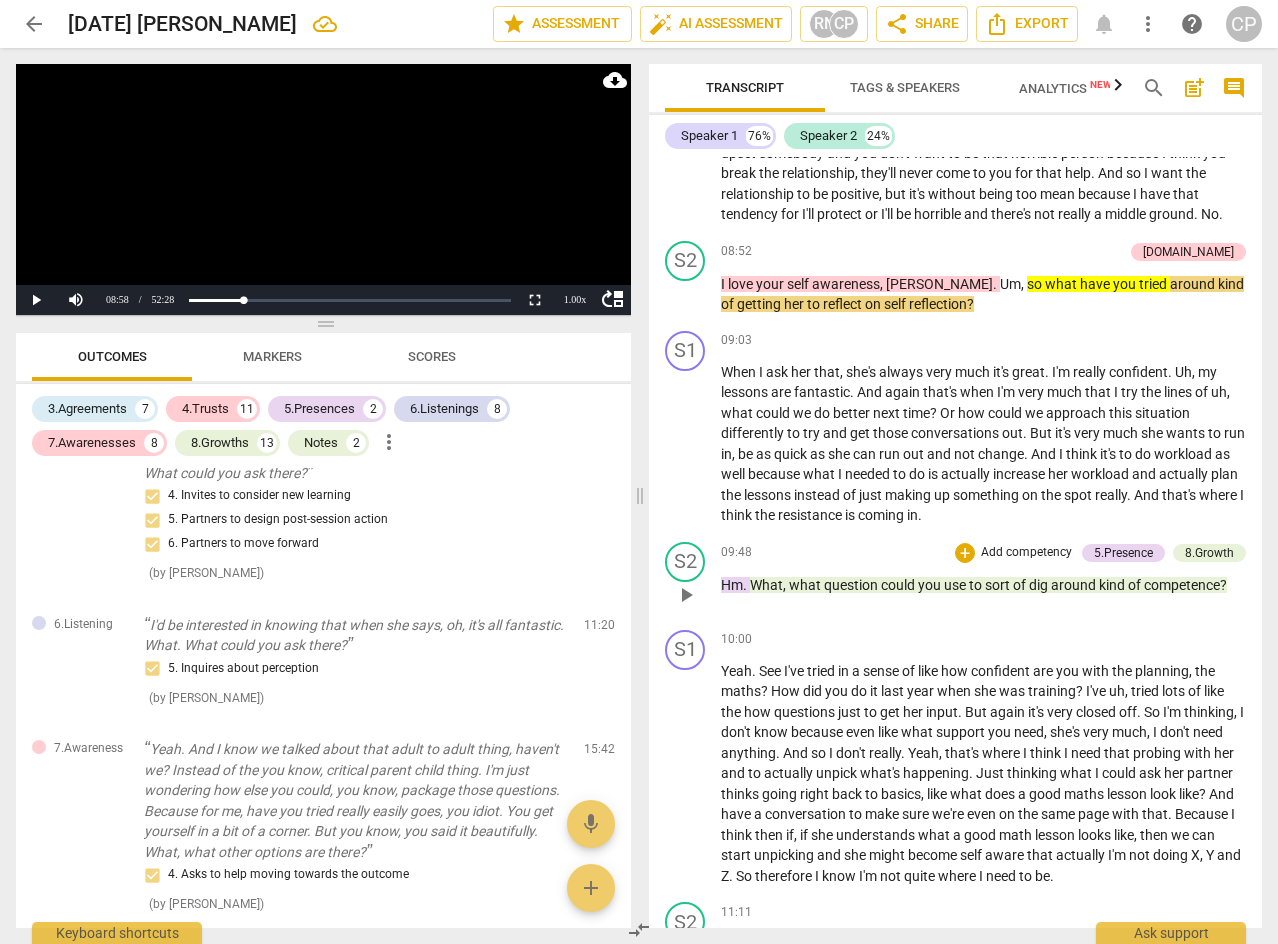 scroll, scrollTop: 4100, scrollLeft: 0, axis: vertical 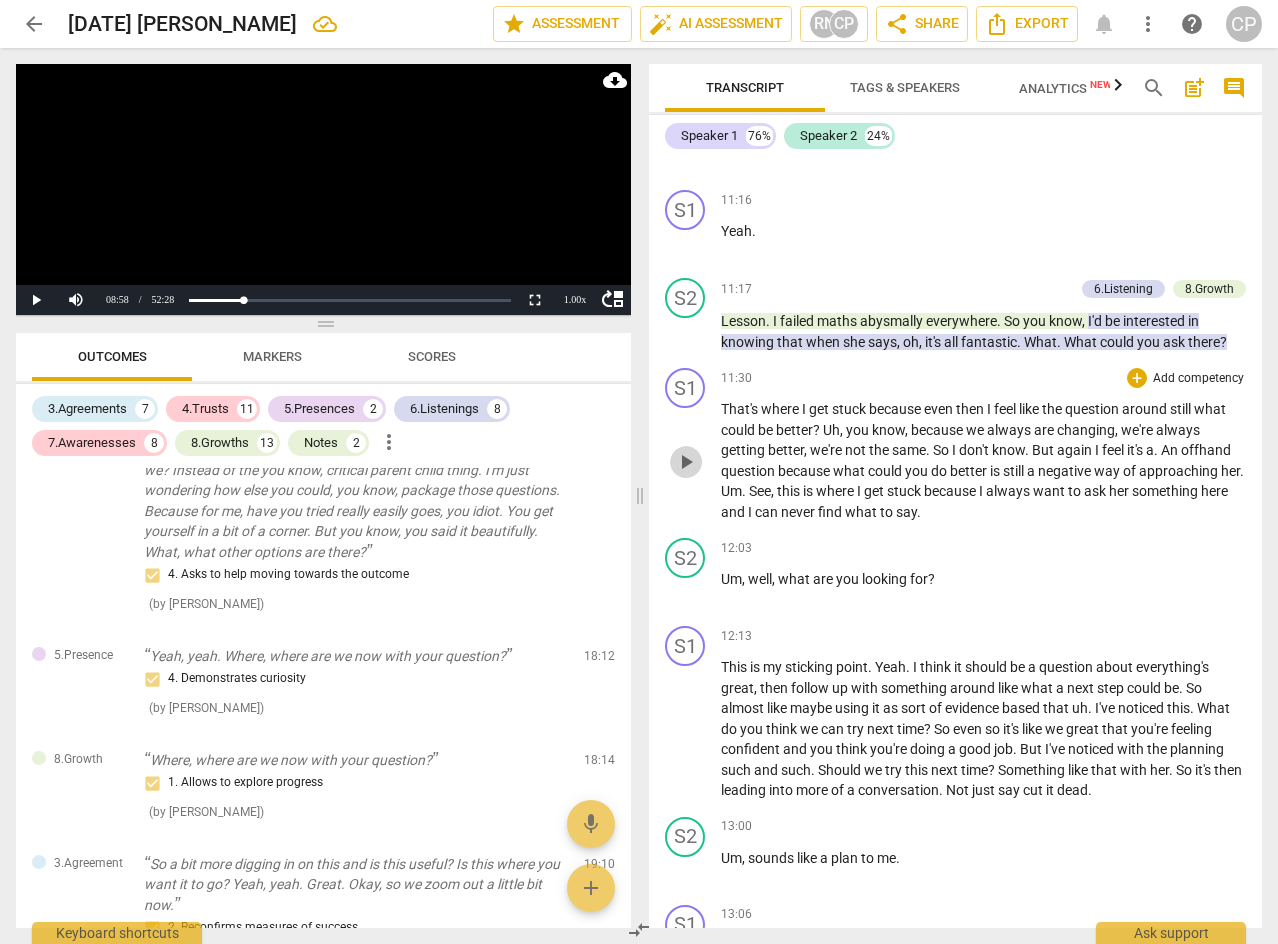 click on "play_arrow" at bounding box center (686, 462) 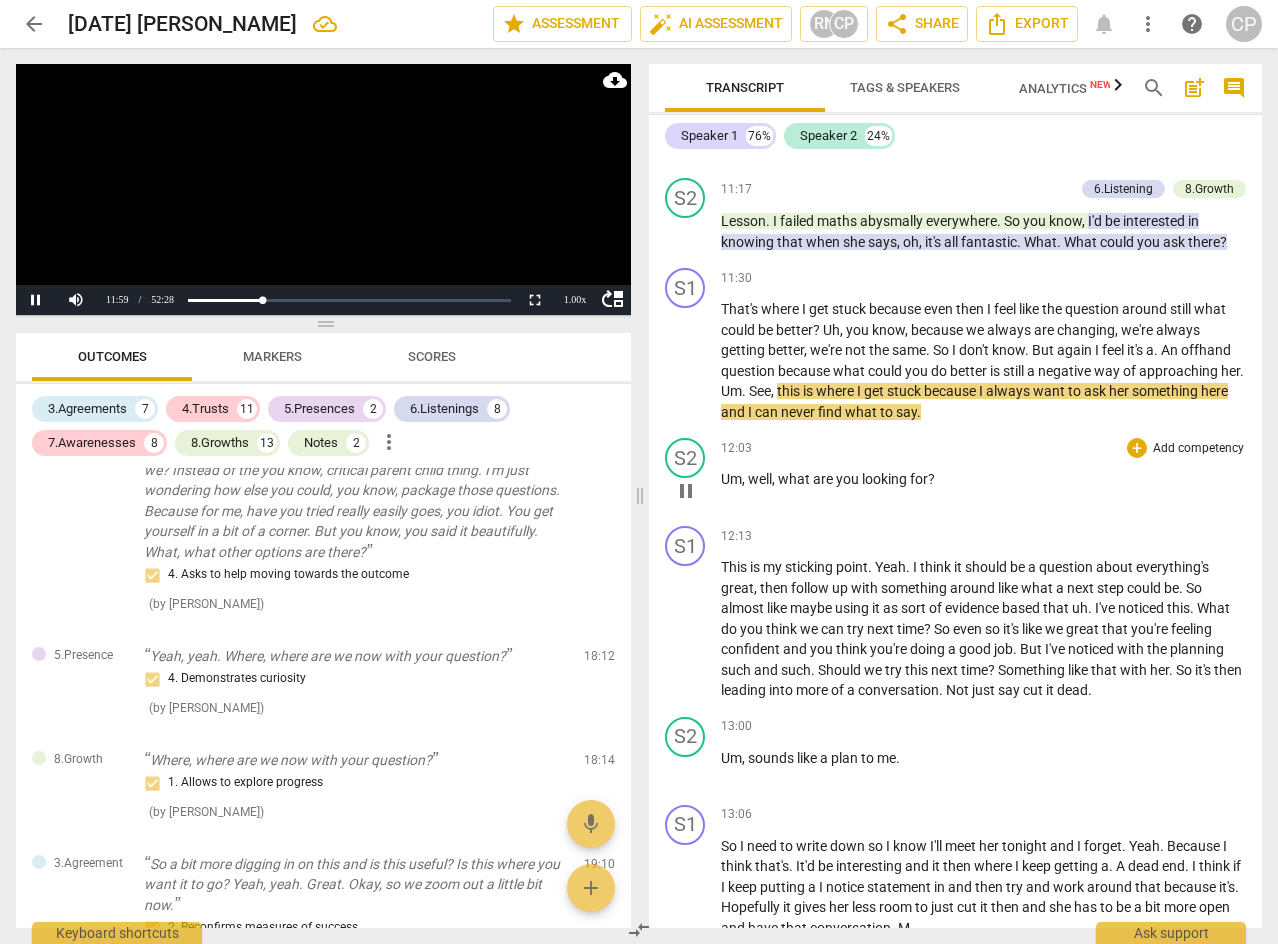 scroll, scrollTop: 4900, scrollLeft: 0, axis: vertical 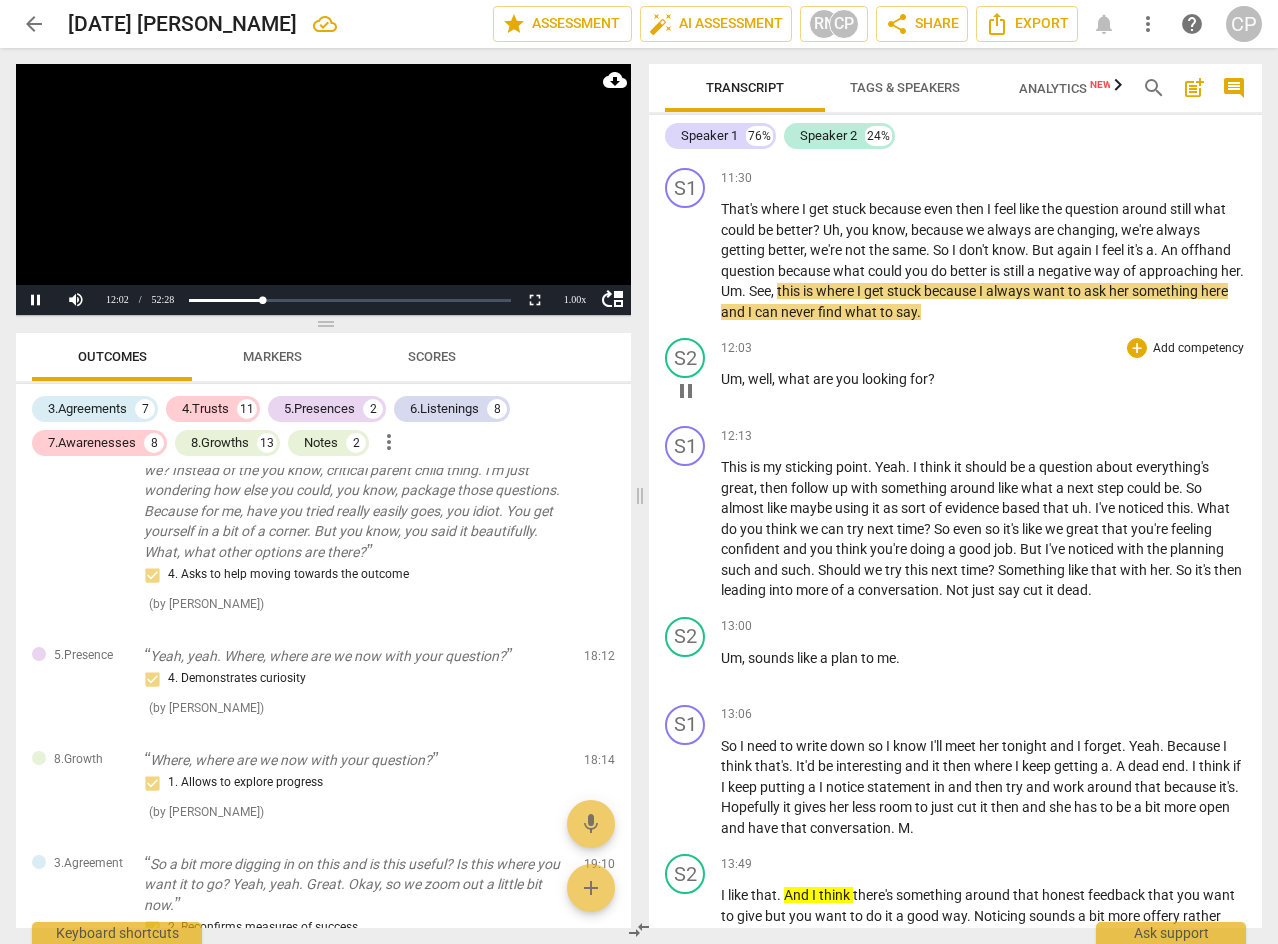 click on "pause" at bounding box center [686, 391] 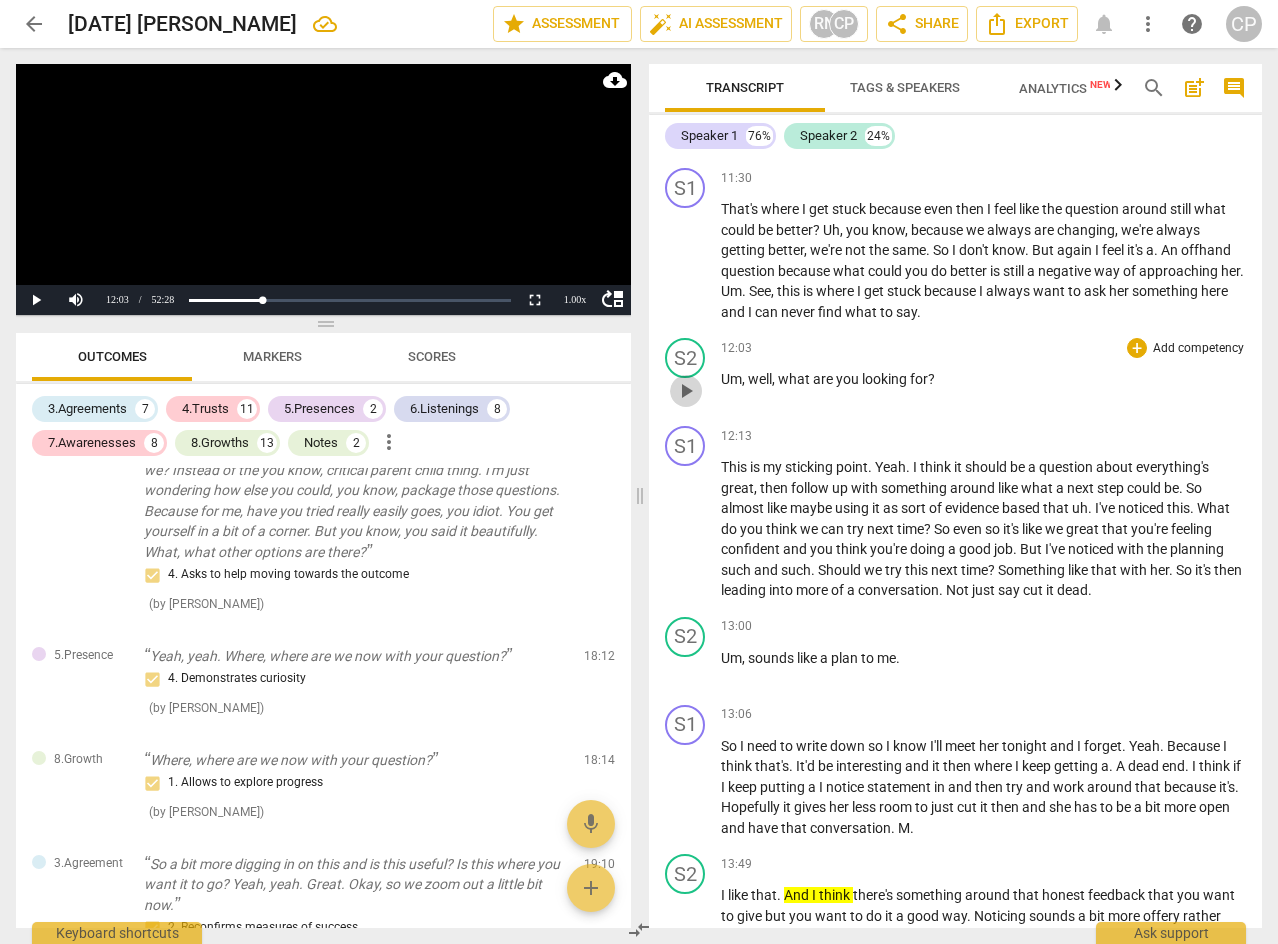 click on "play_arrow" at bounding box center [686, 391] 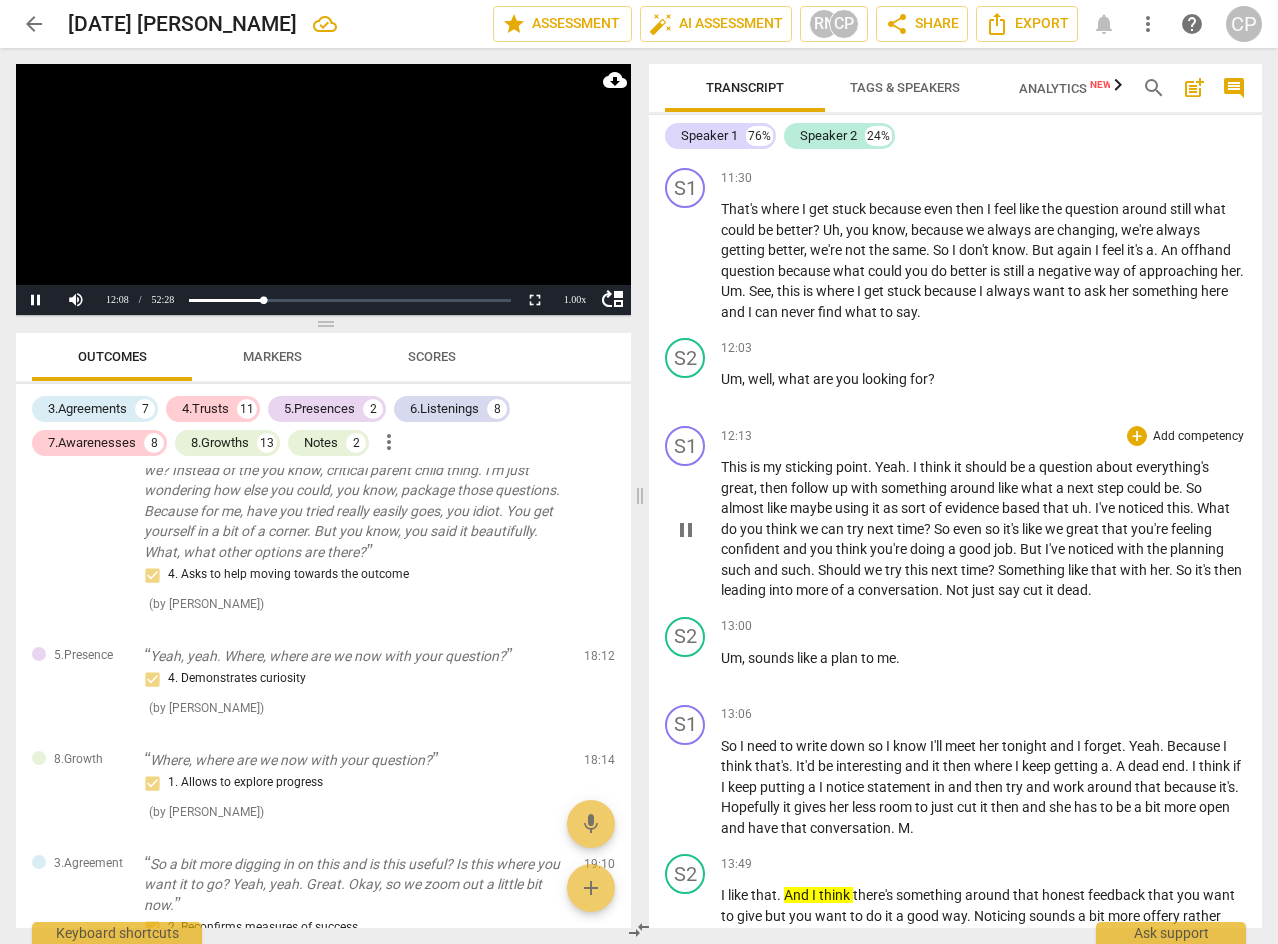 scroll, scrollTop: 5100, scrollLeft: 0, axis: vertical 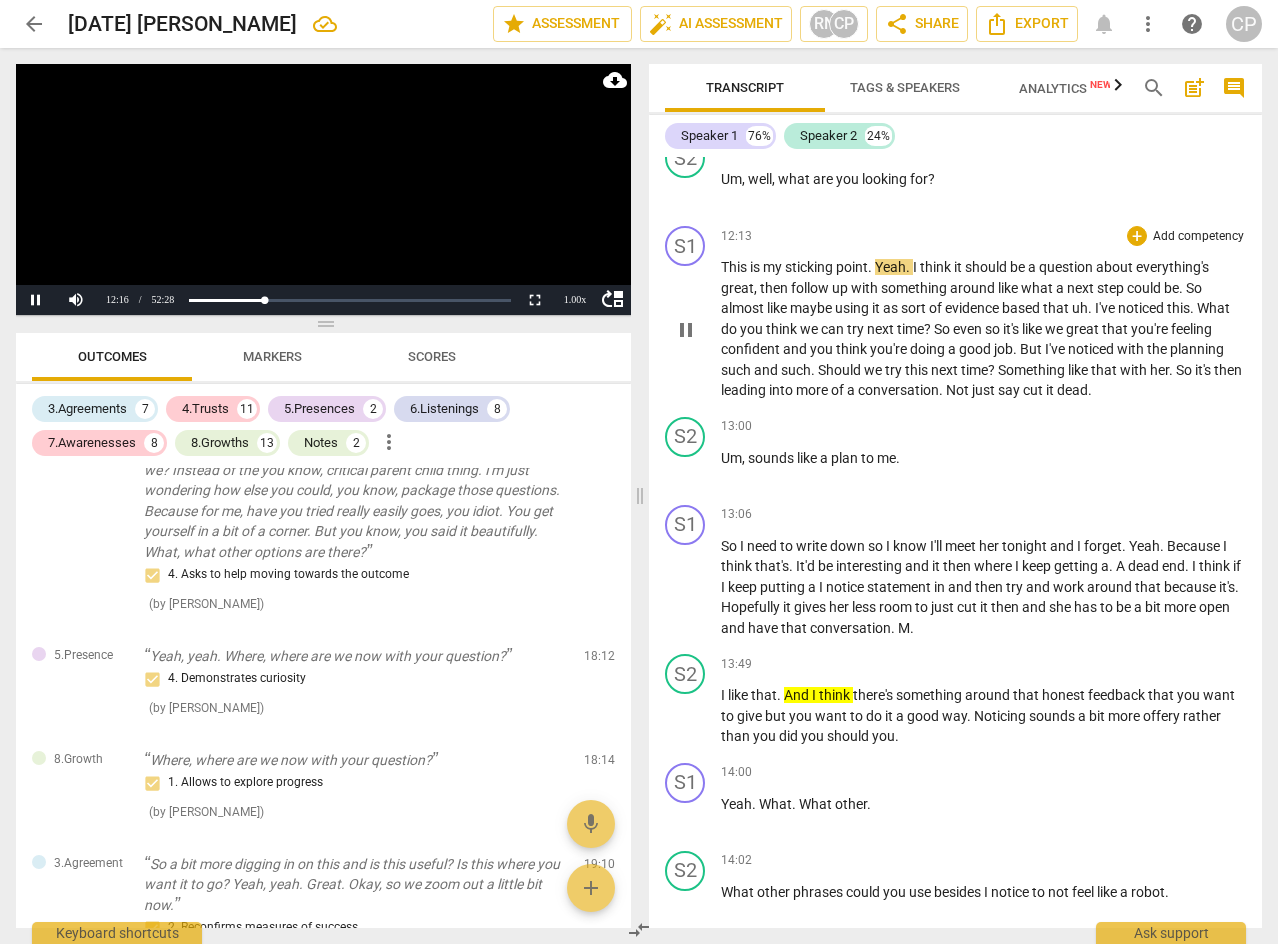 click on "pause" at bounding box center [686, 330] 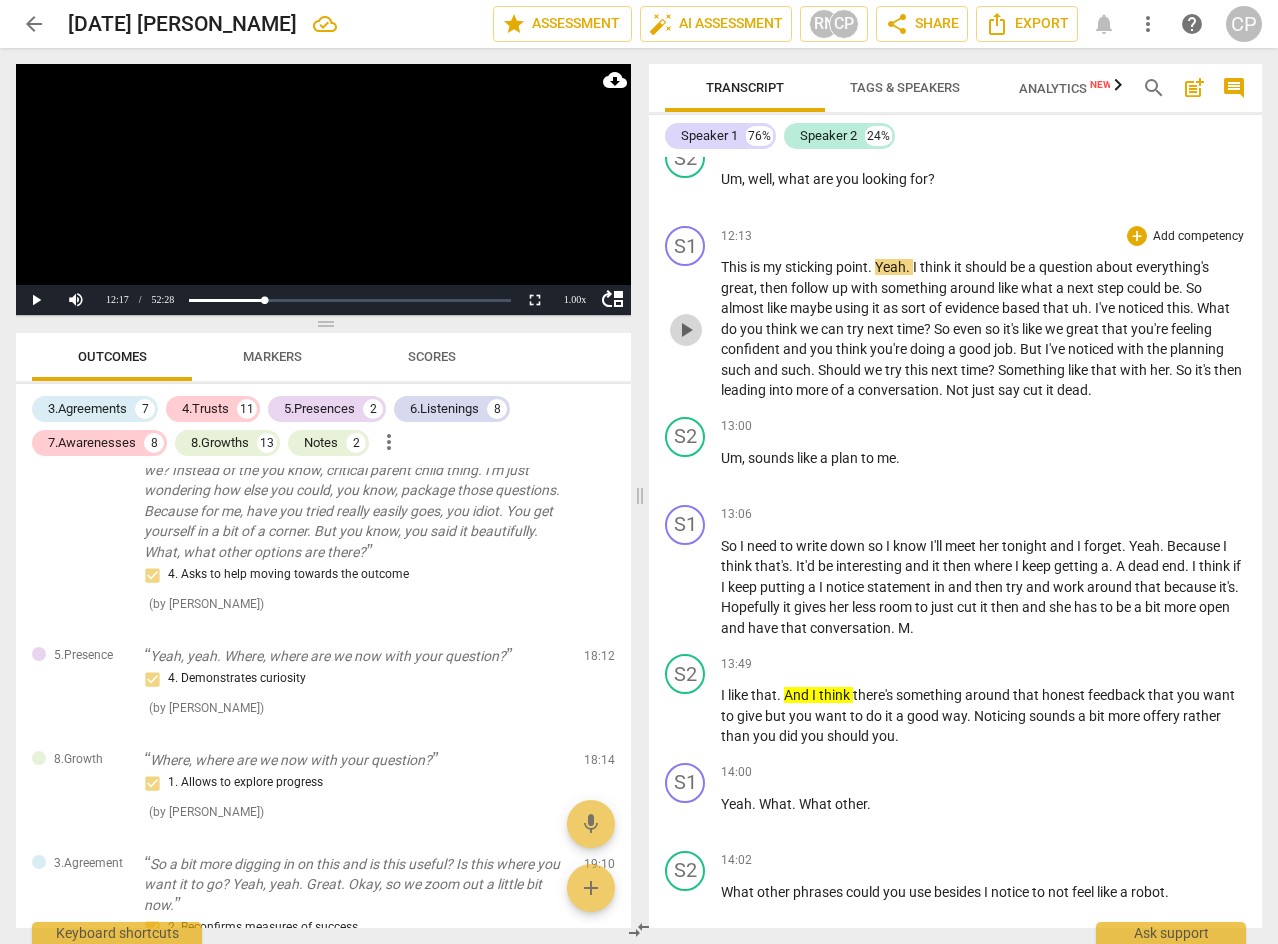 click on "play_arrow" at bounding box center [686, 330] 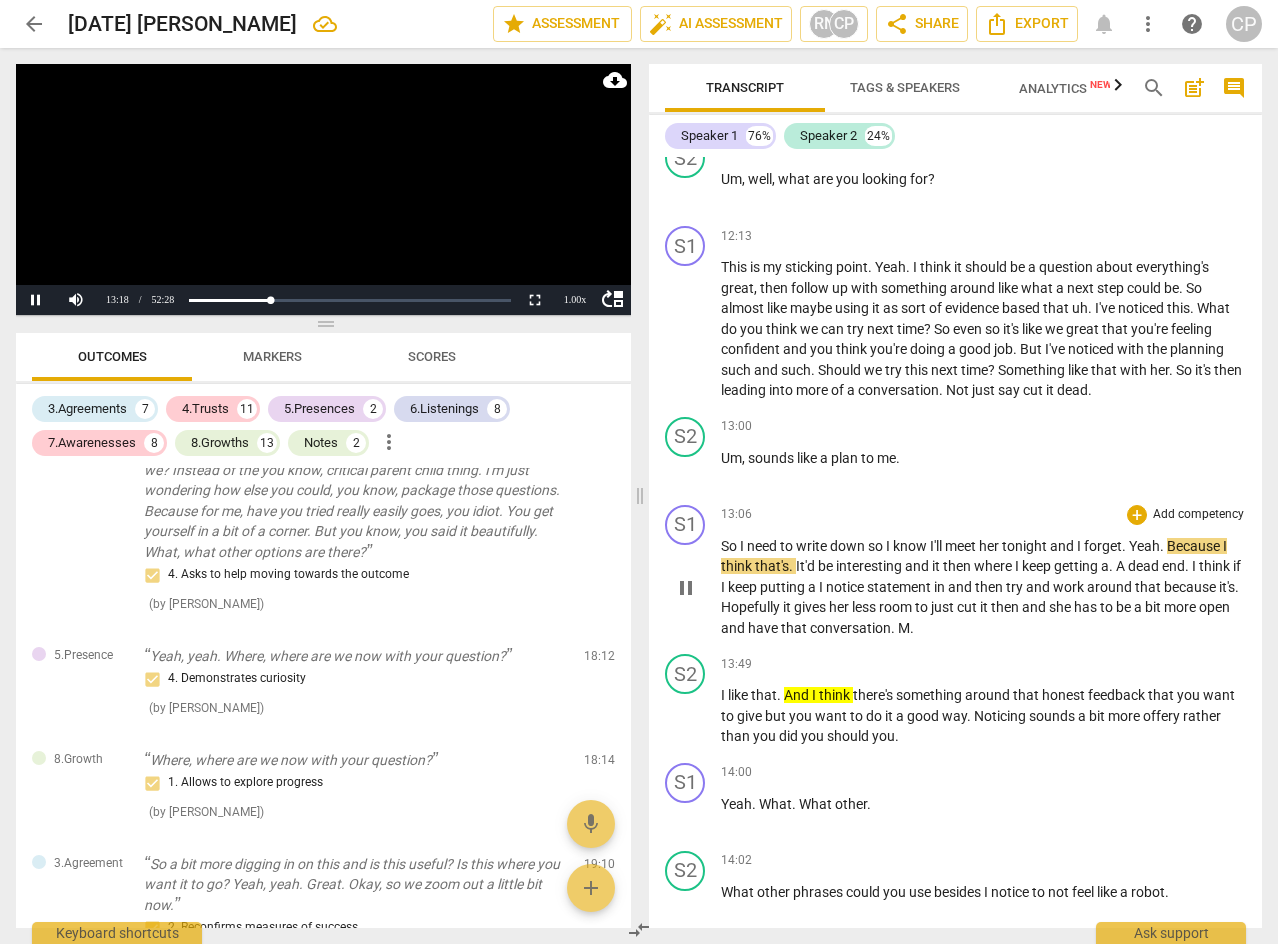 click on "pause" at bounding box center [686, 588] 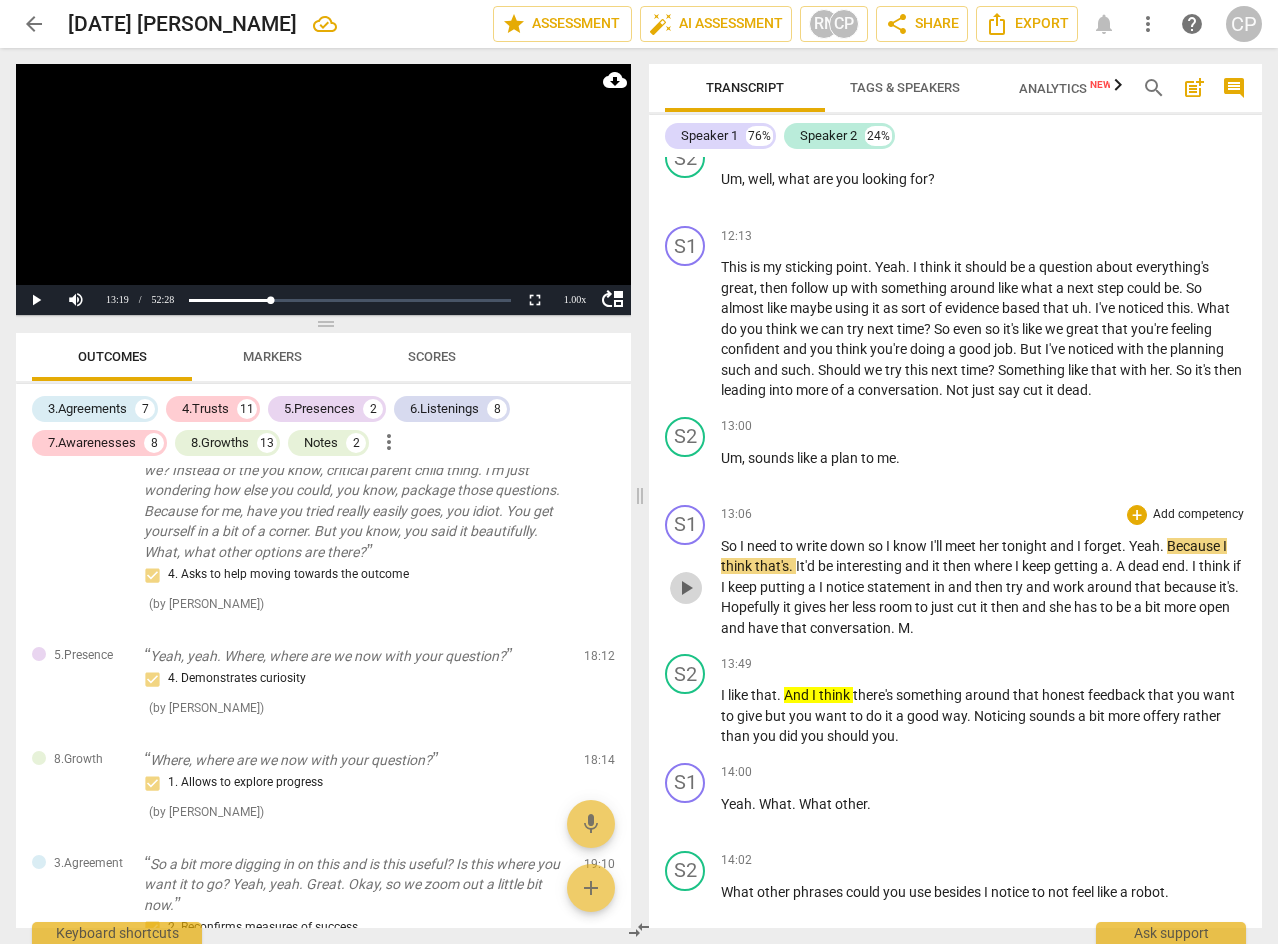 click on "play_arrow" at bounding box center [686, 588] 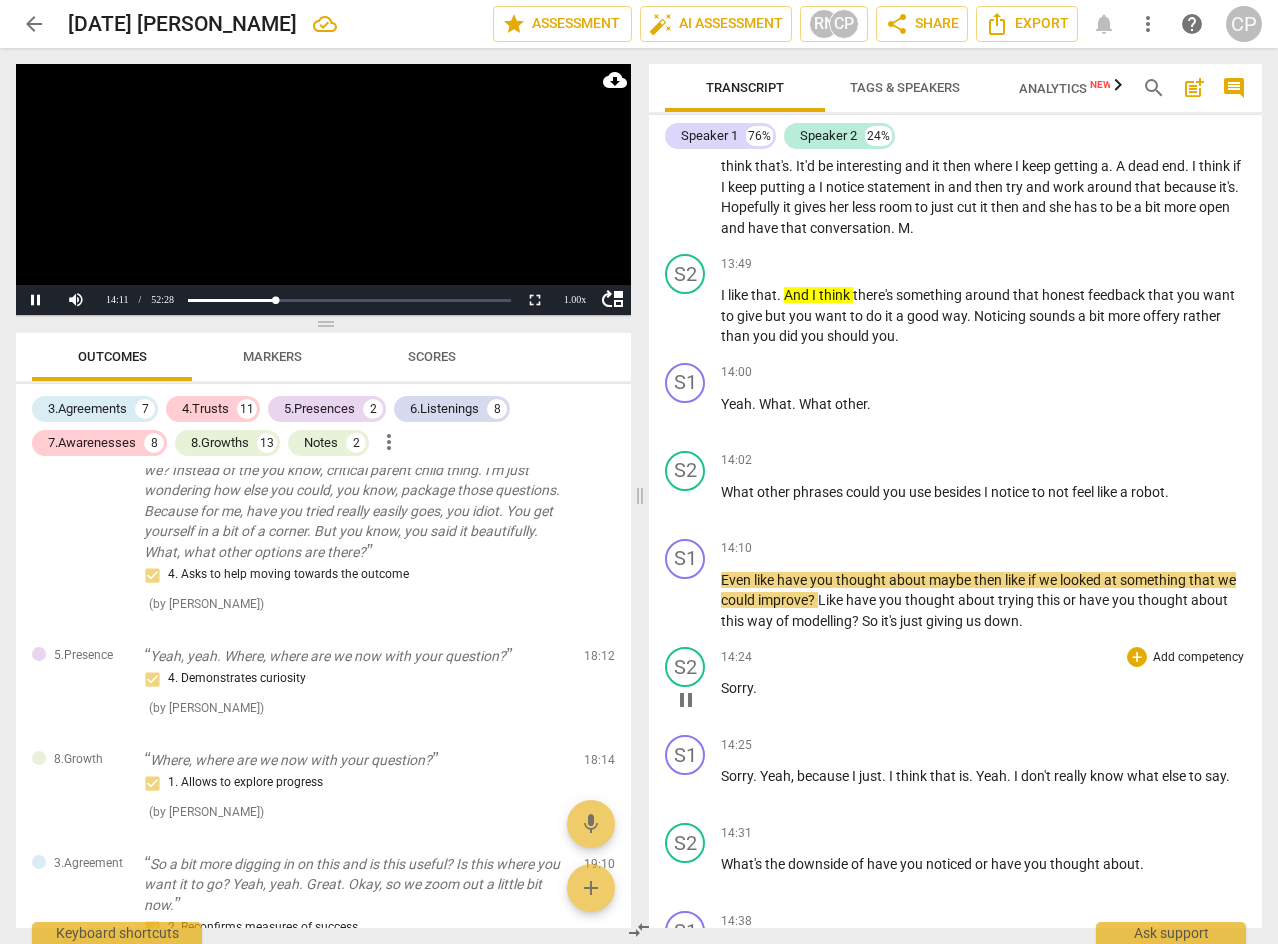 scroll, scrollTop: 5700, scrollLeft: 0, axis: vertical 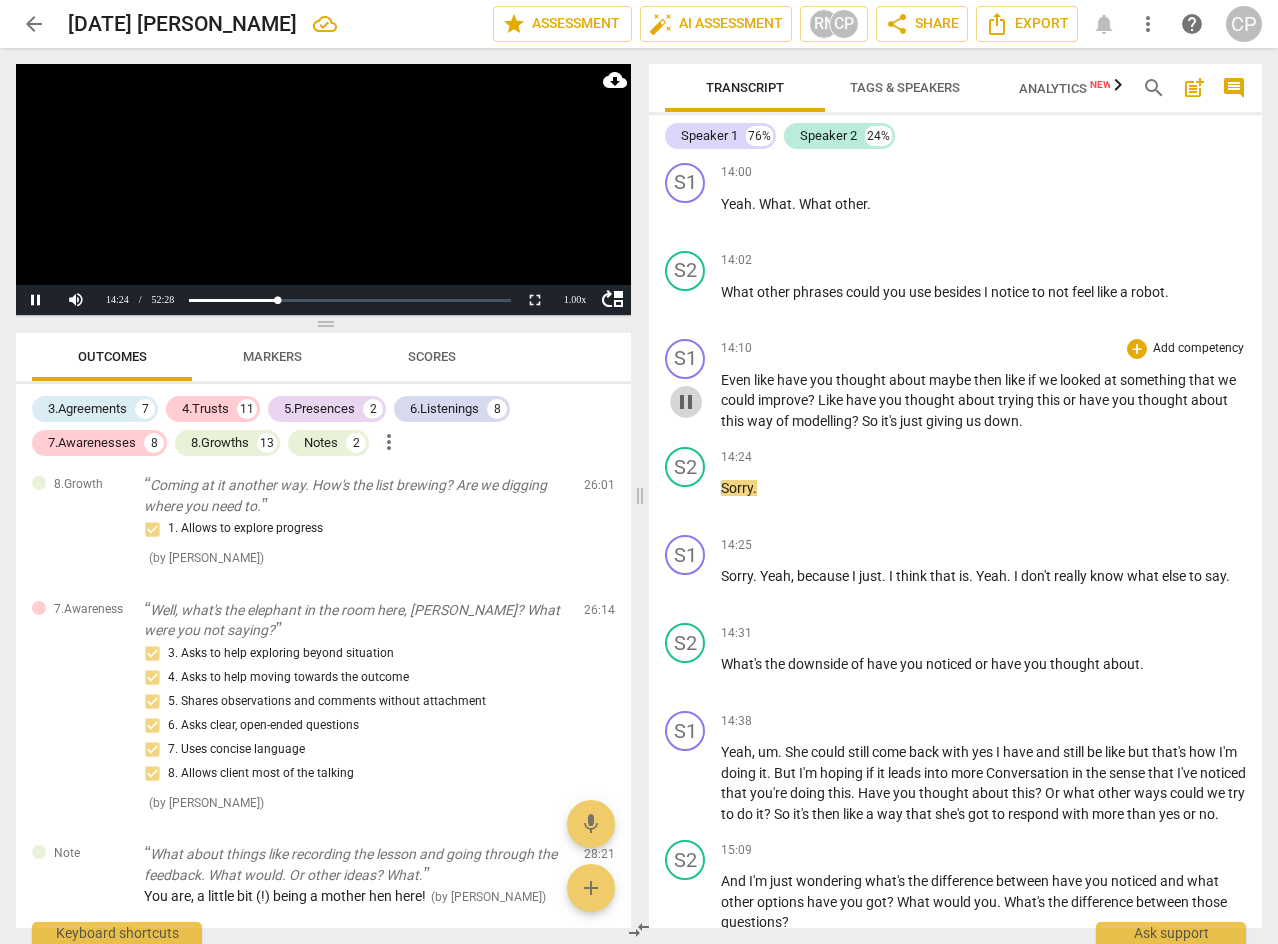 click on "pause" at bounding box center [686, 402] 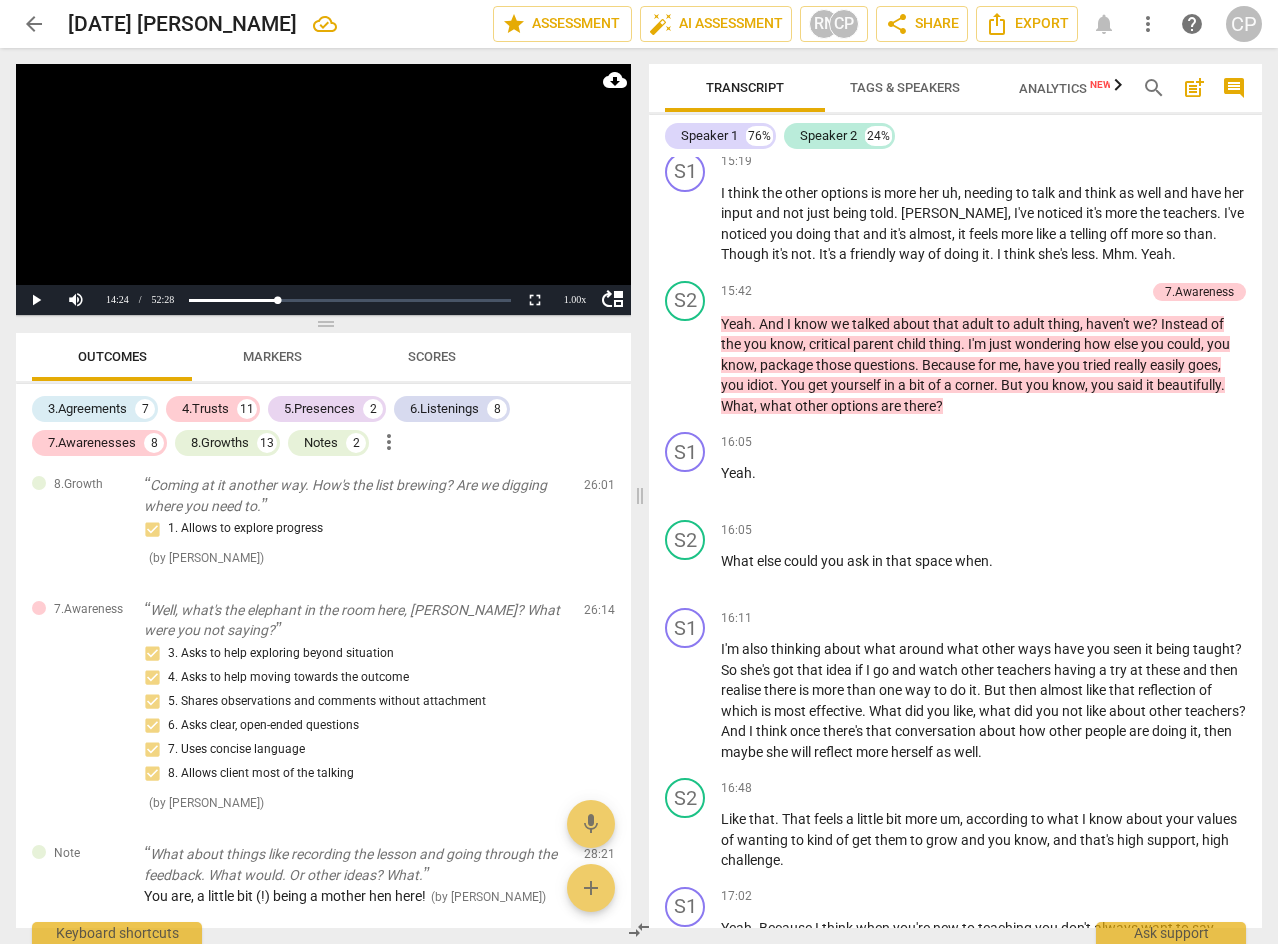 scroll, scrollTop: 6500, scrollLeft: 0, axis: vertical 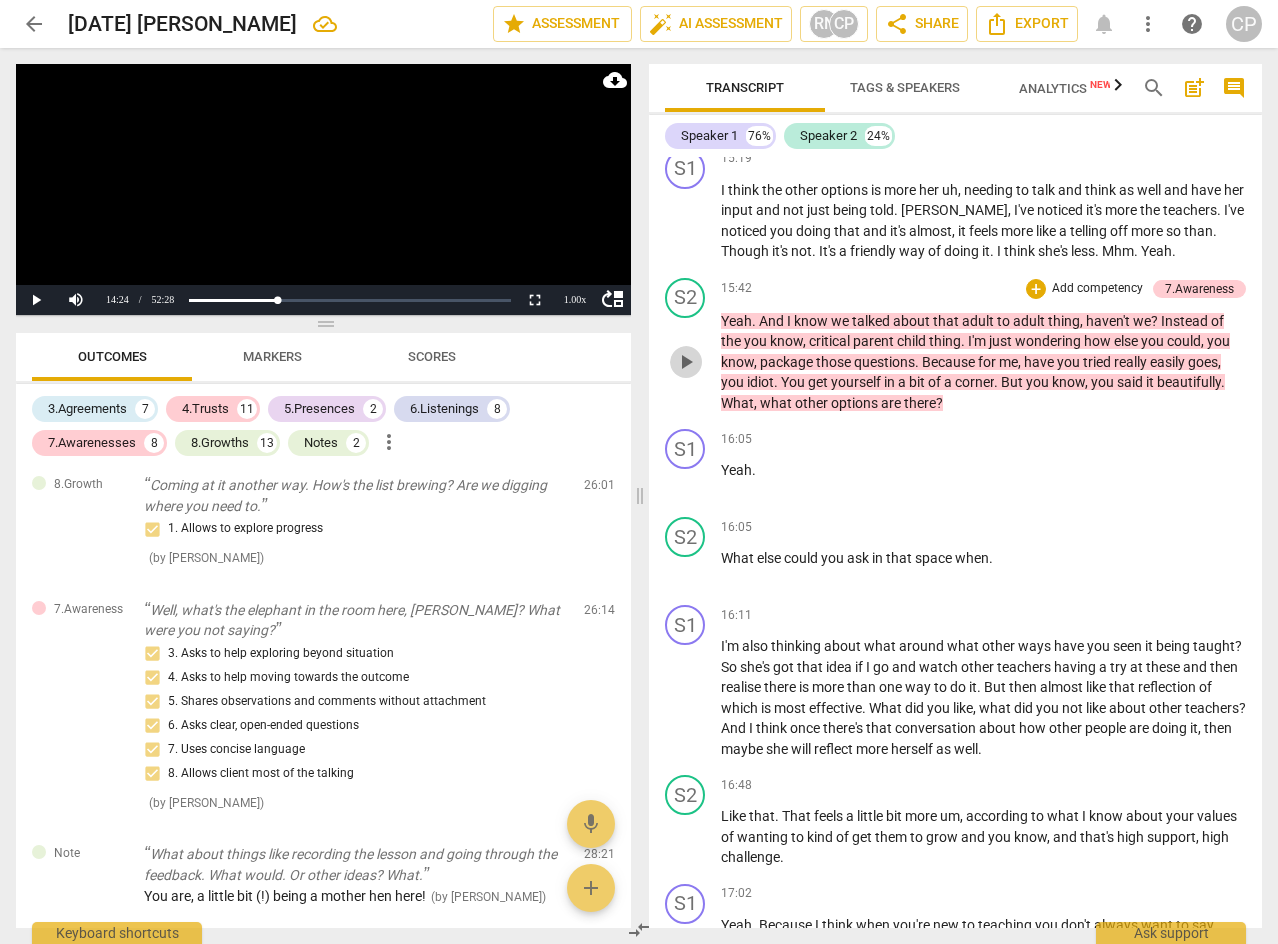 click on "play_arrow" at bounding box center (686, 362) 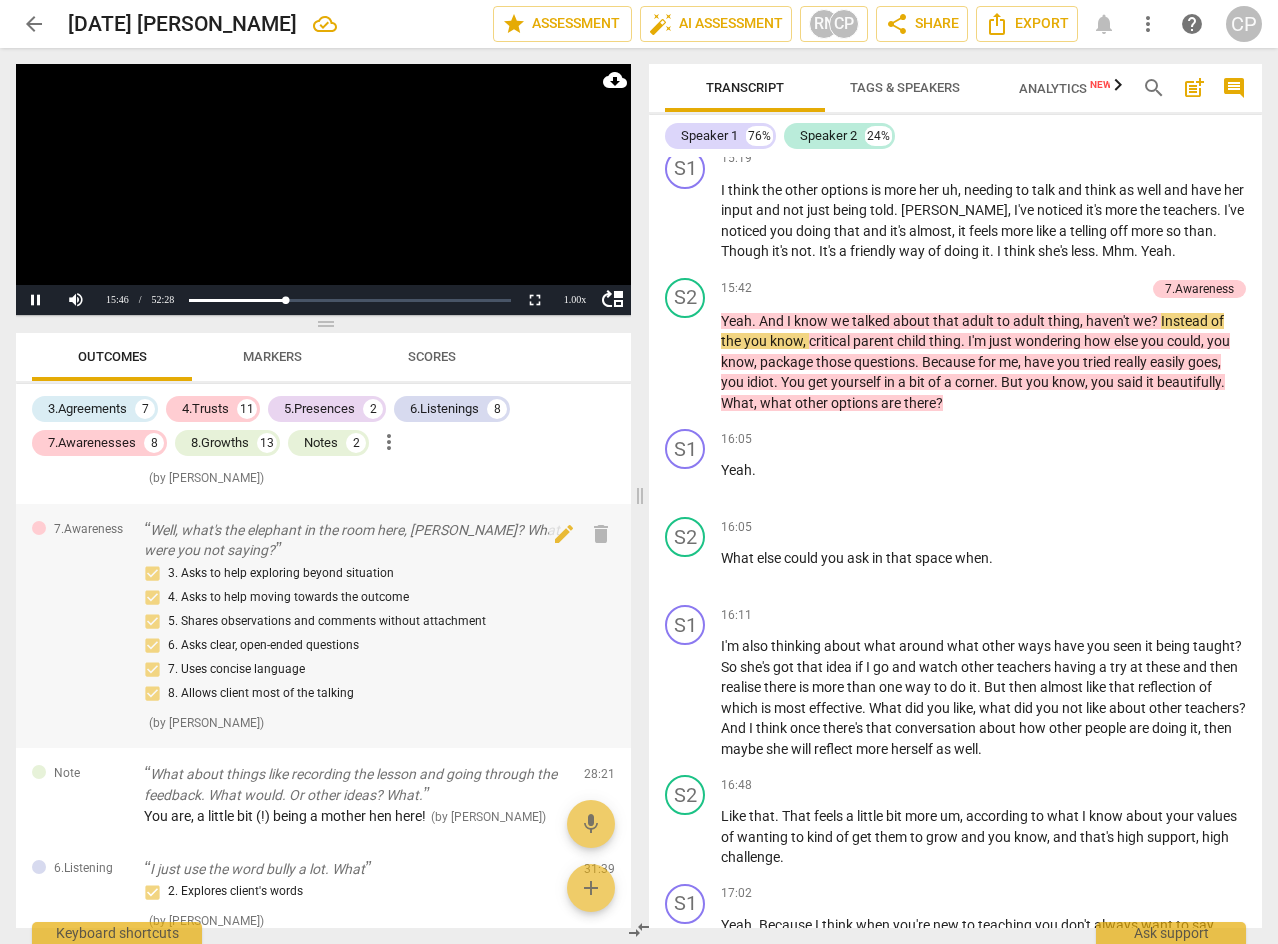 scroll, scrollTop: 4100, scrollLeft: 0, axis: vertical 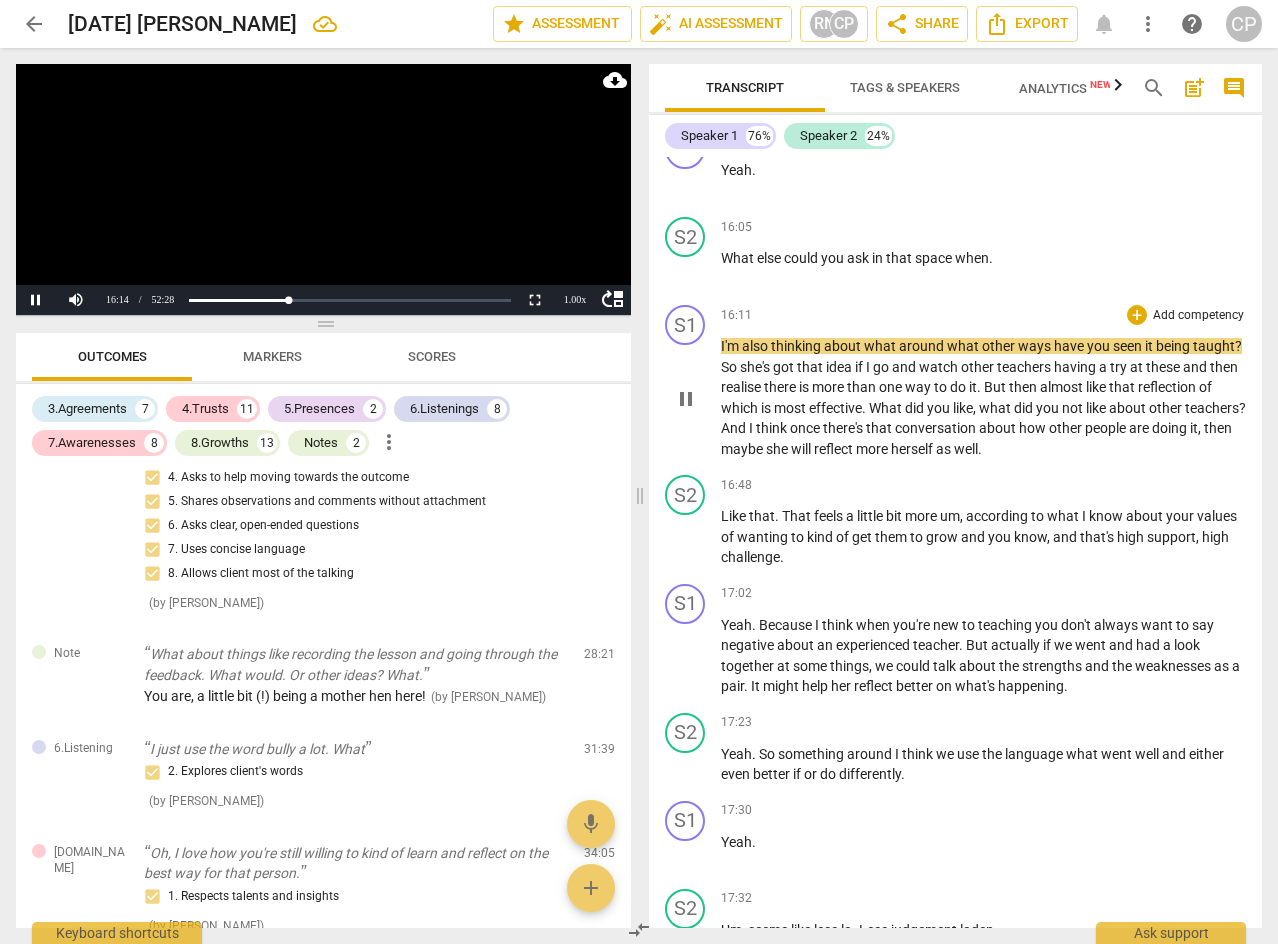 drag, startPoint x: 685, startPoint y: 354, endPoint x: 769, endPoint y: 402, distance: 96.74709 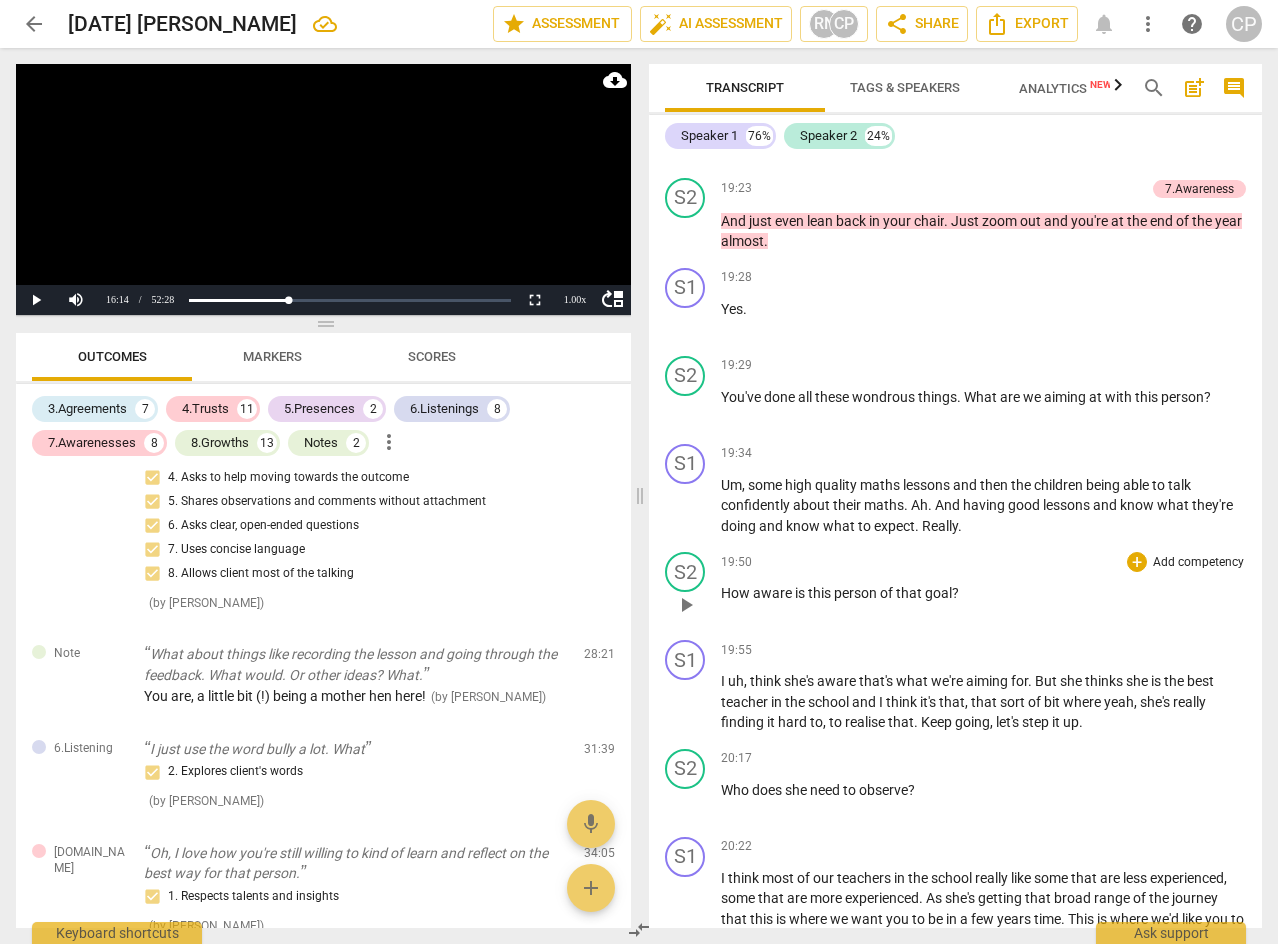 scroll, scrollTop: 8600, scrollLeft: 0, axis: vertical 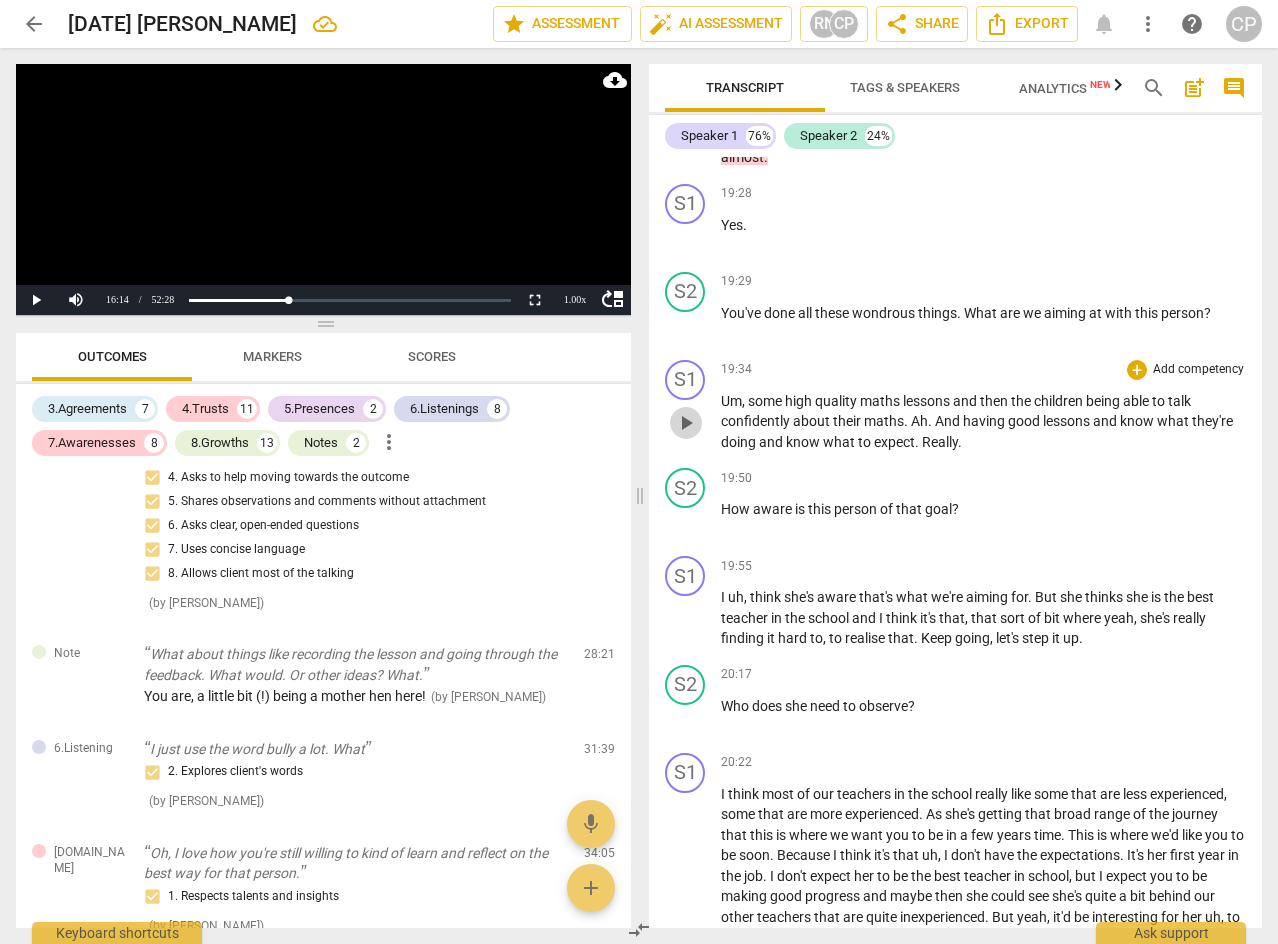 click on "play_arrow" at bounding box center (686, 423) 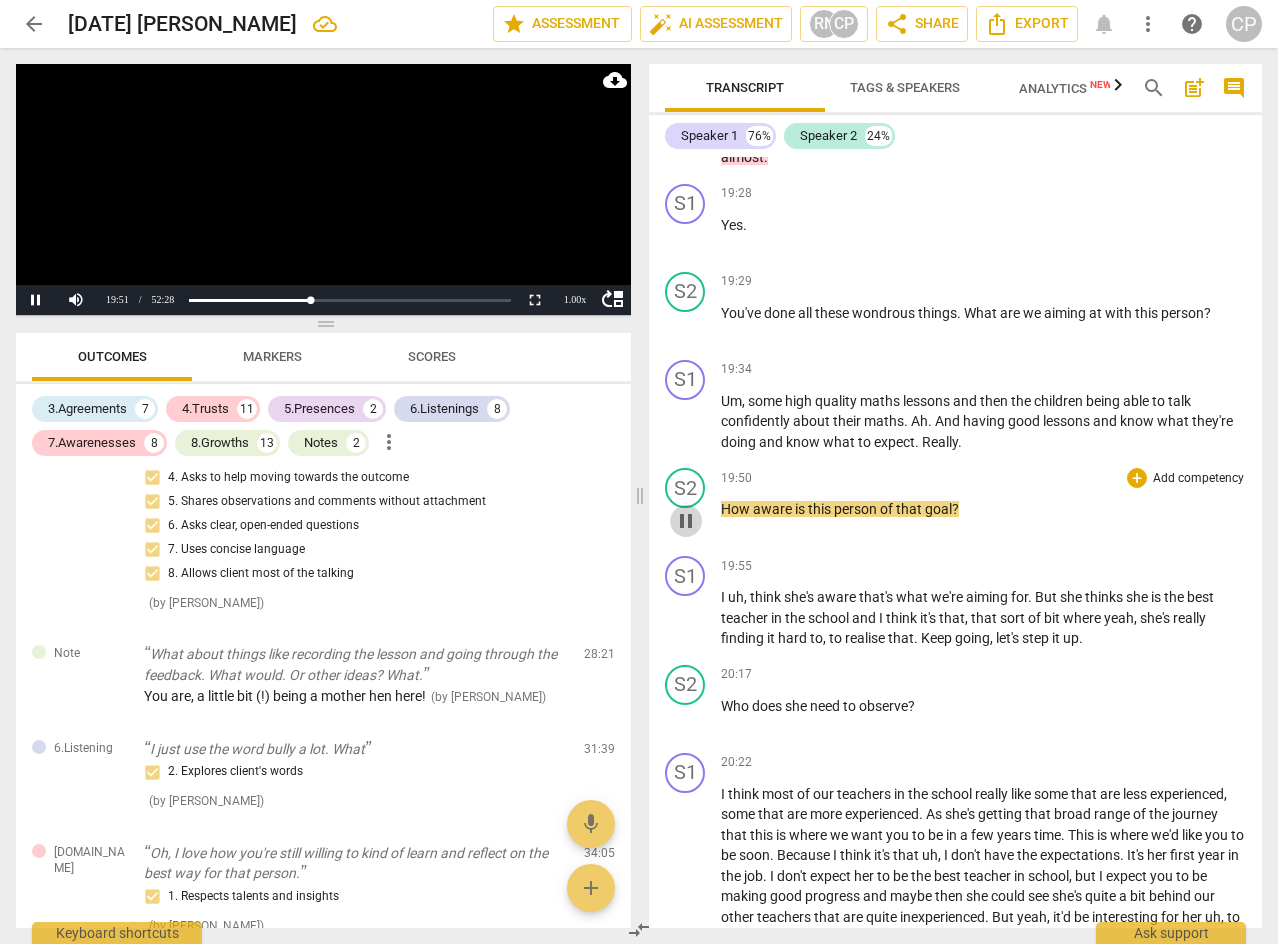 click on "pause" at bounding box center [686, 521] 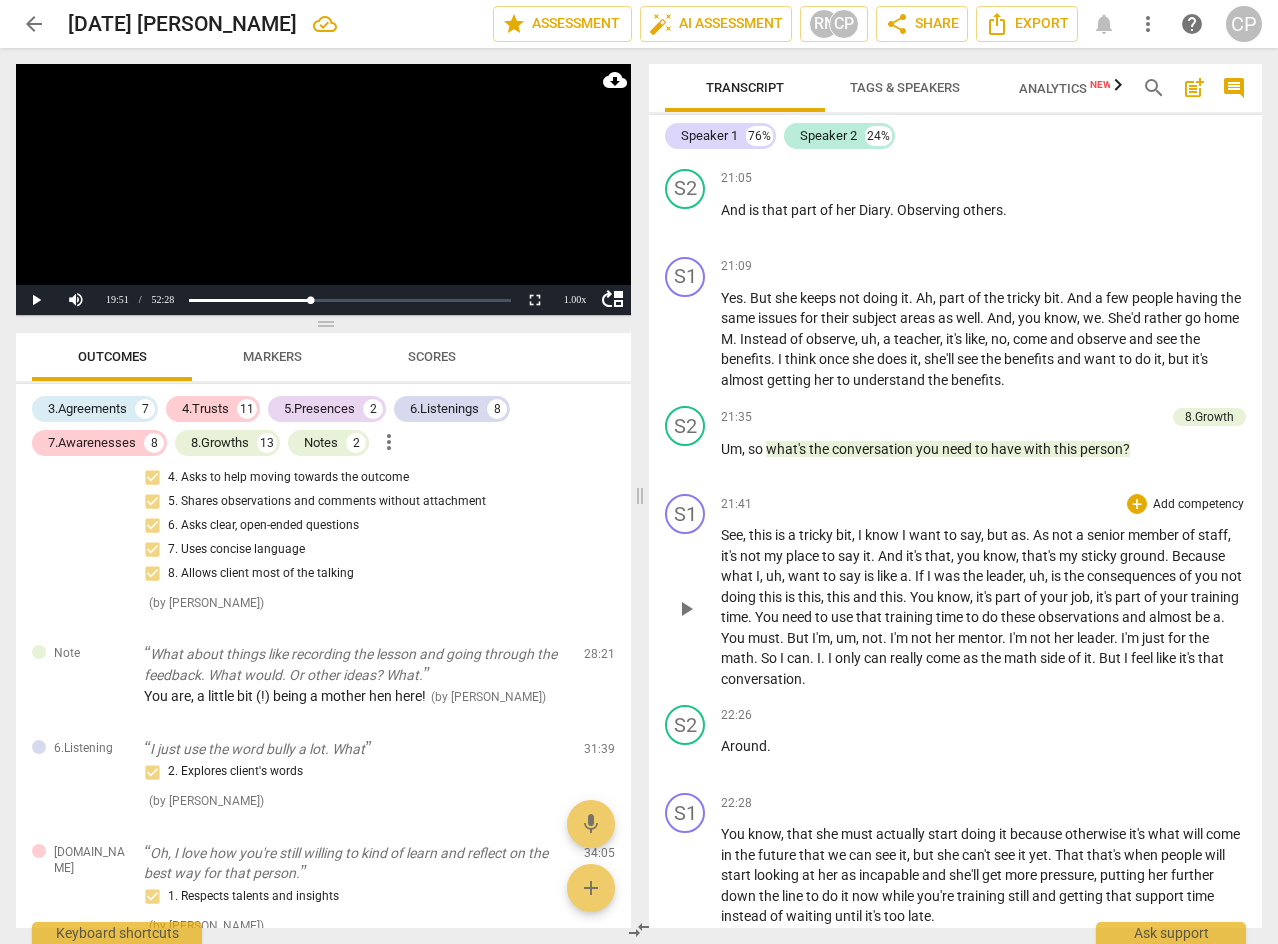 scroll, scrollTop: 9400, scrollLeft: 0, axis: vertical 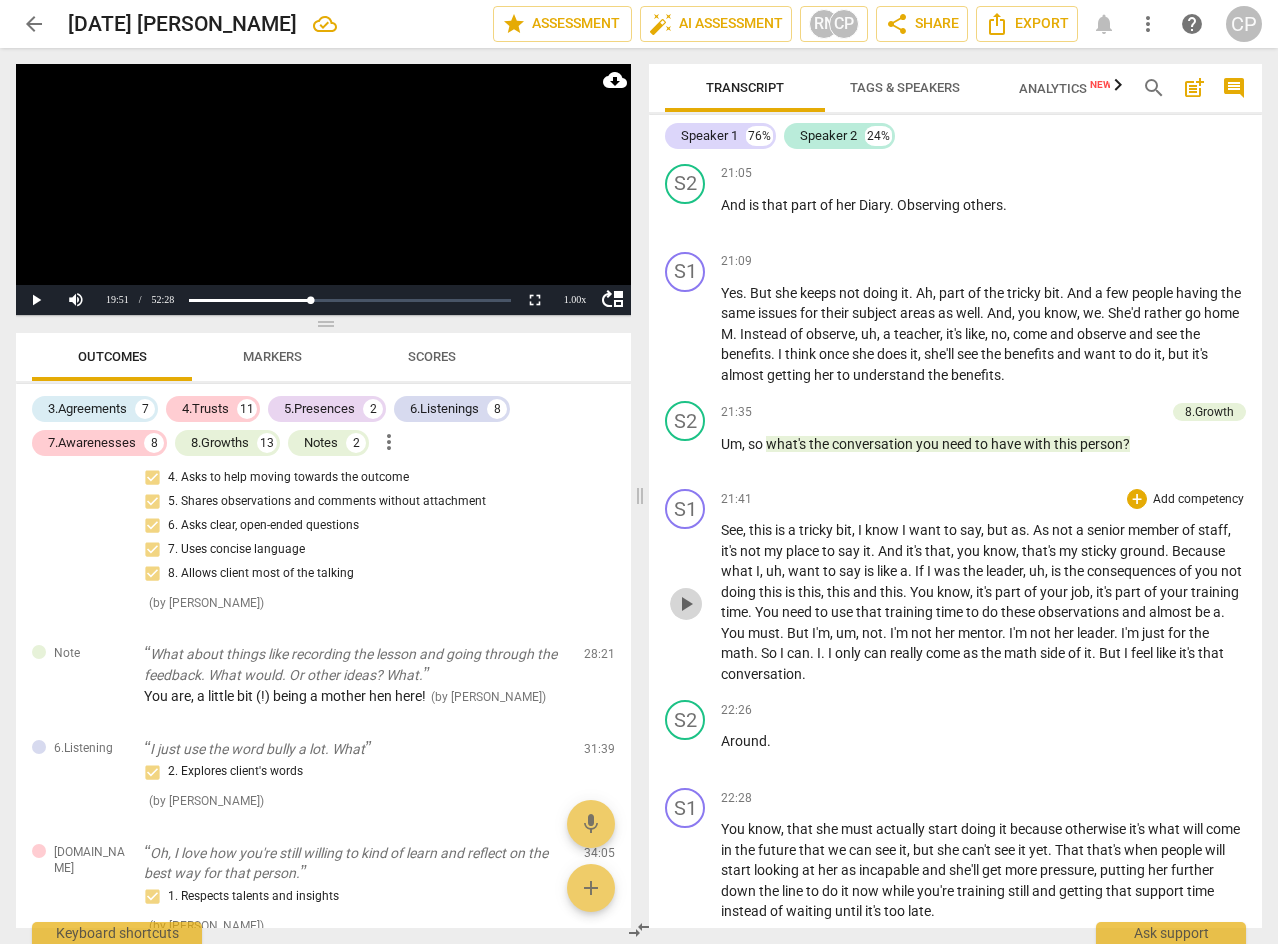 click on "play_arrow" at bounding box center (686, 604) 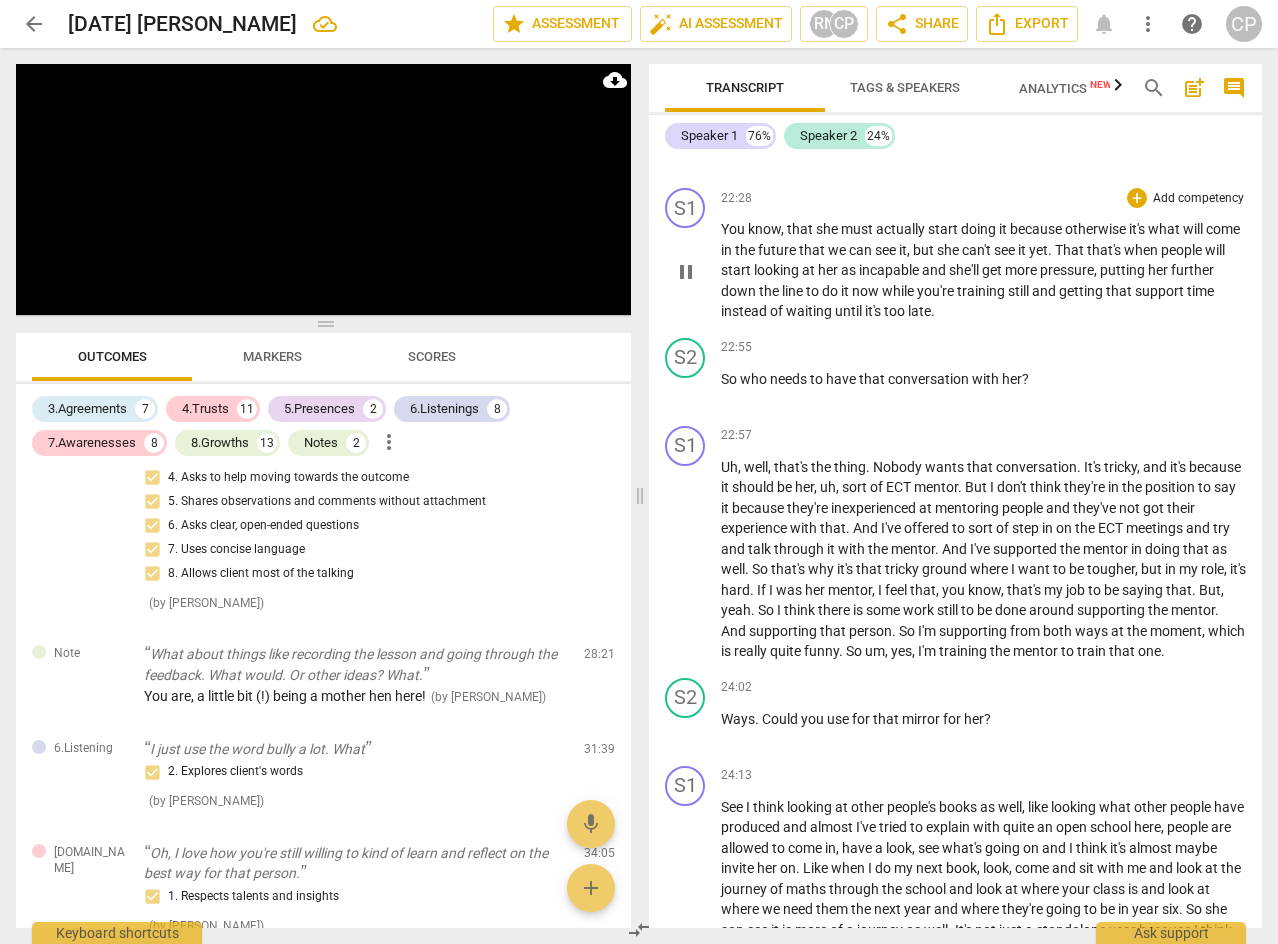 scroll, scrollTop: 10200, scrollLeft: 0, axis: vertical 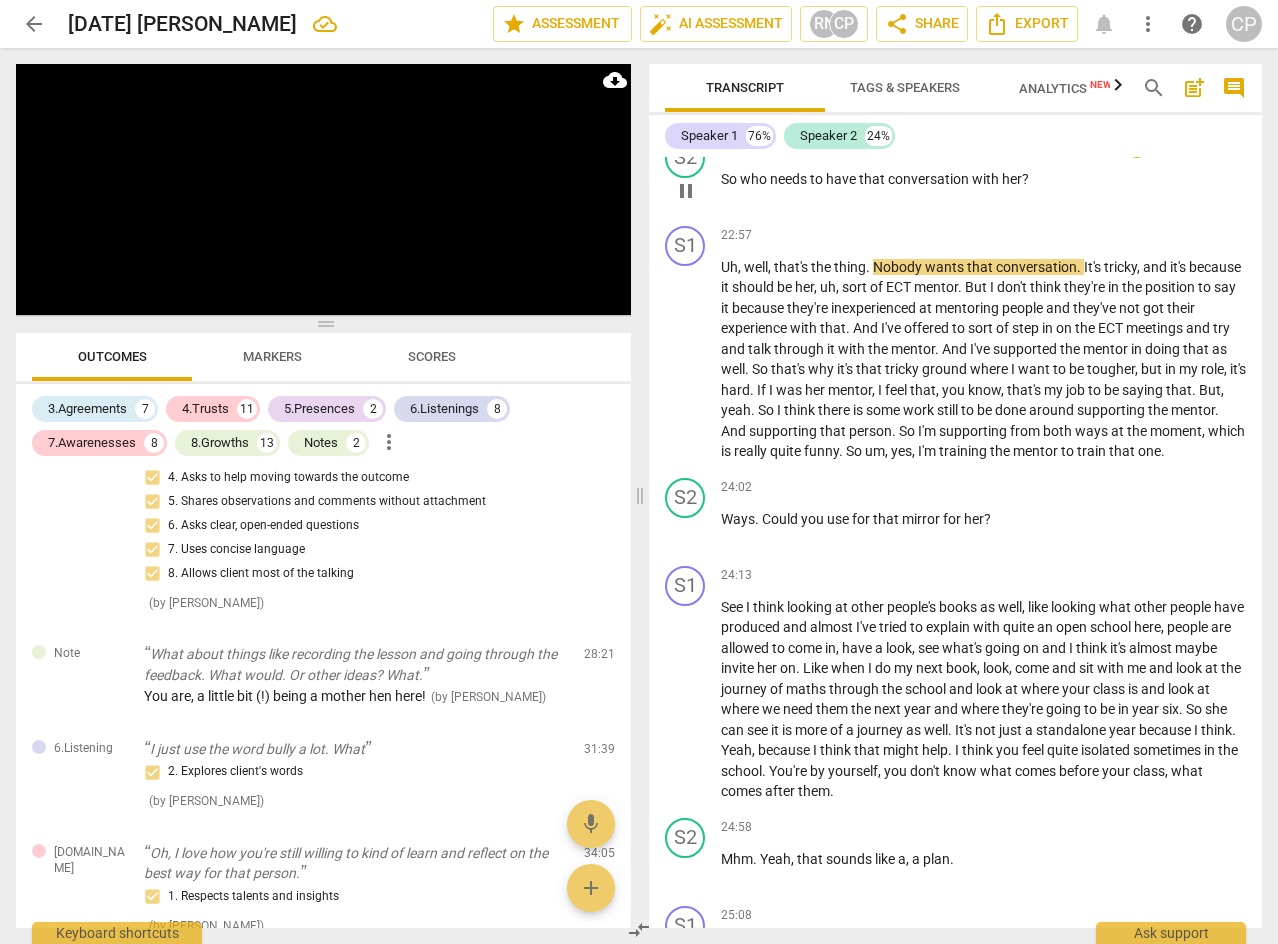 click on "pause" at bounding box center [686, 191] 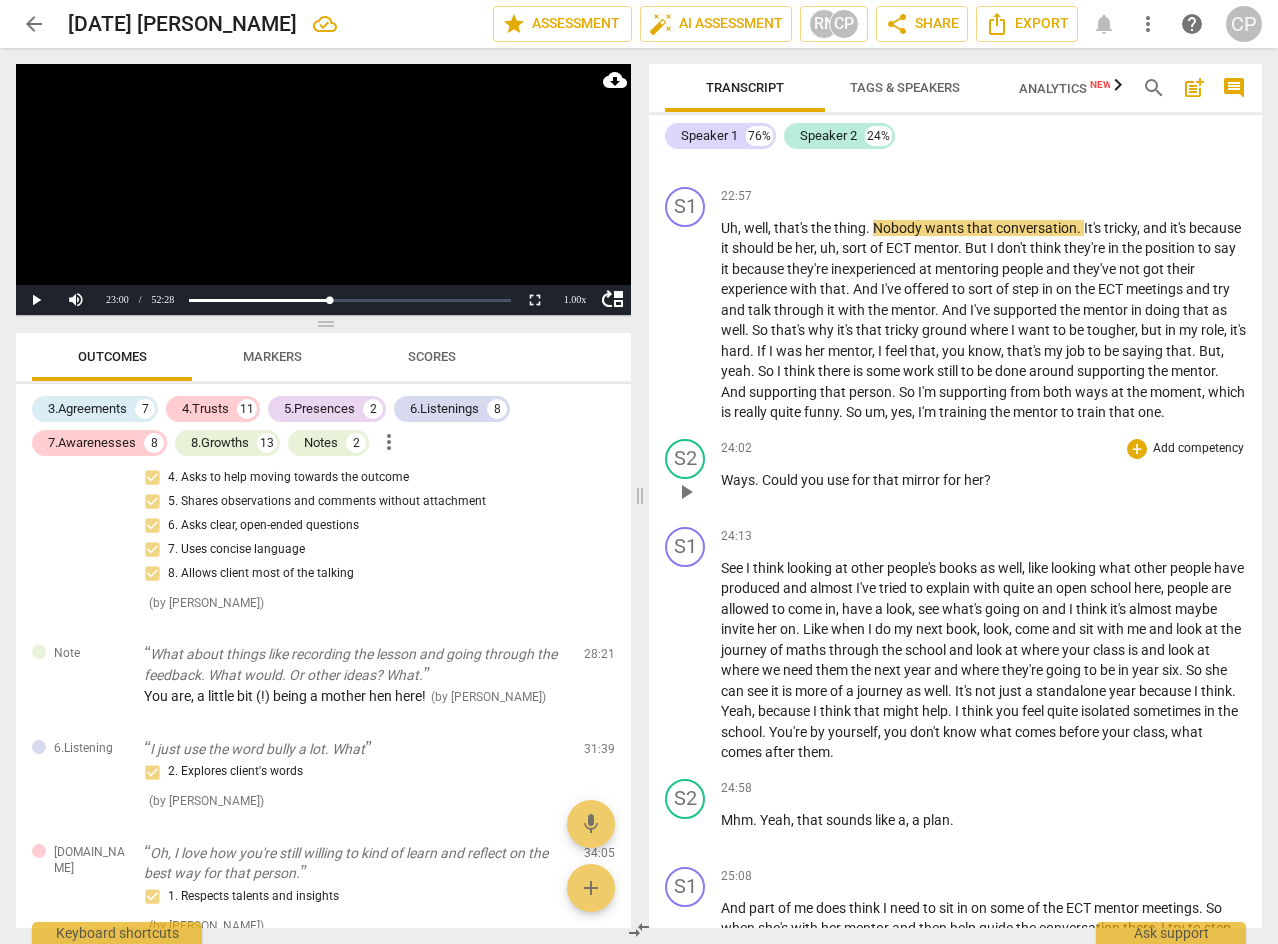 scroll, scrollTop: 10200, scrollLeft: 0, axis: vertical 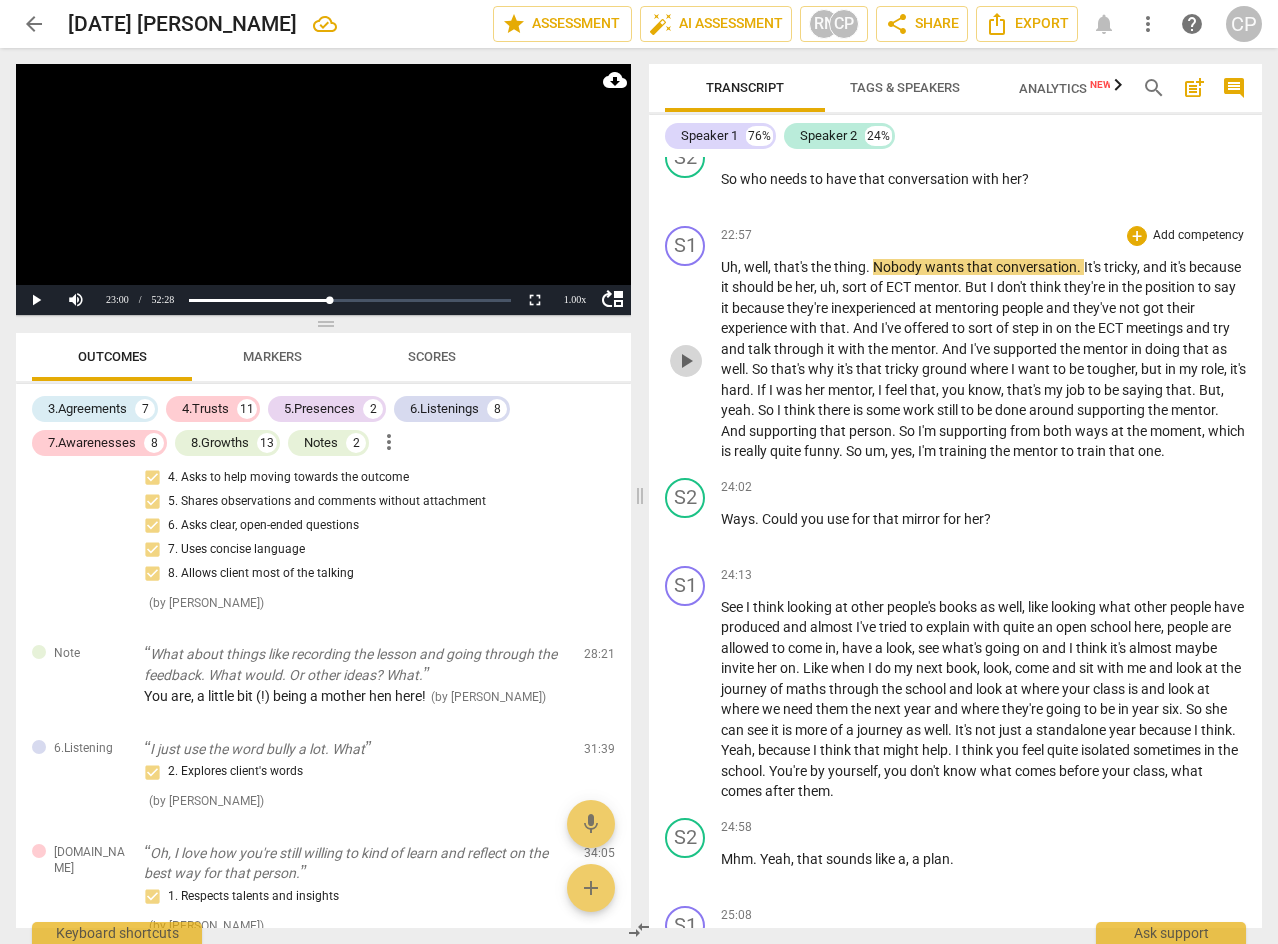 click on "play_arrow" at bounding box center (686, 361) 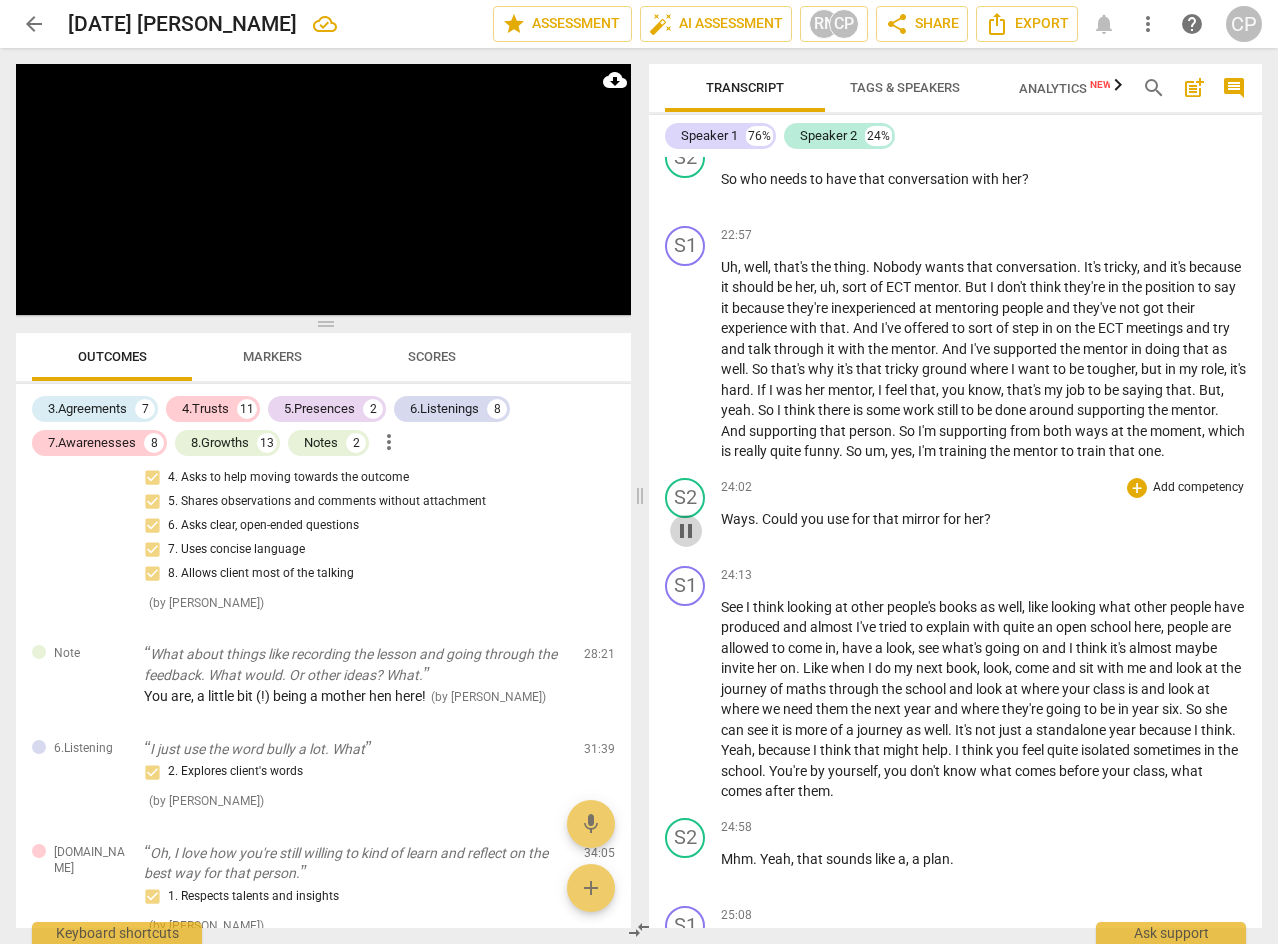 click on "pause" at bounding box center [686, 531] 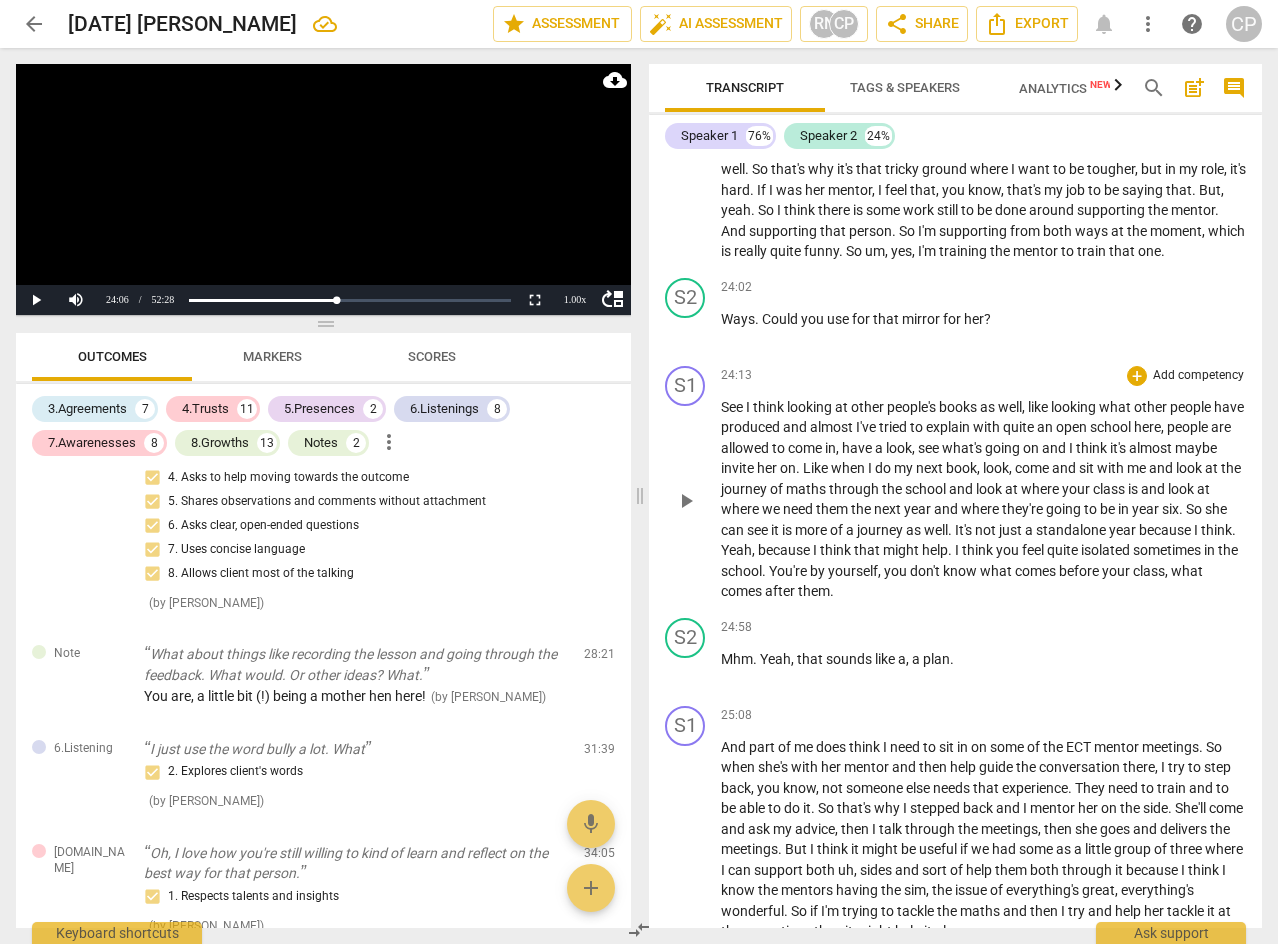 scroll, scrollTop: 10300, scrollLeft: 0, axis: vertical 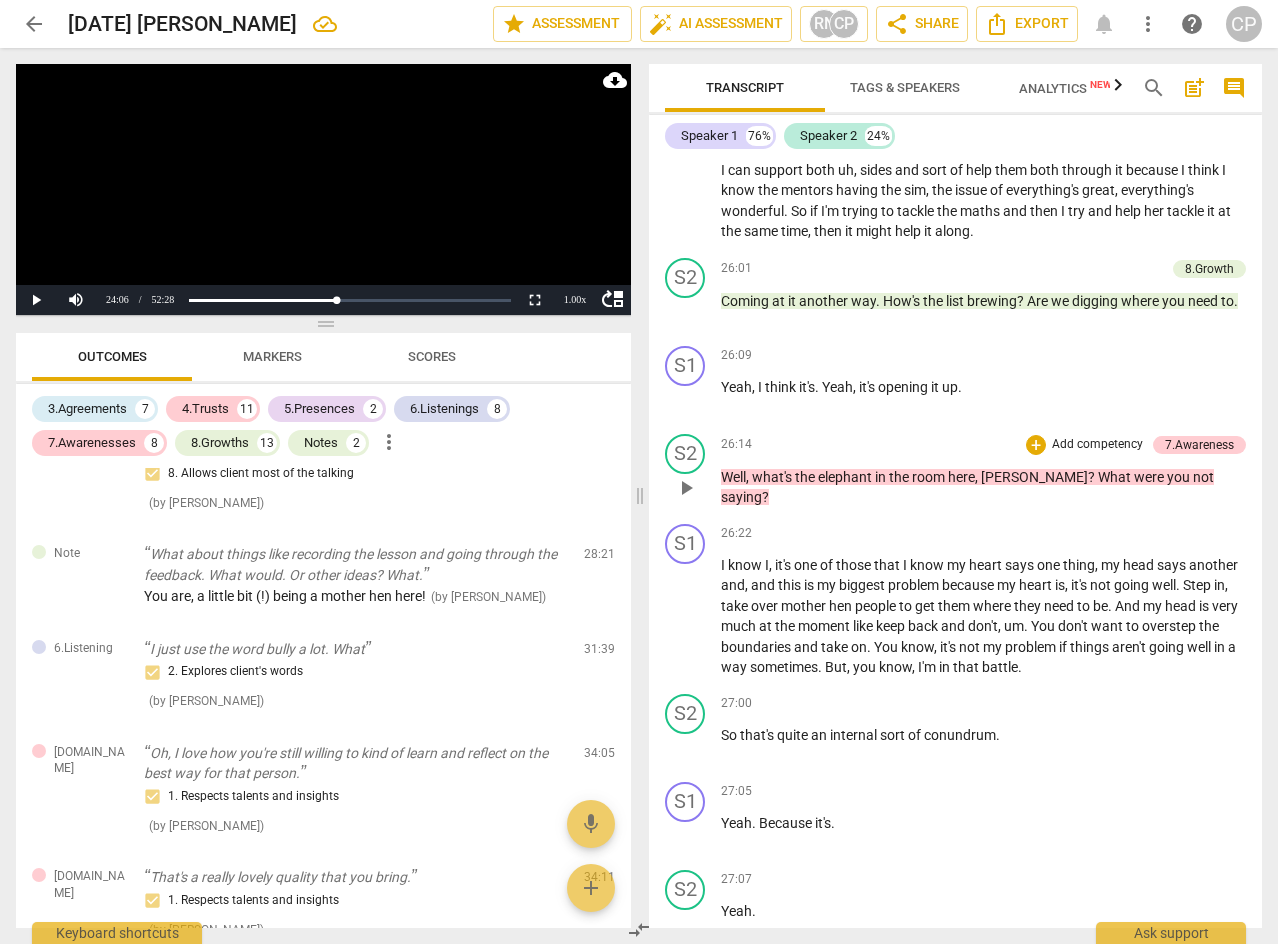 click on "play_arrow" at bounding box center (686, 488) 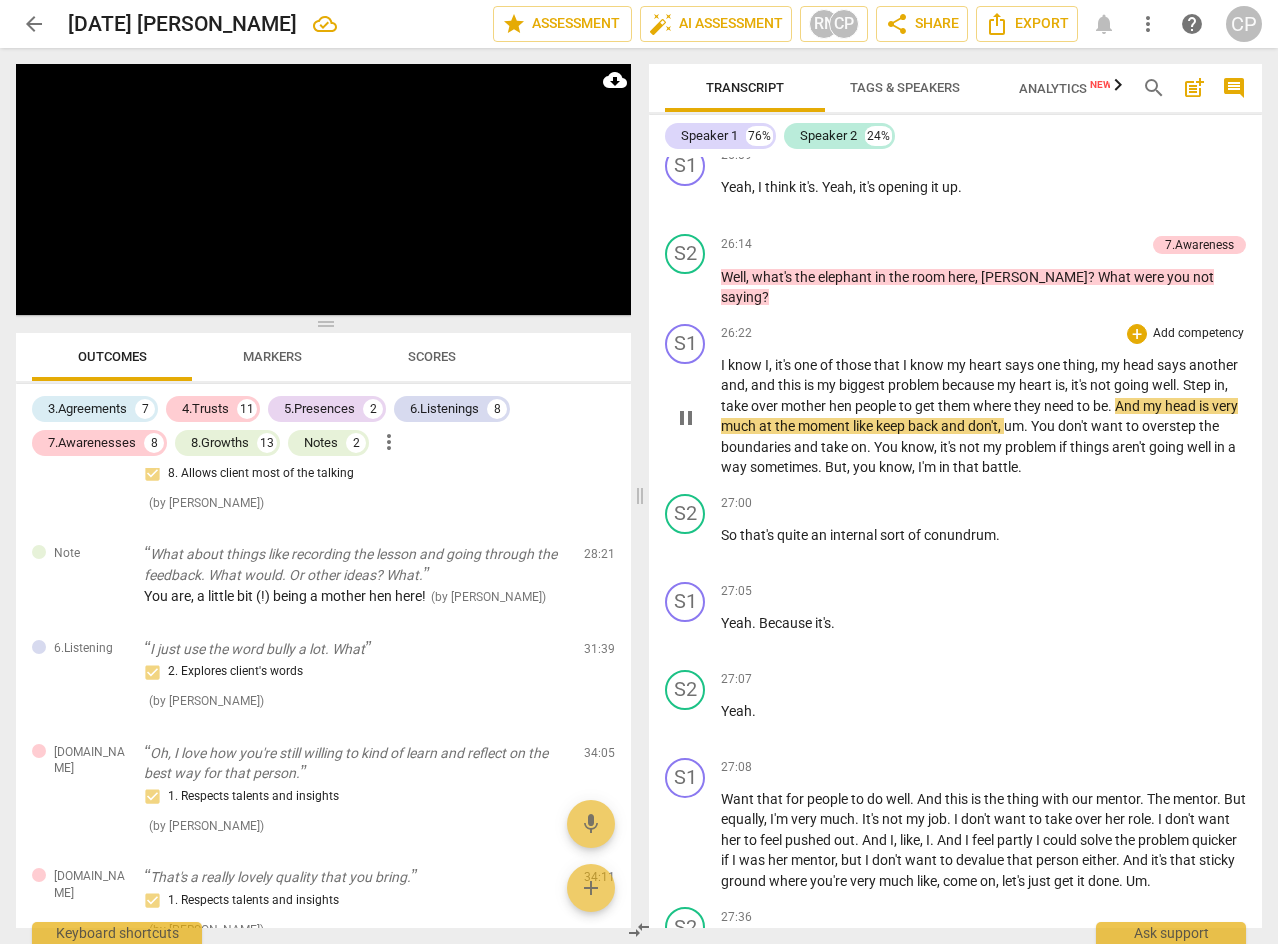 scroll, scrollTop: 11400, scrollLeft: 0, axis: vertical 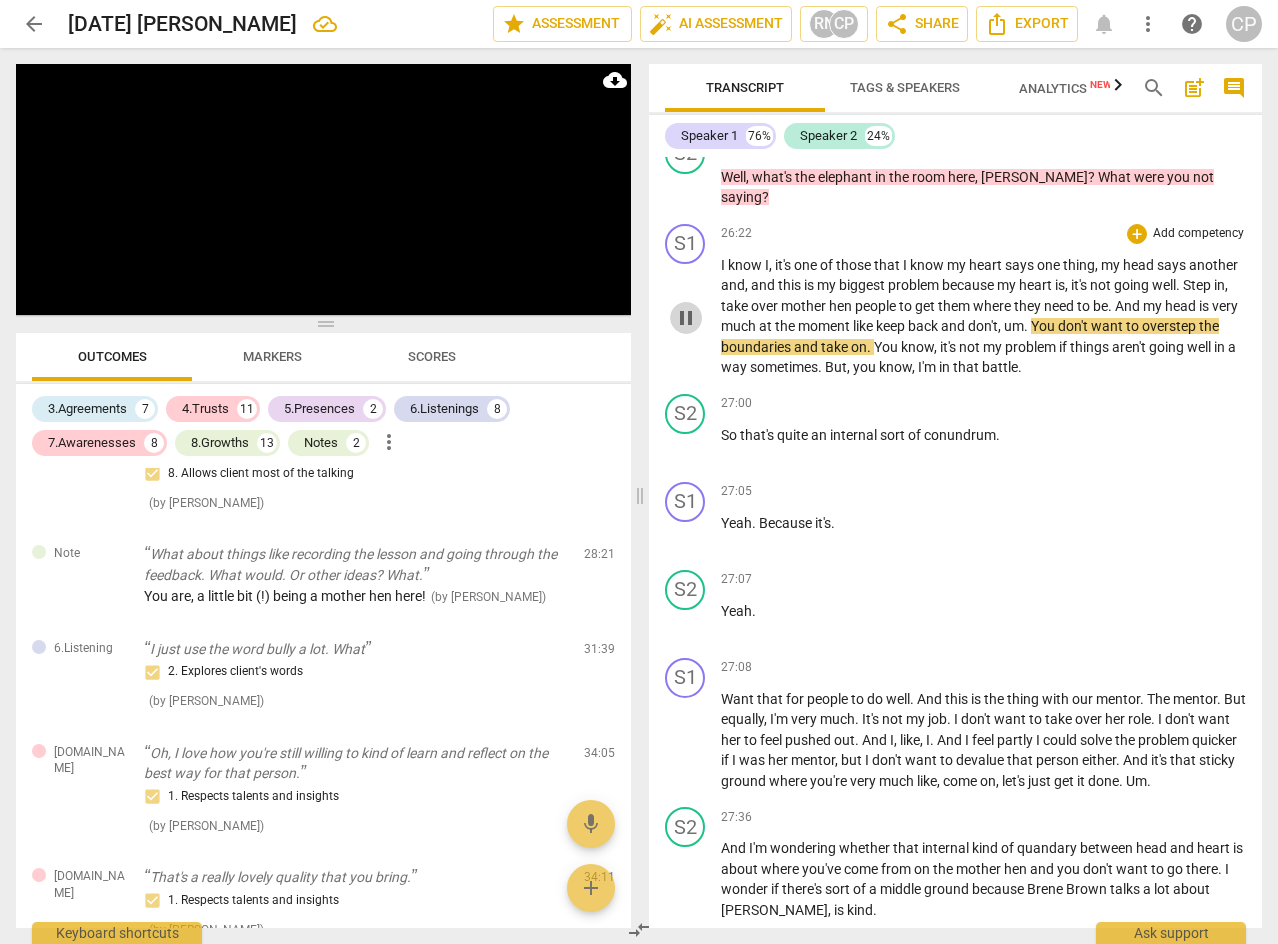 click on "pause" at bounding box center (686, 318) 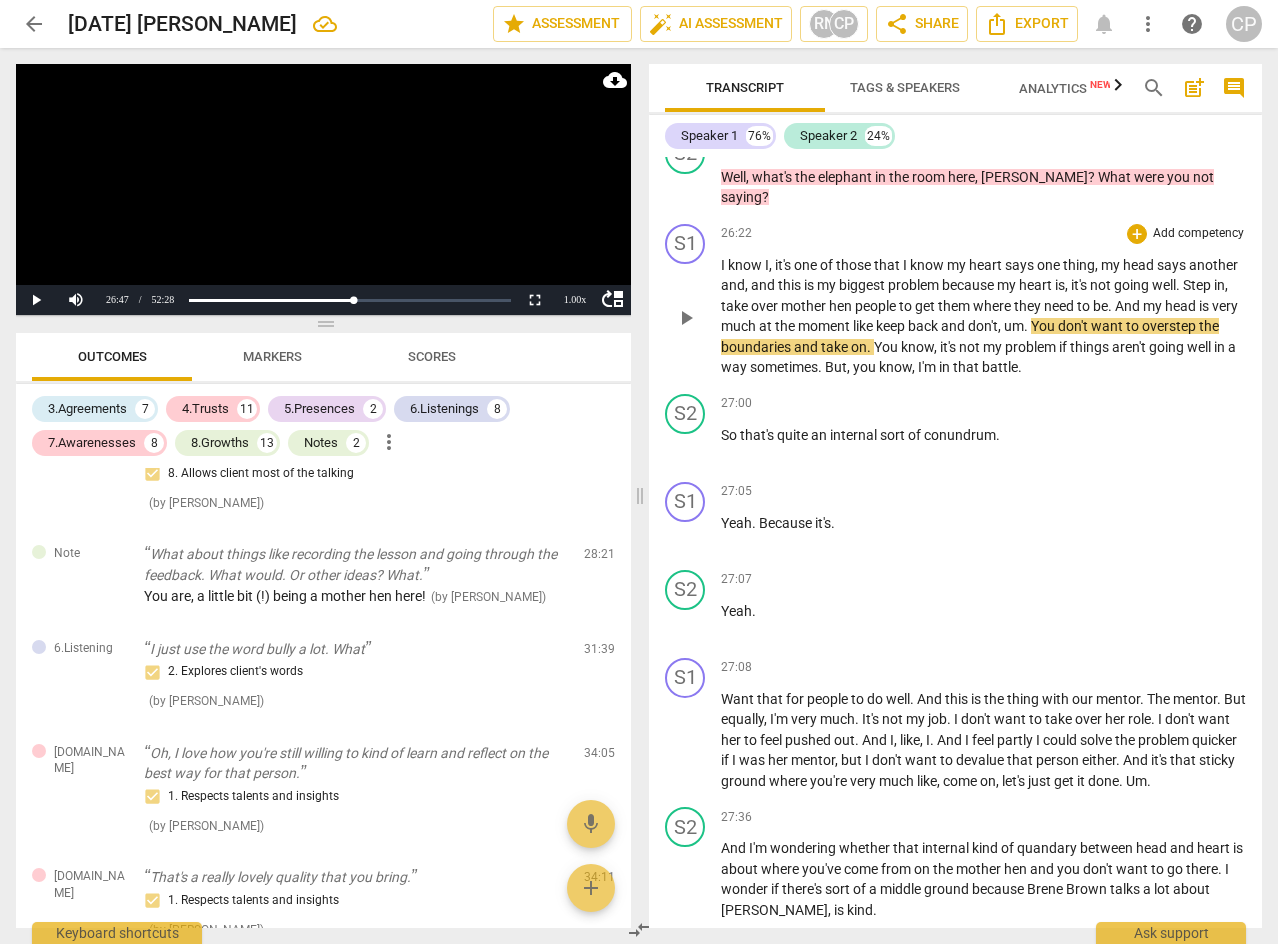click on "play_arrow" at bounding box center [686, 318] 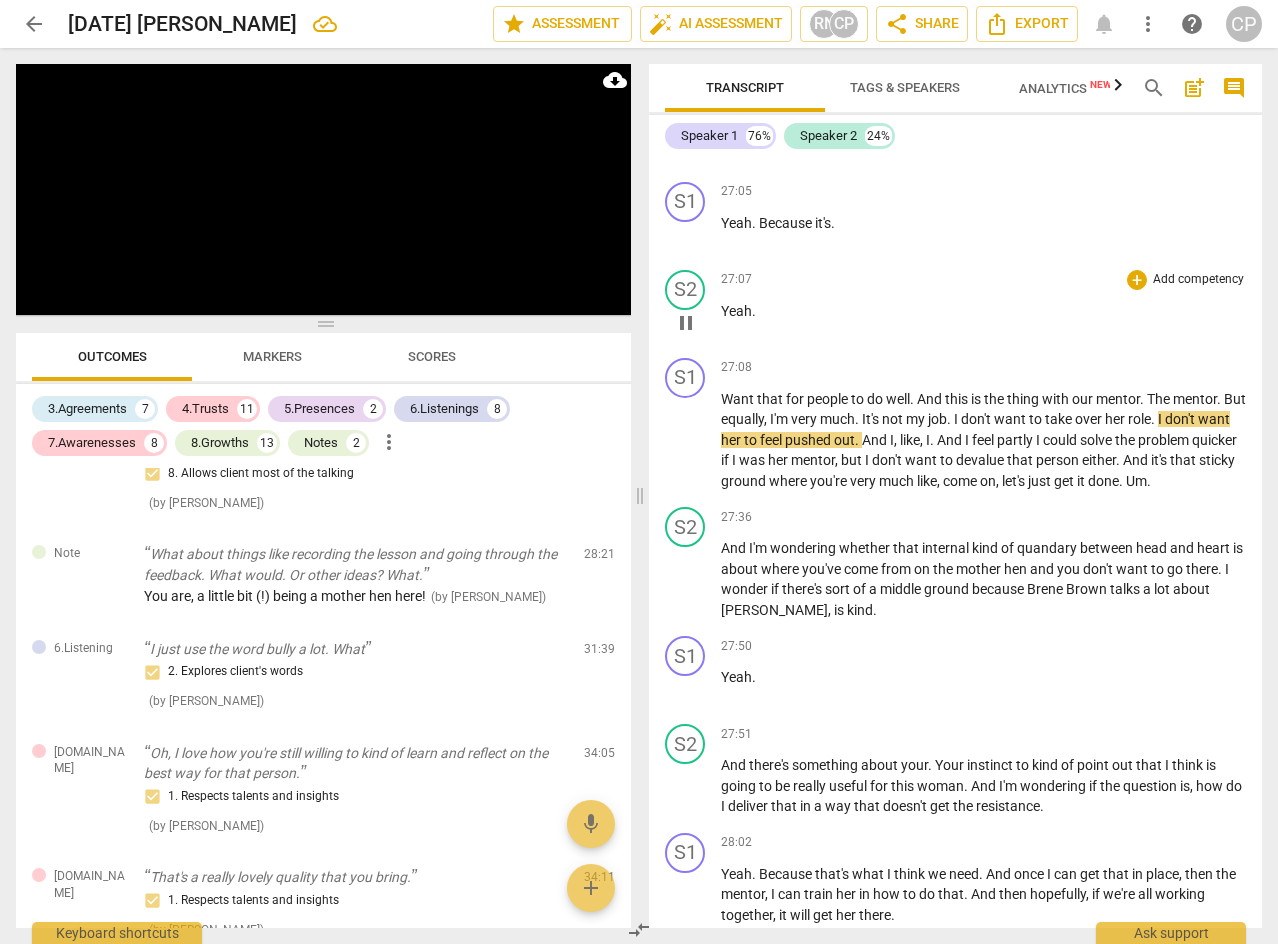 scroll, scrollTop: 11800, scrollLeft: 0, axis: vertical 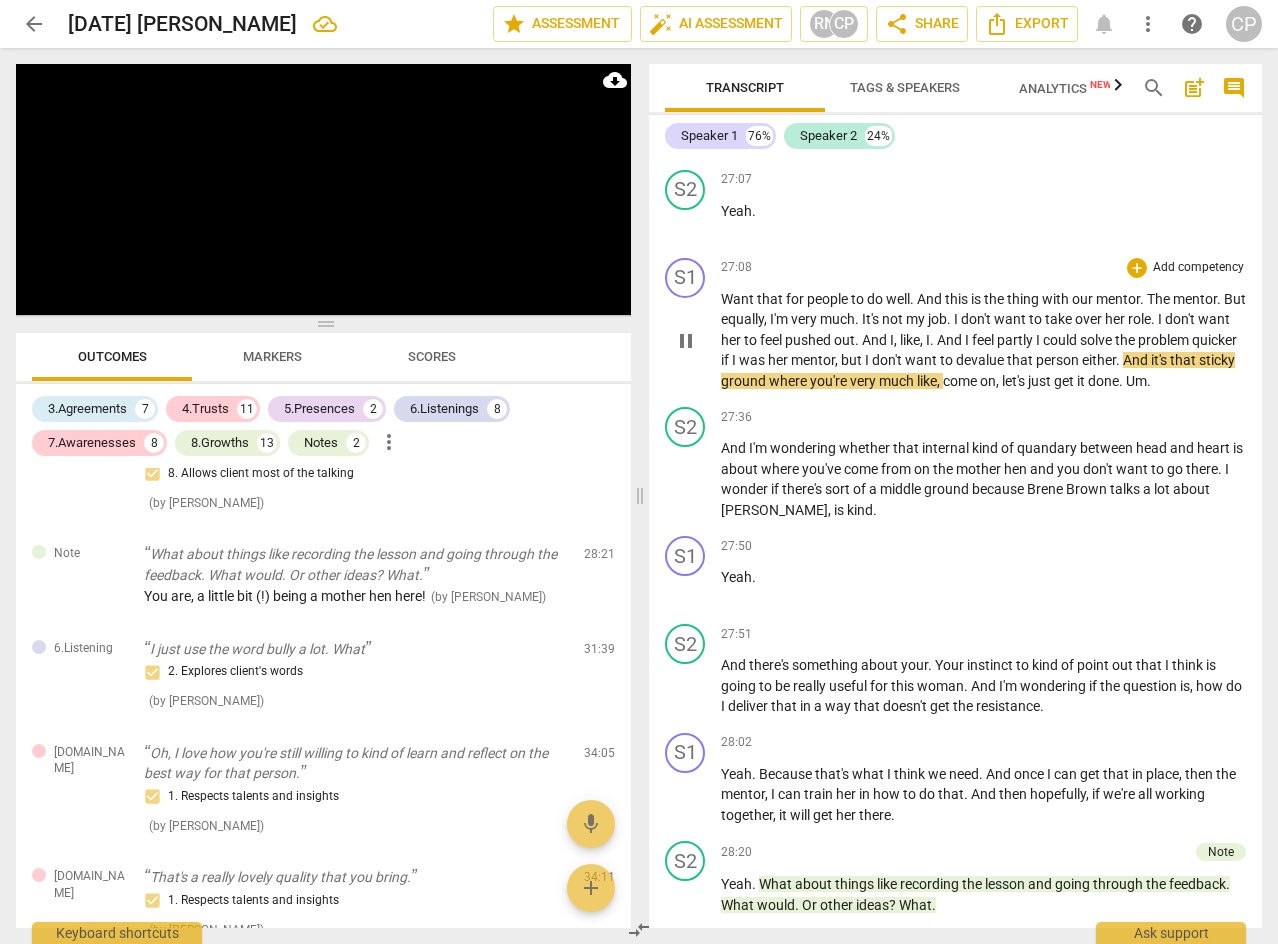 click on "pause" at bounding box center (686, 341) 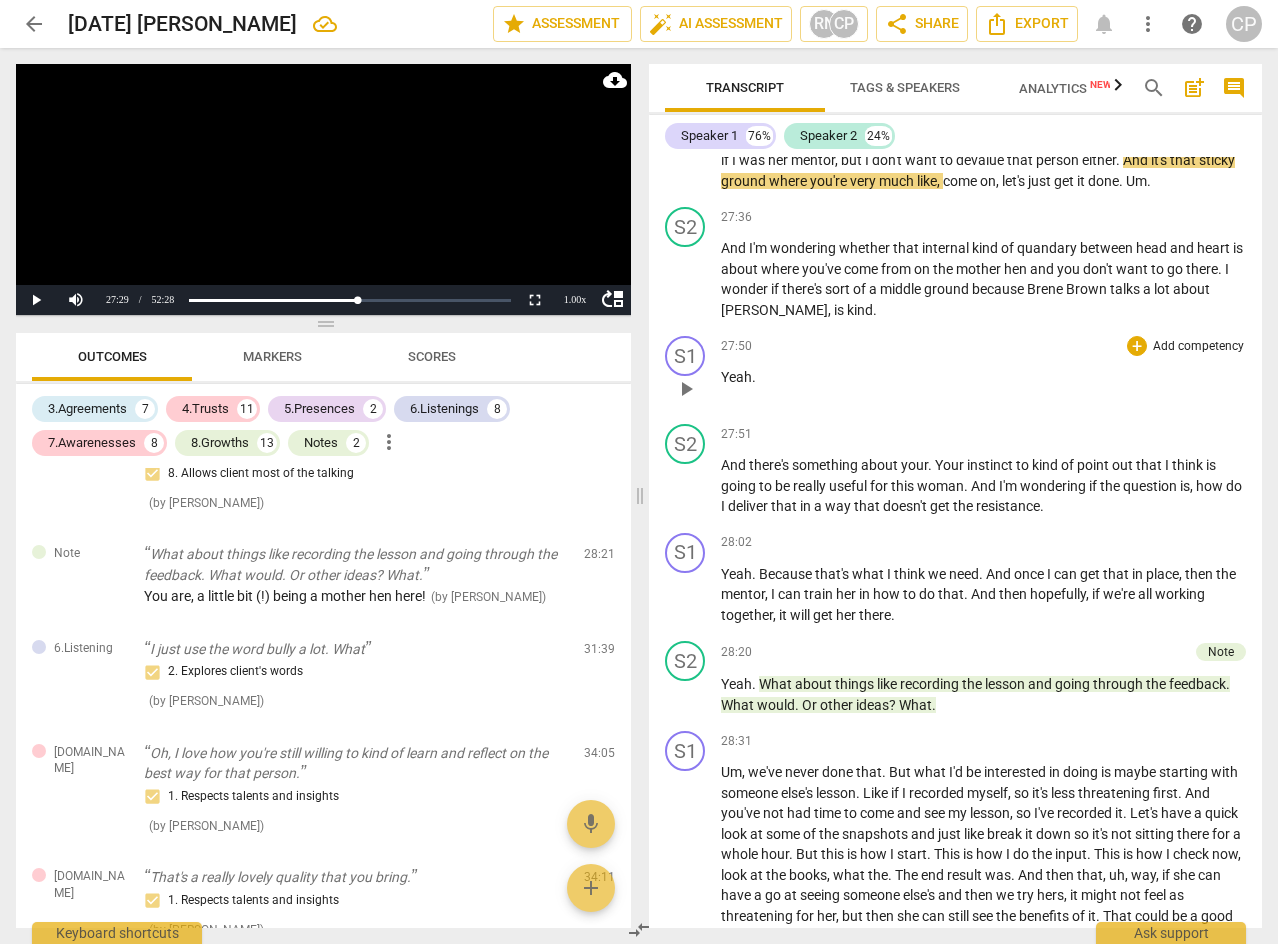 scroll, scrollTop: 12100, scrollLeft: 0, axis: vertical 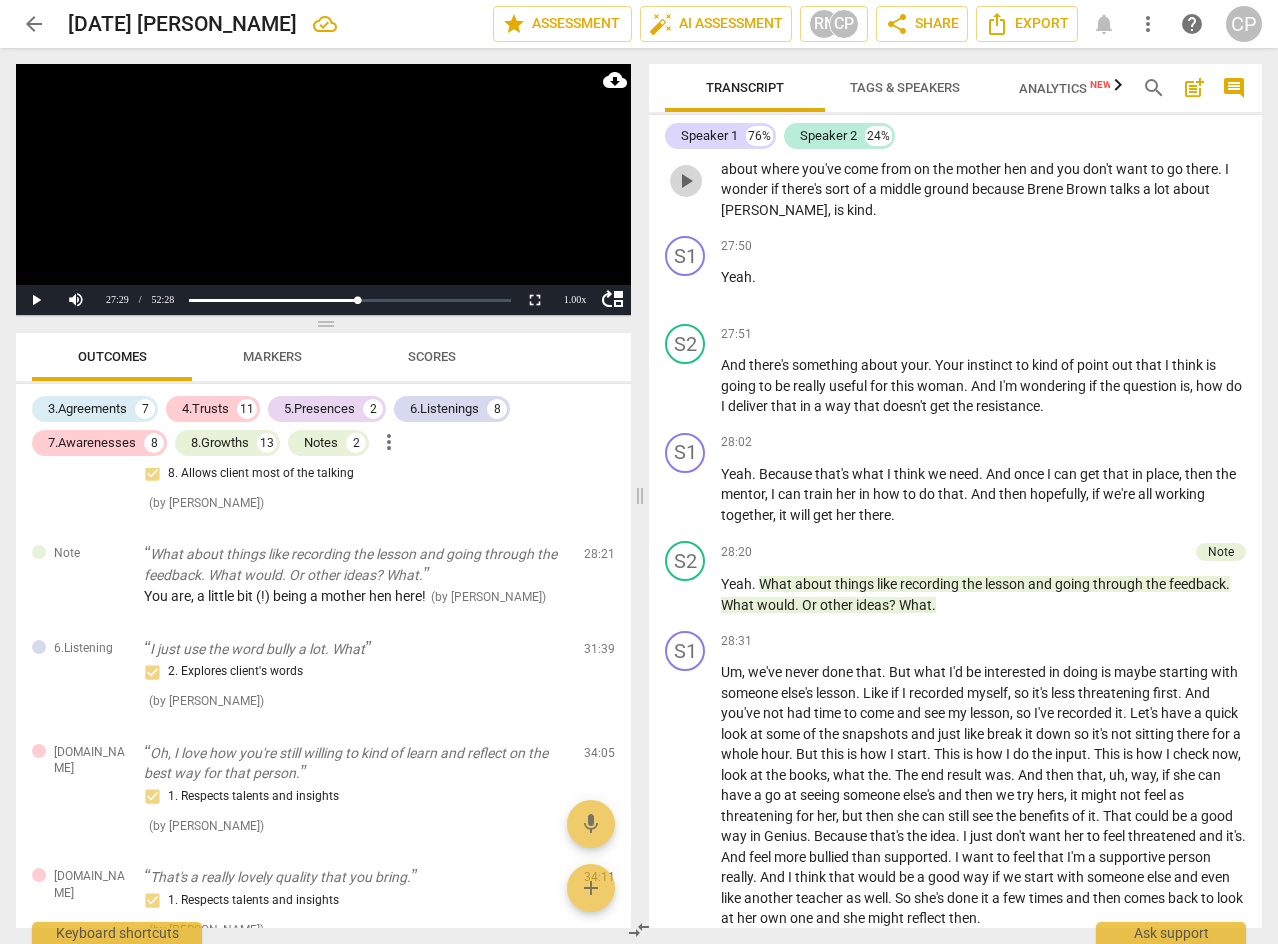 click on "play_arrow" at bounding box center (686, 181) 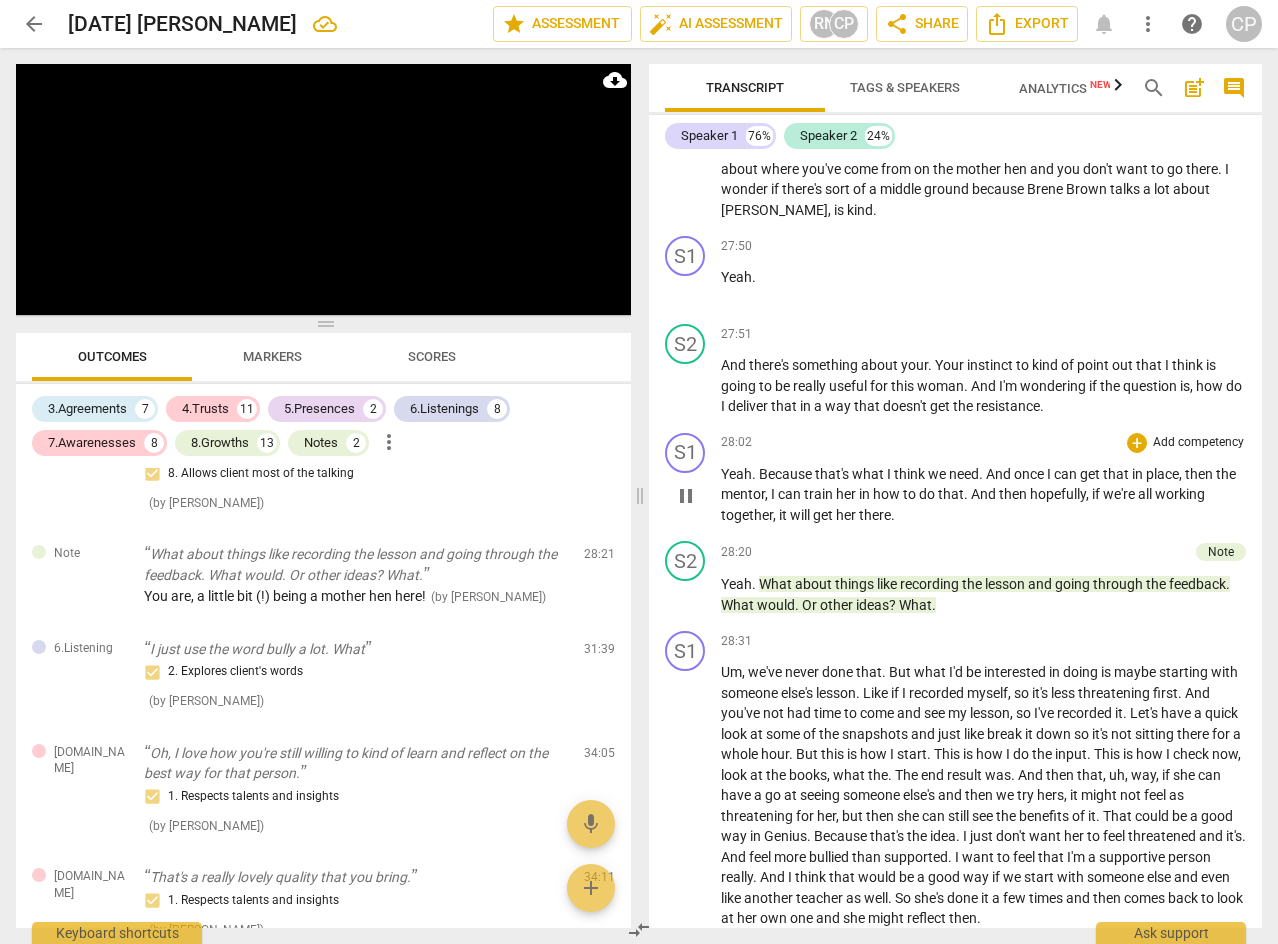 click on "pause" at bounding box center [686, 496] 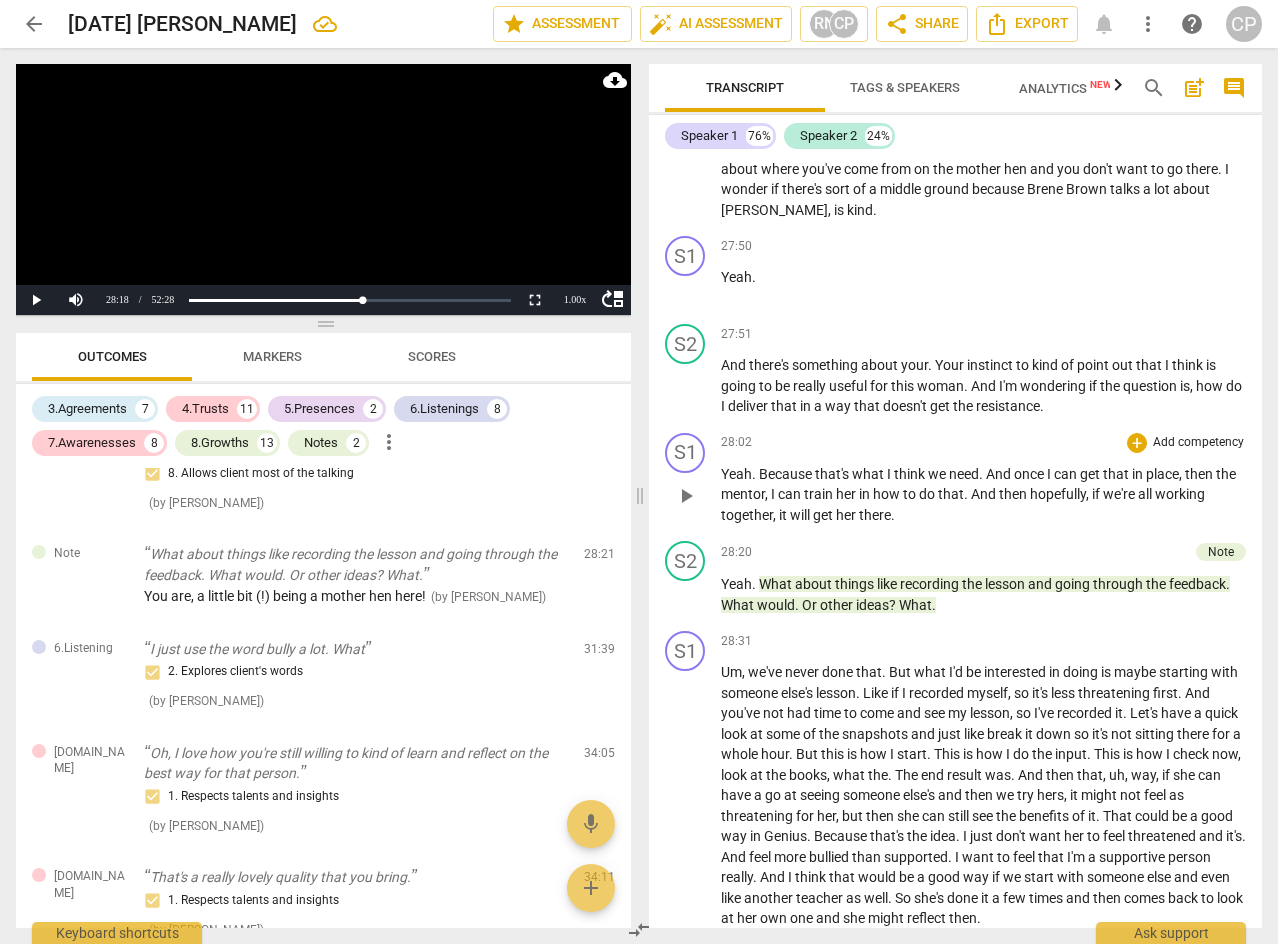click on "Yeah" at bounding box center (736, 474) 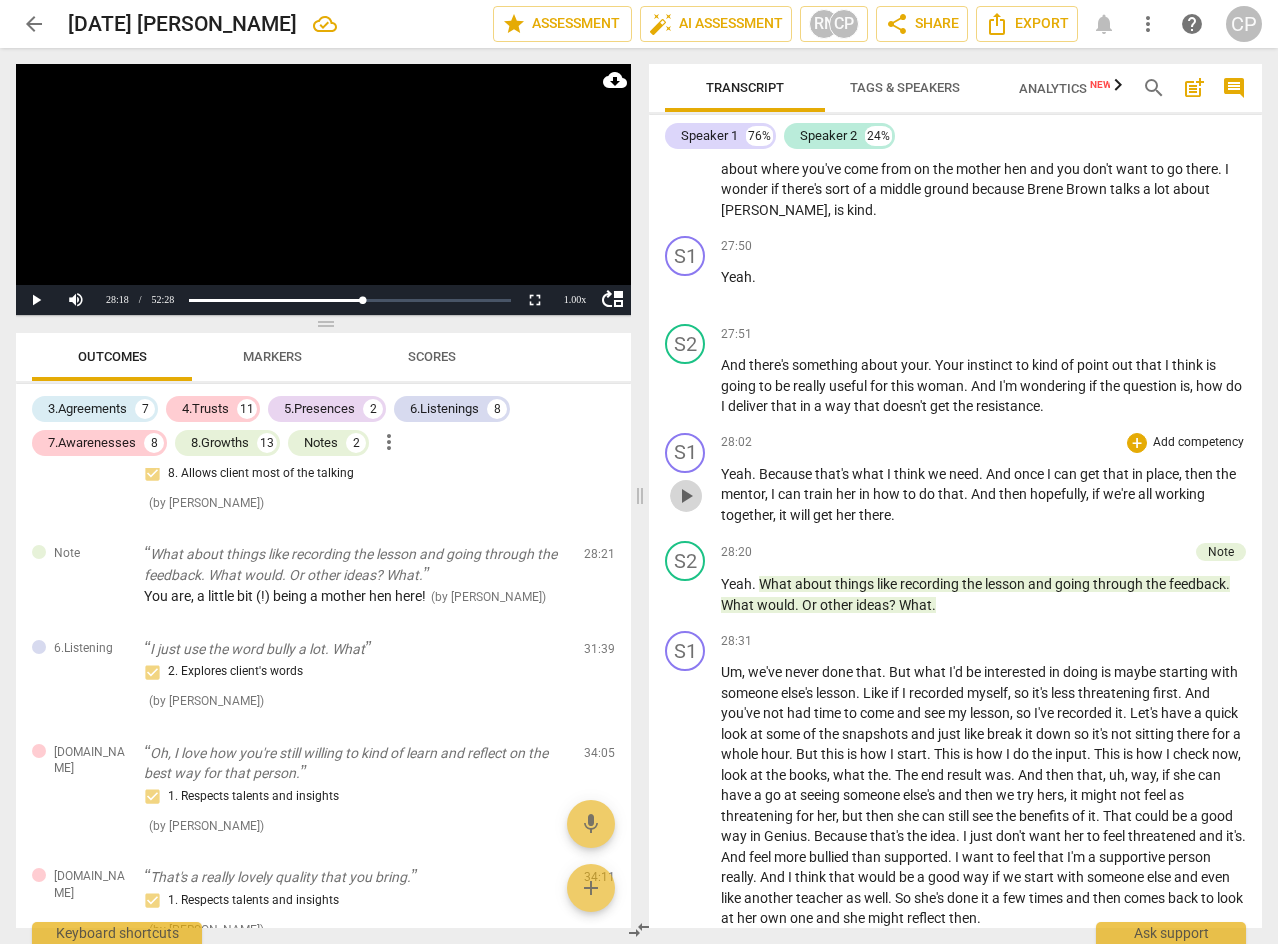 click on "play_arrow" at bounding box center (686, 496) 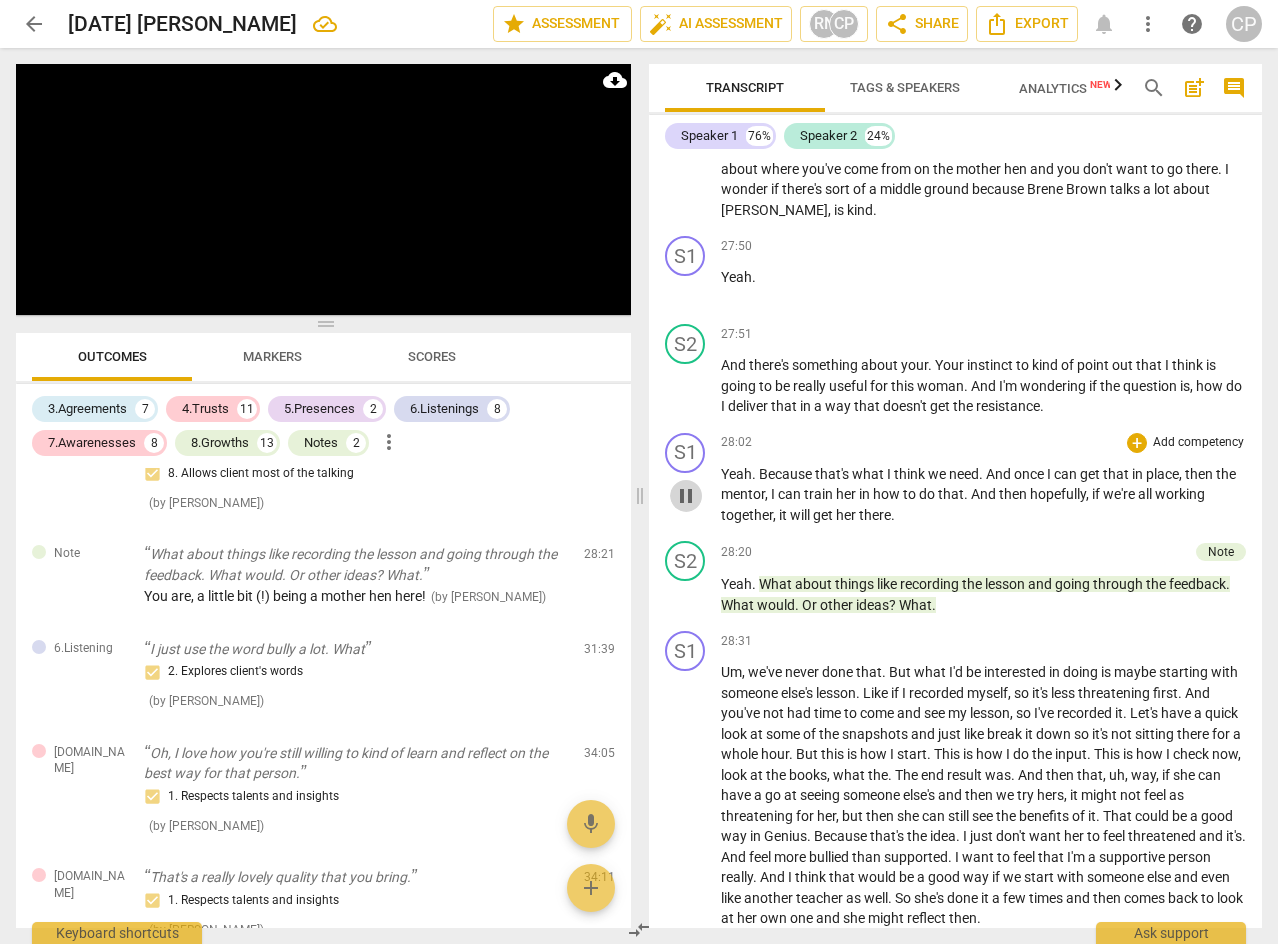 click on "pause" at bounding box center [686, 496] 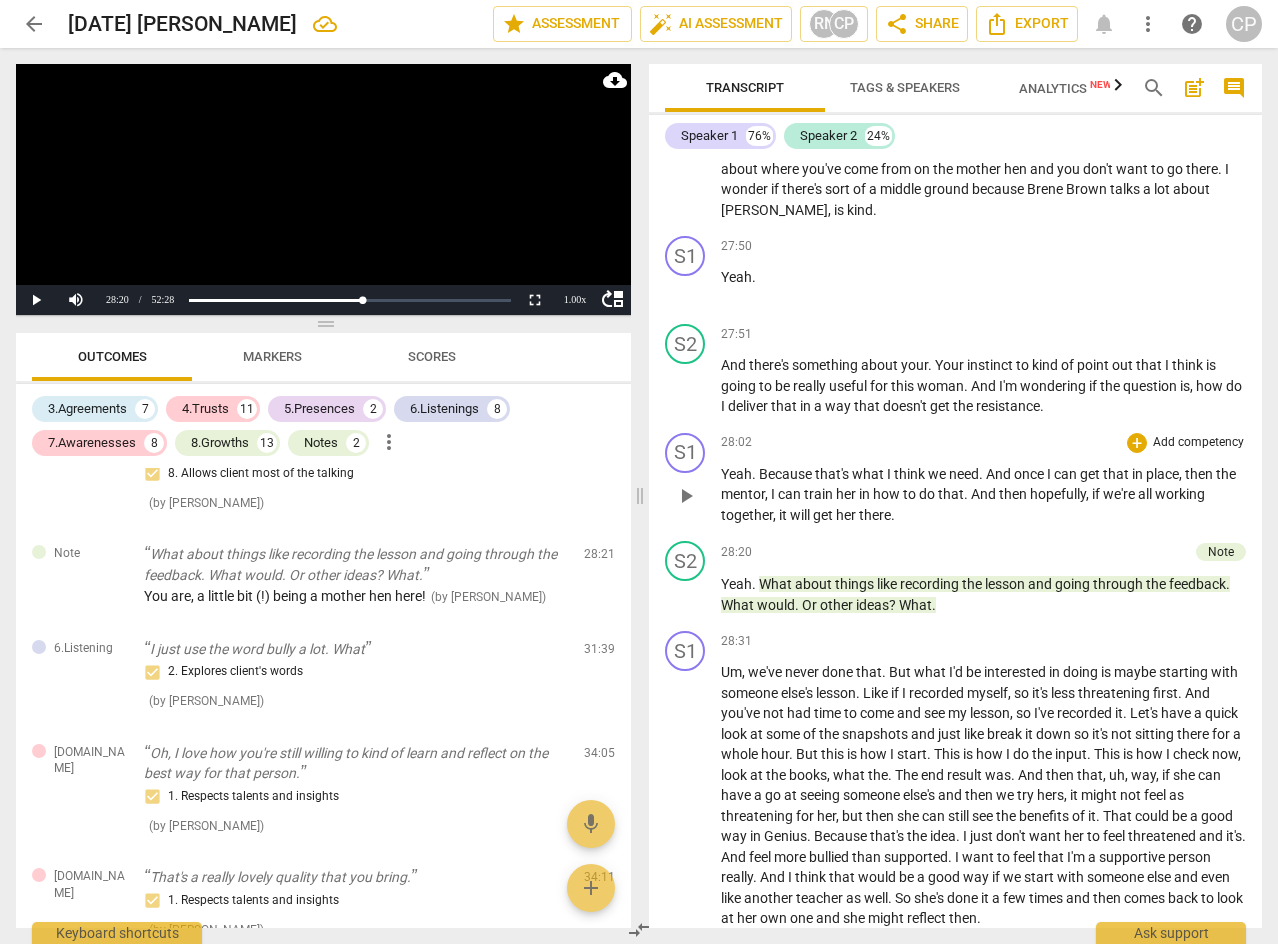 scroll, scrollTop: 12200, scrollLeft: 0, axis: vertical 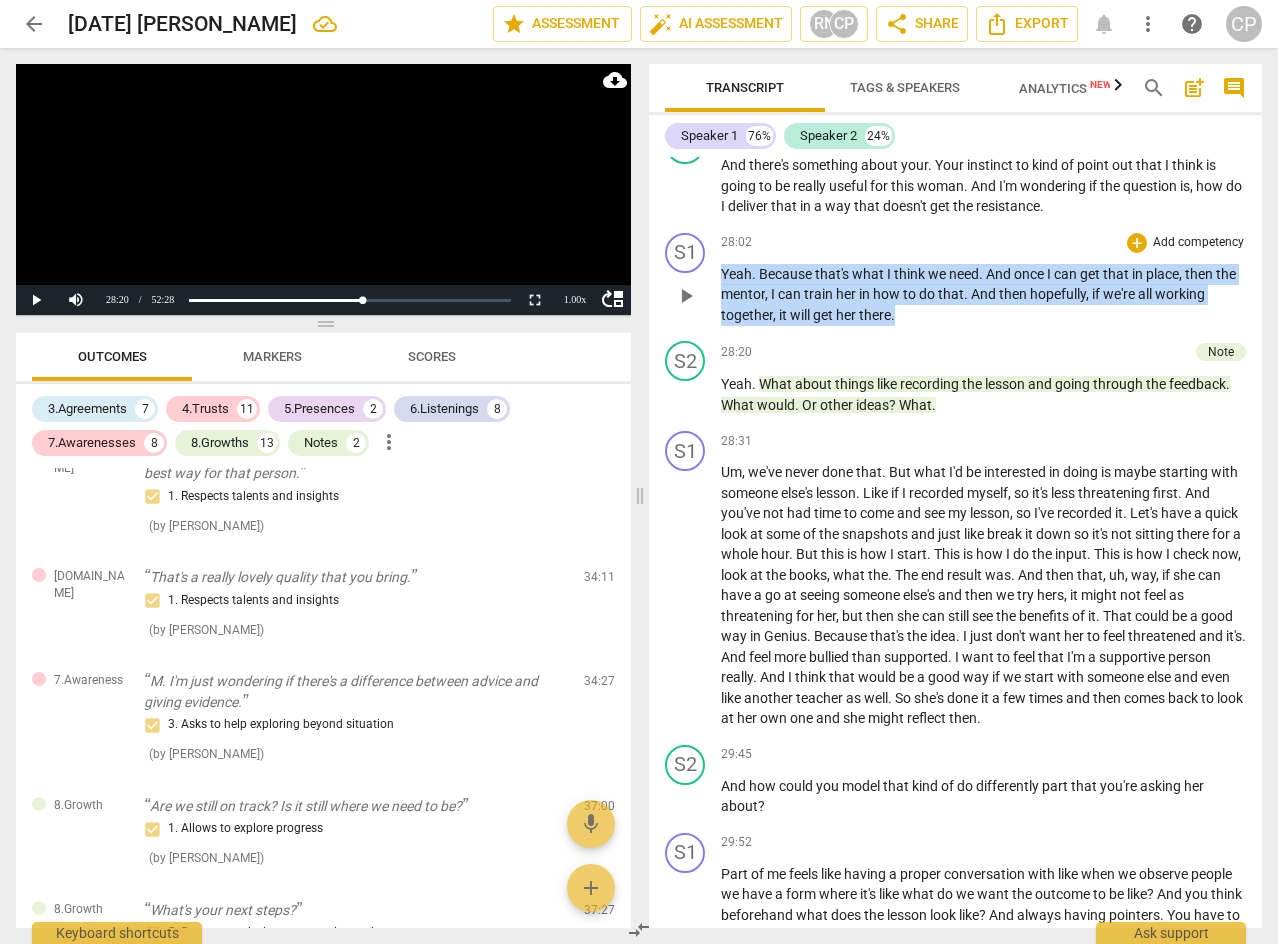 drag, startPoint x: 722, startPoint y: 375, endPoint x: 897, endPoint y: 409, distance: 178.27226 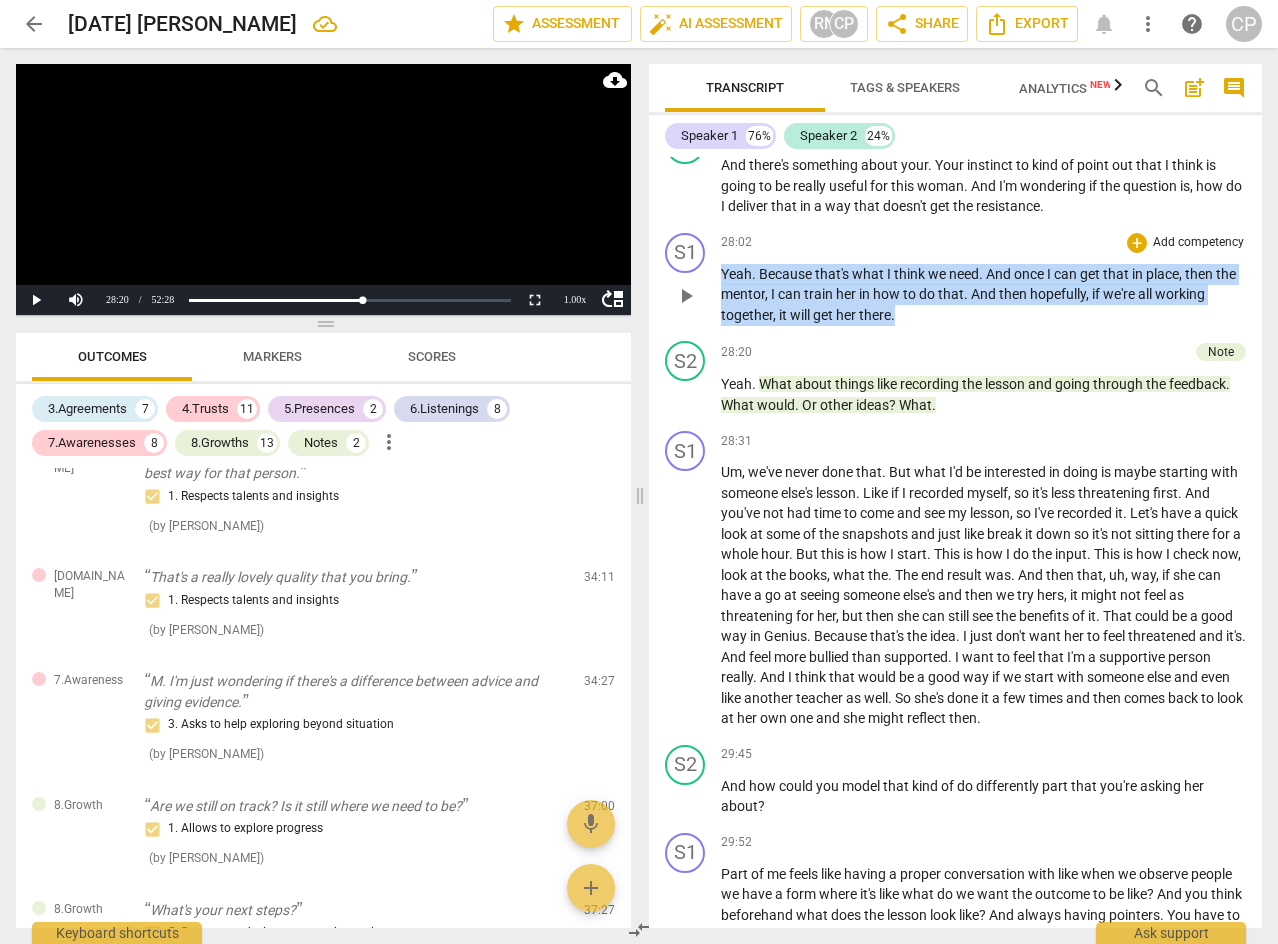 click on "Yeah .   Because   that's   what   I   think   we   need .   And   once   I   can   get   that   in   place ,   then   the   mentor ,   I   can   train   her   in   how   to   do   that .   And   then   hopefully ,   if   we're   all   working   together ,   it   will   get   her   there ." at bounding box center [983, 295] 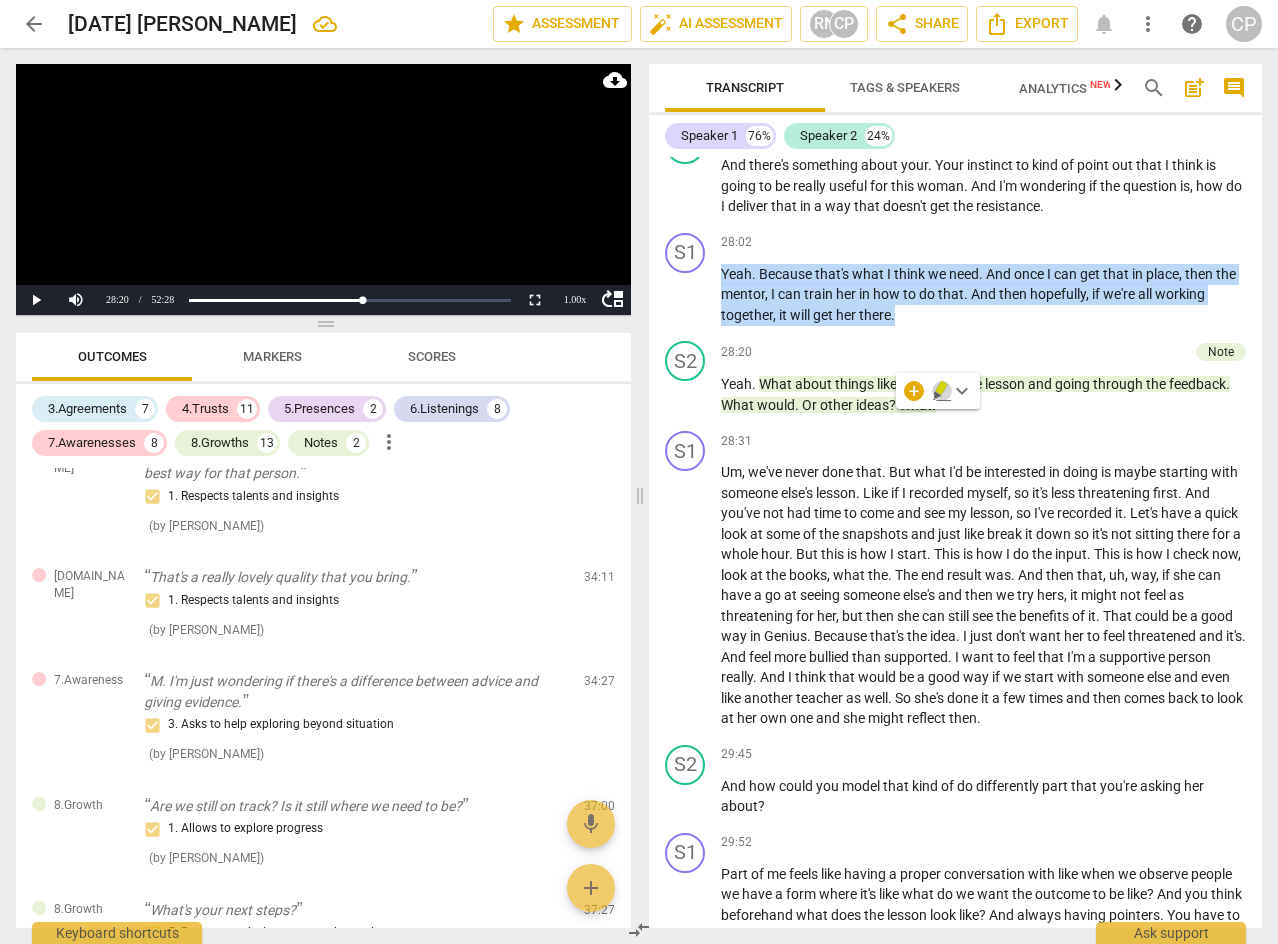 click 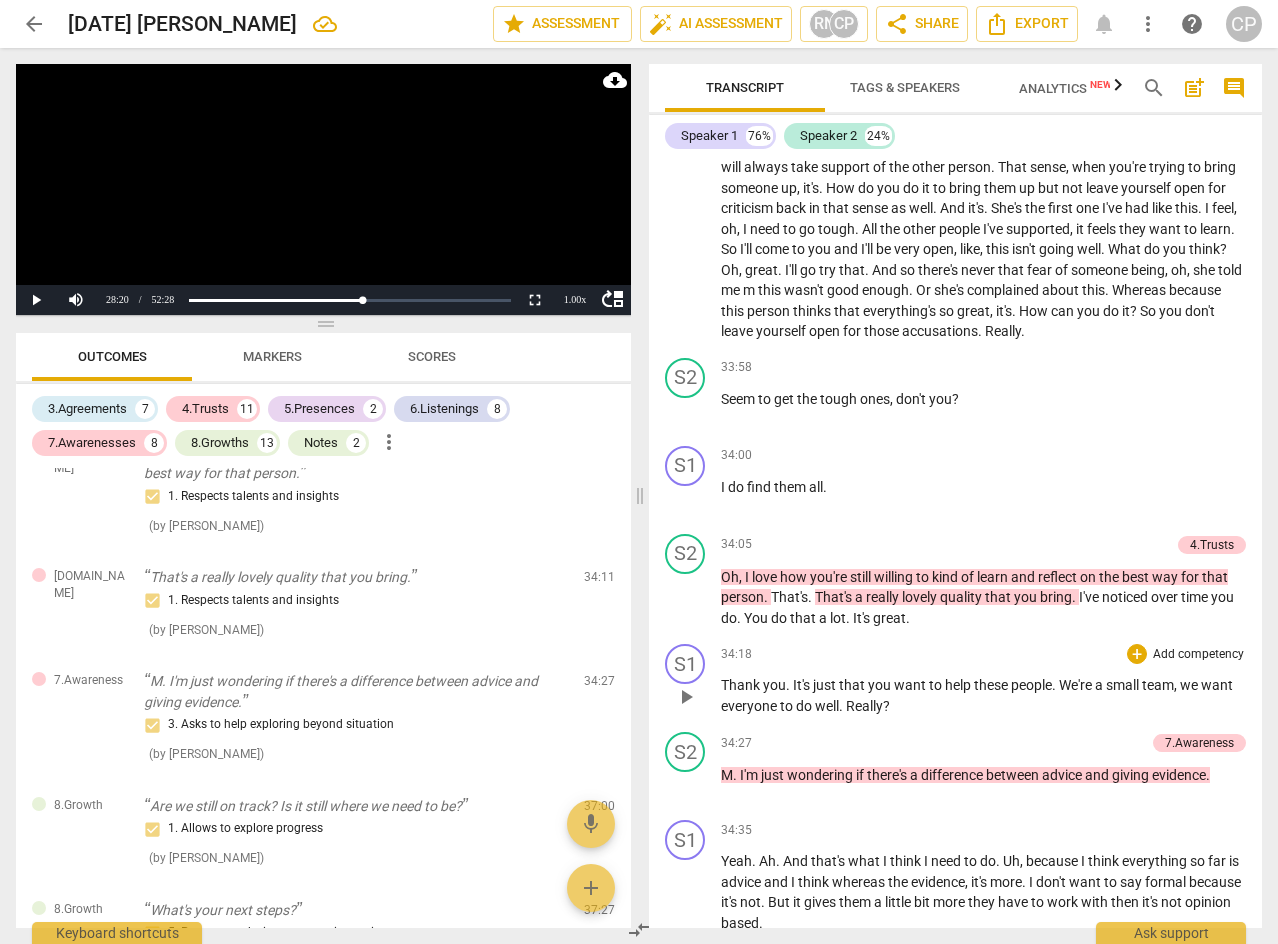 scroll, scrollTop: 14300, scrollLeft: 0, axis: vertical 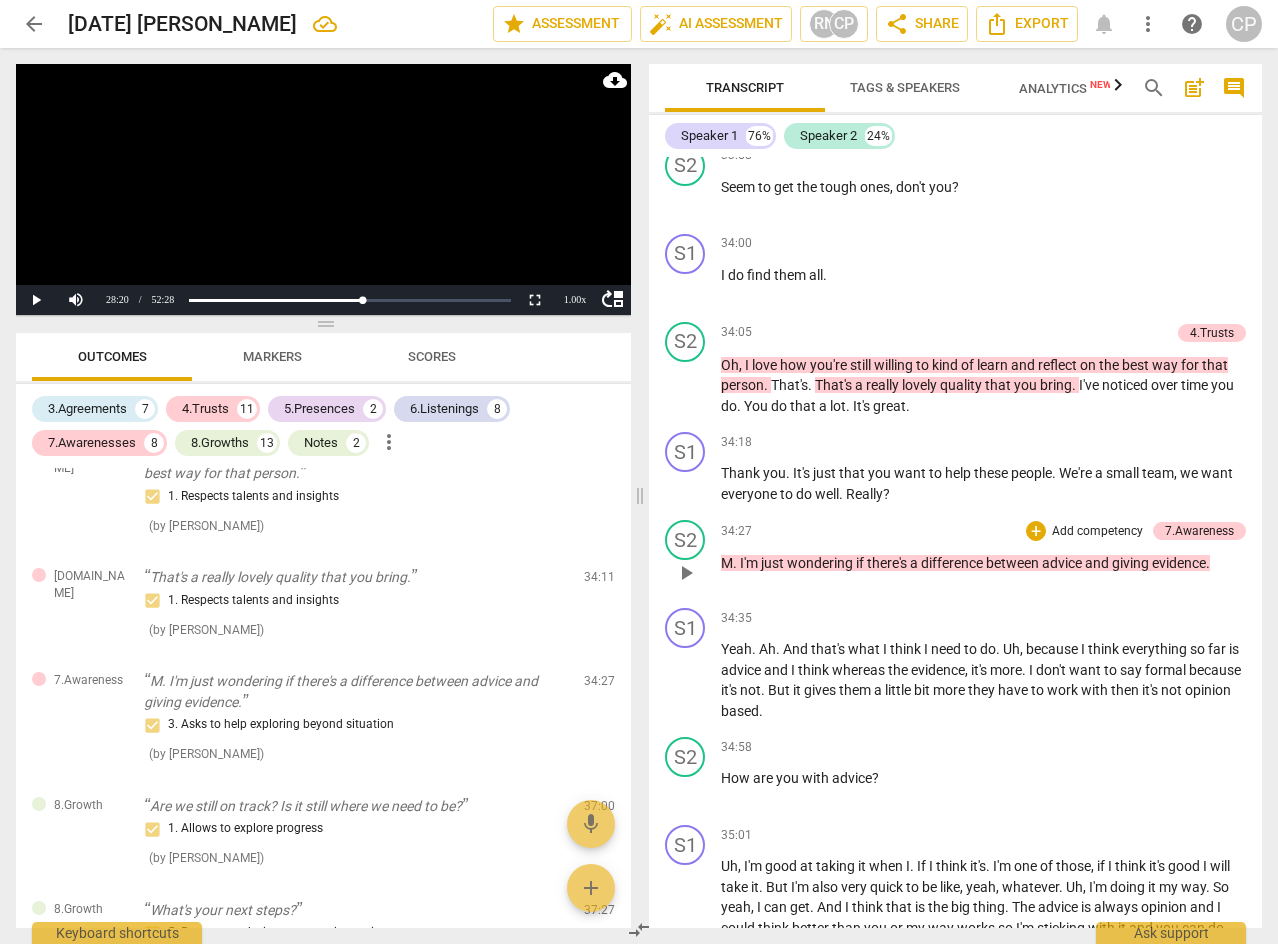 drag, startPoint x: 878, startPoint y: 619, endPoint x: 860, endPoint y: 635, distance: 24.083189 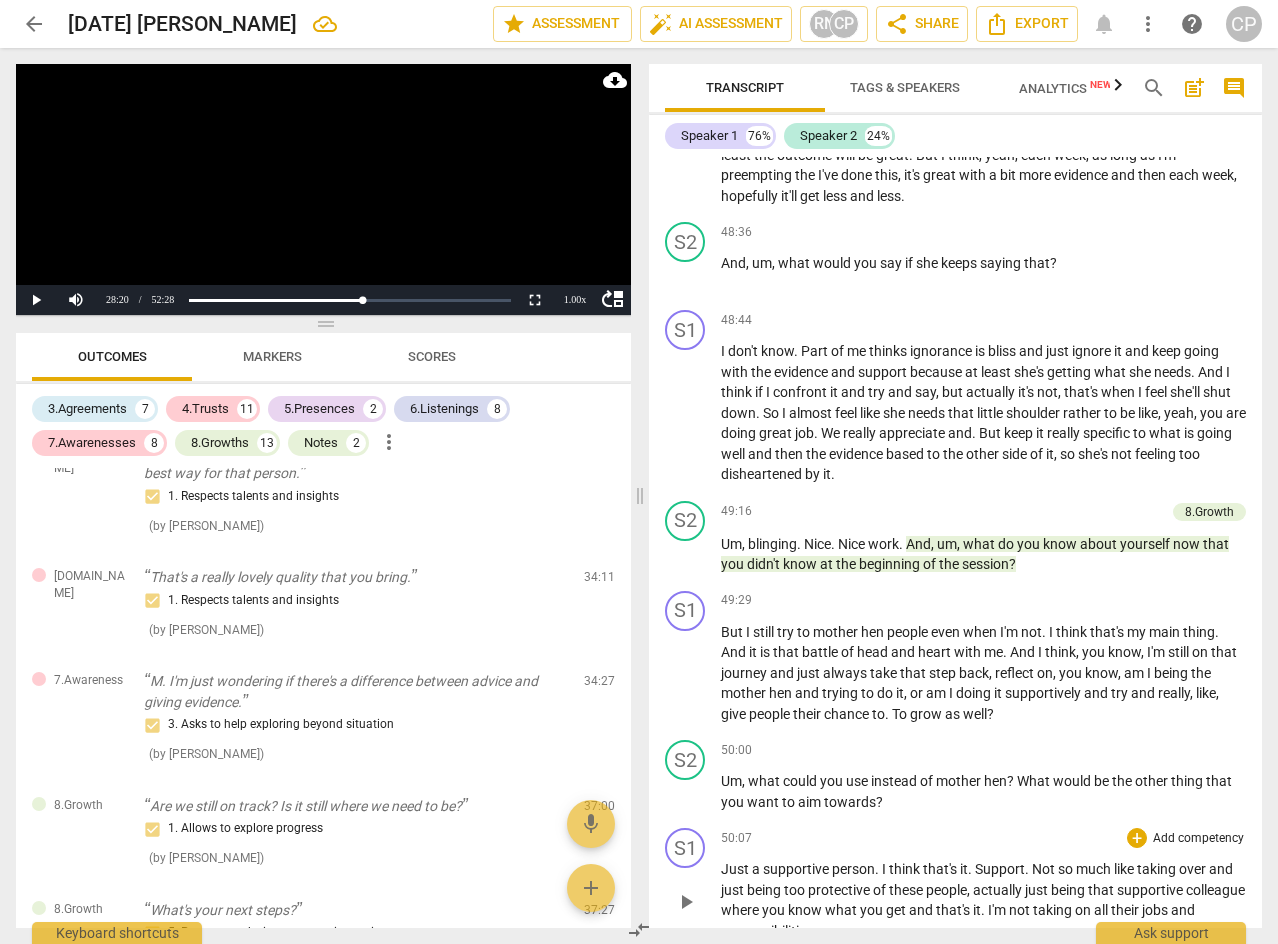 scroll, scrollTop: 21300, scrollLeft: 0, axis: vertical 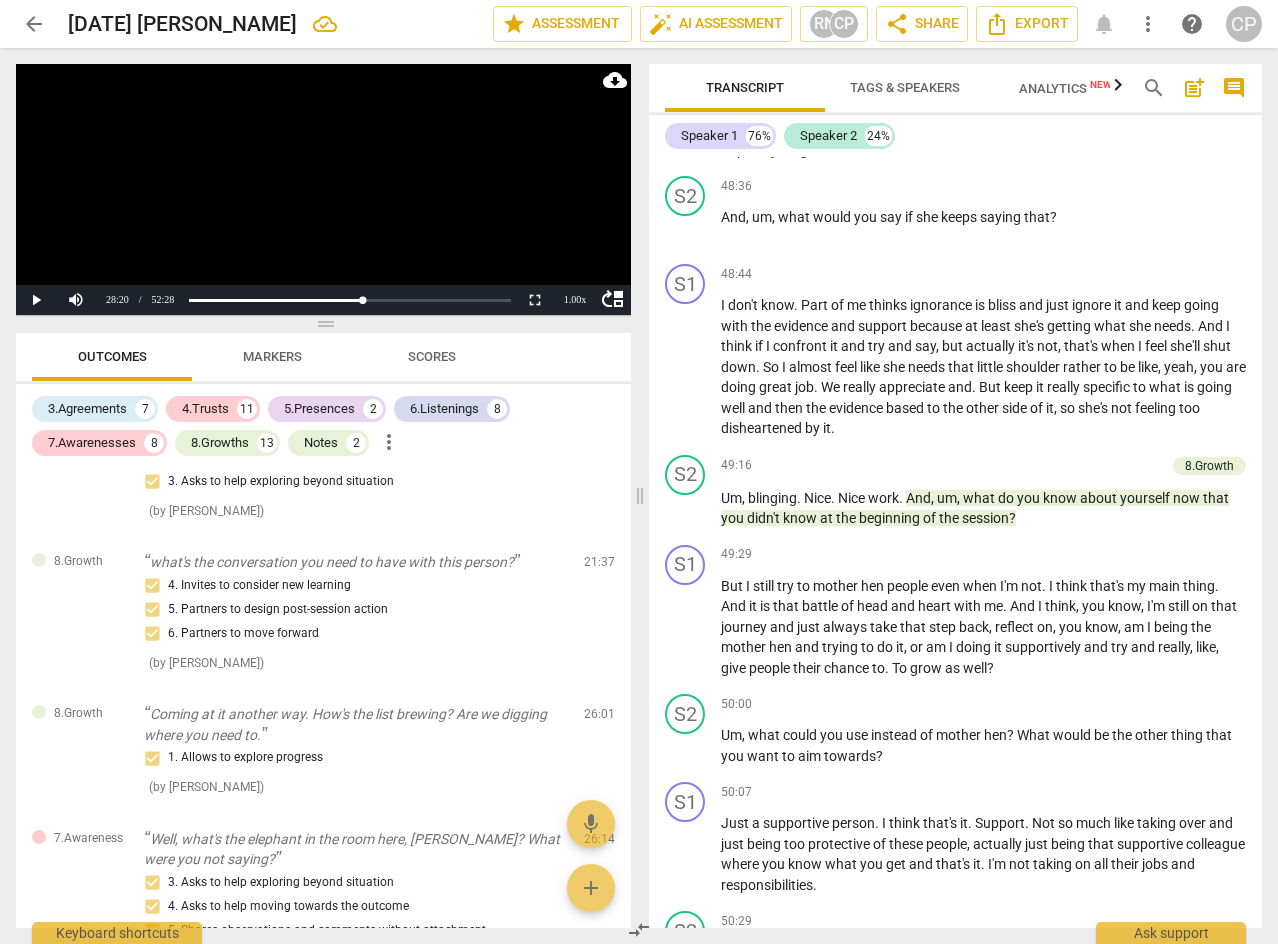 click on "Markers" at bounding box center [272, 357] 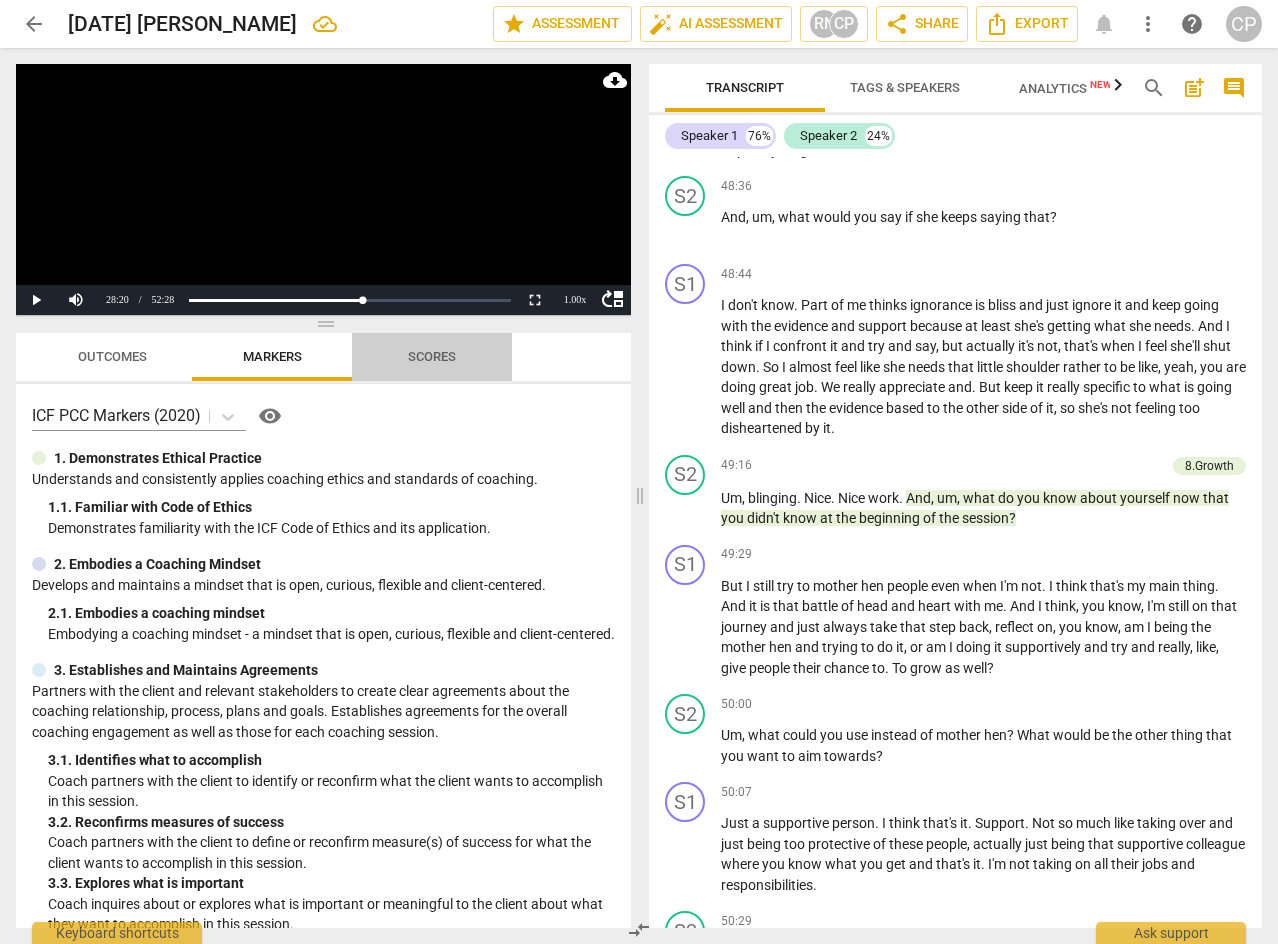 click on "Scores" at bounding box center [432, 356] 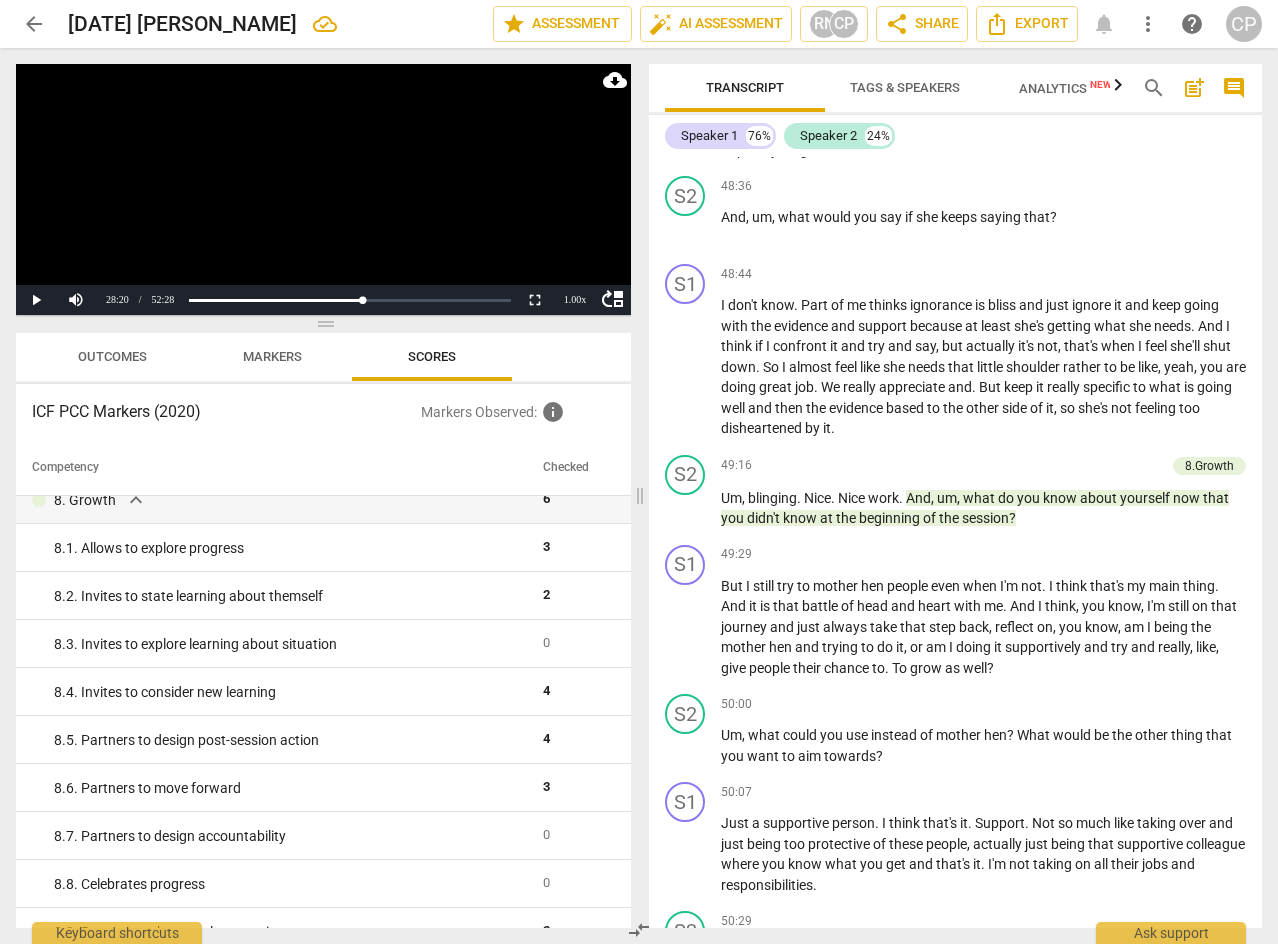 scroll, scrollTop: 1825, scrollLeft: 0, axis: vertical 